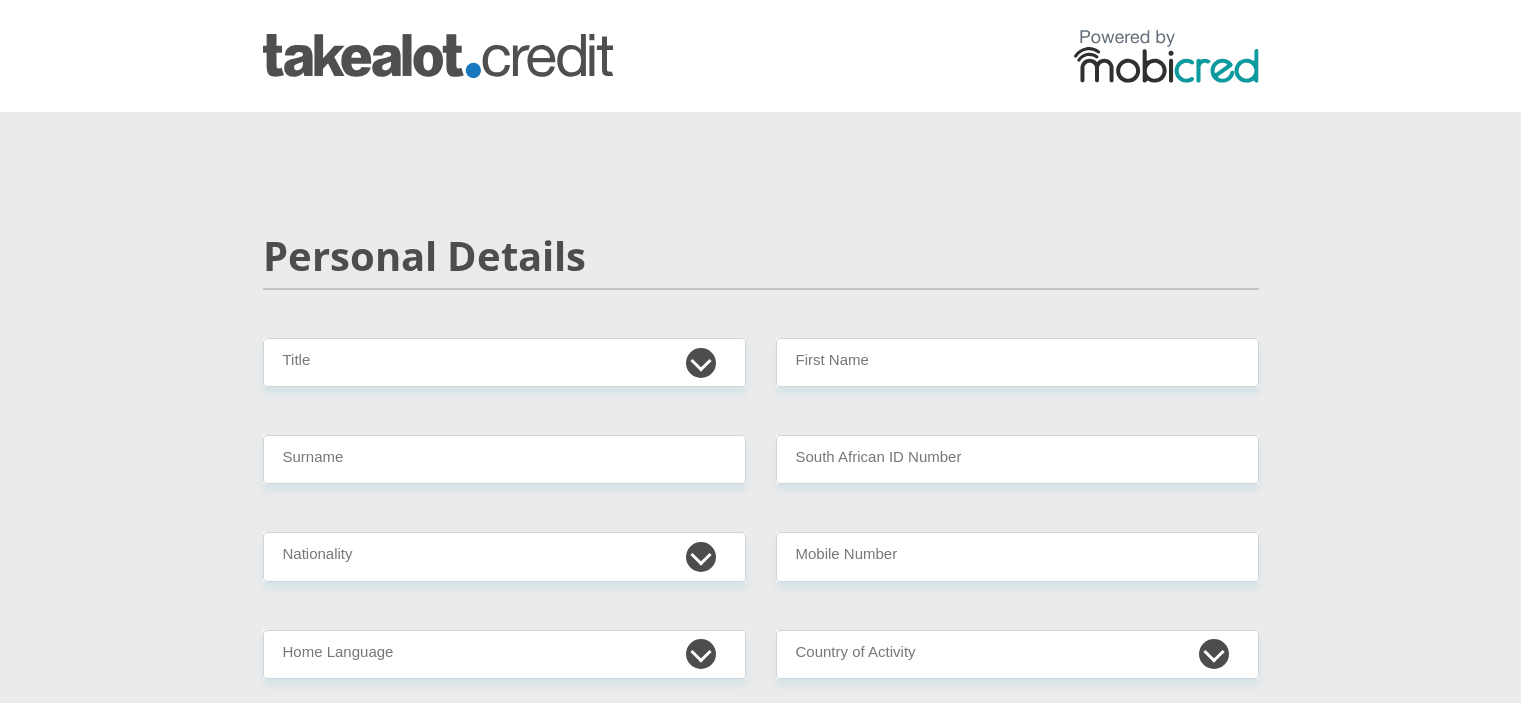 scroll, scrollTop: 0, scrollLeft: 0, axis: both 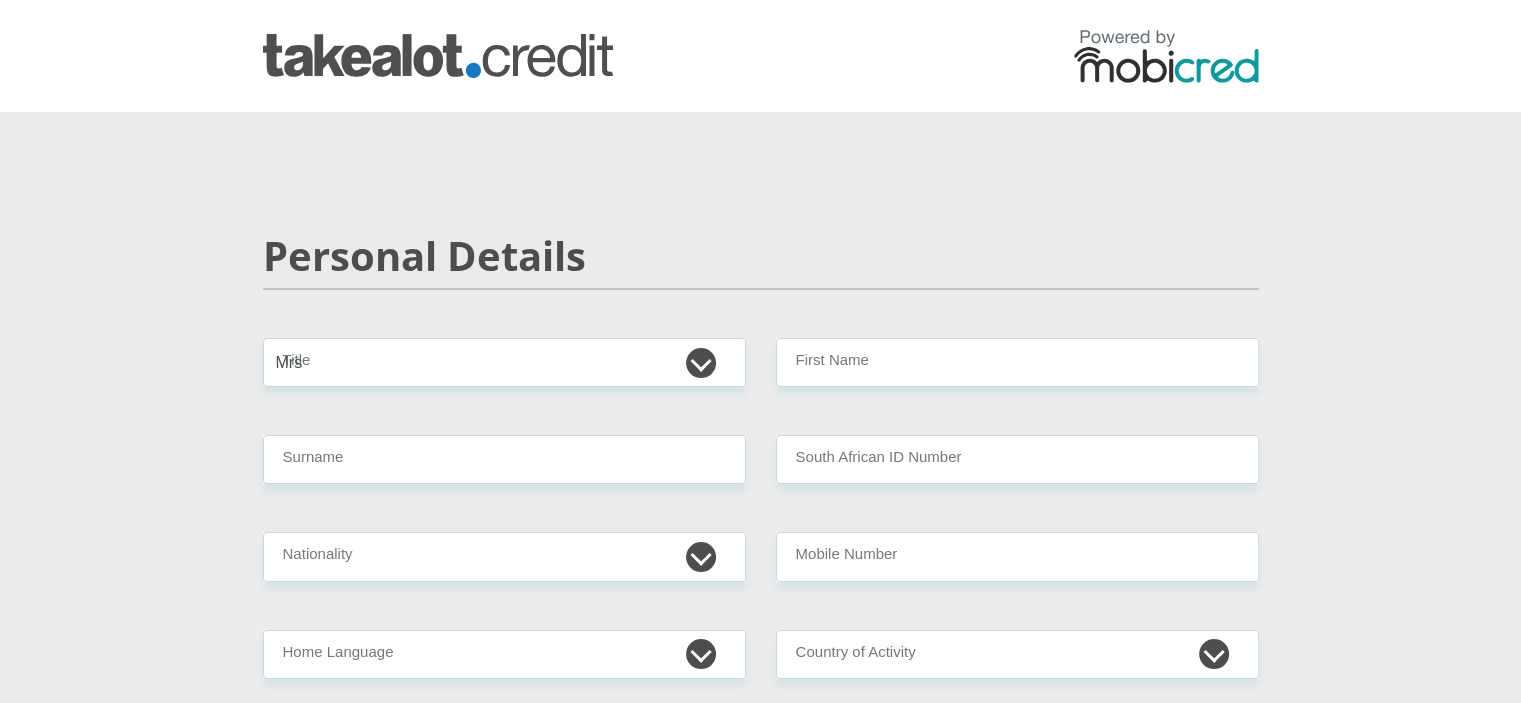 click on "Mr
Ms
Mrs
Dr
Other" at bounding box center (504, 362) 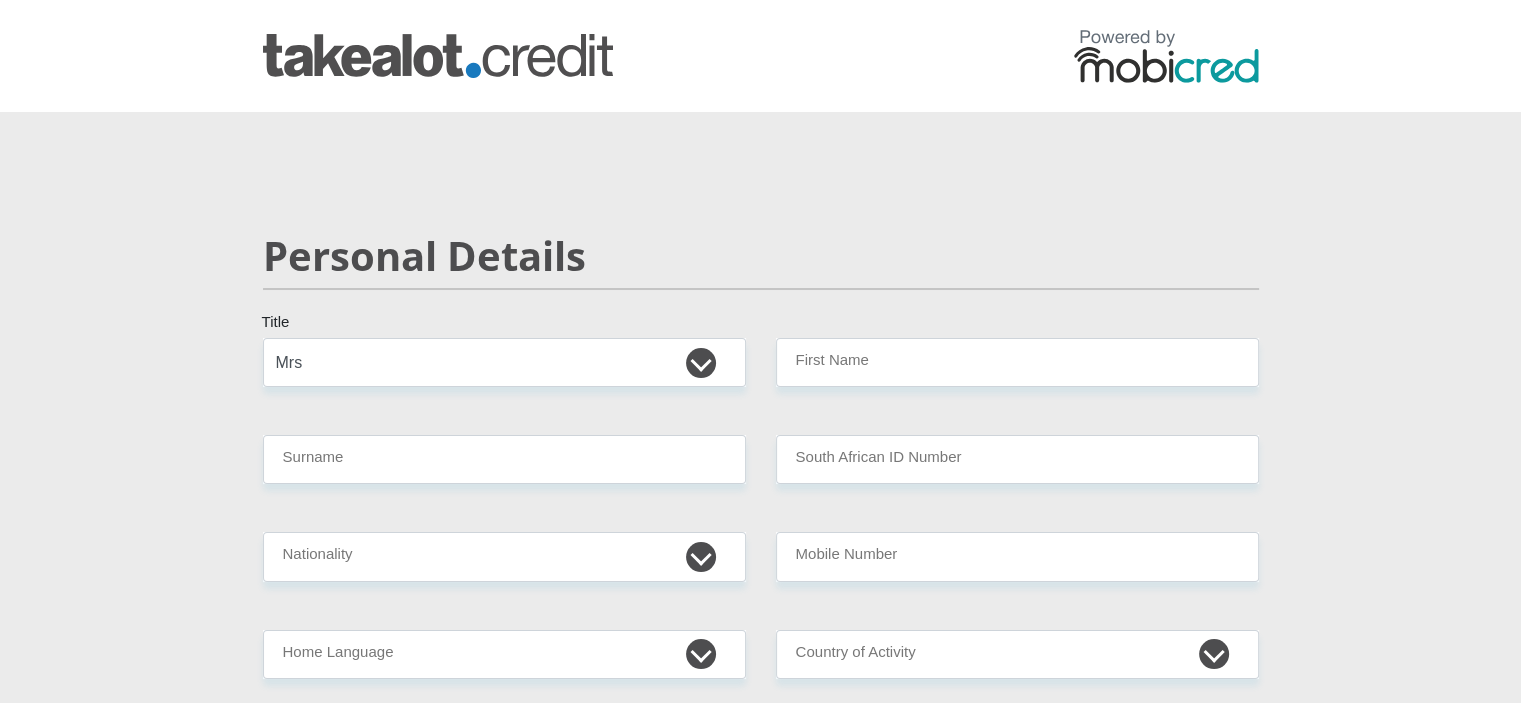 click on "Mr
Ms
Mrs
Dr
Other" at bounding box center [504, 362] 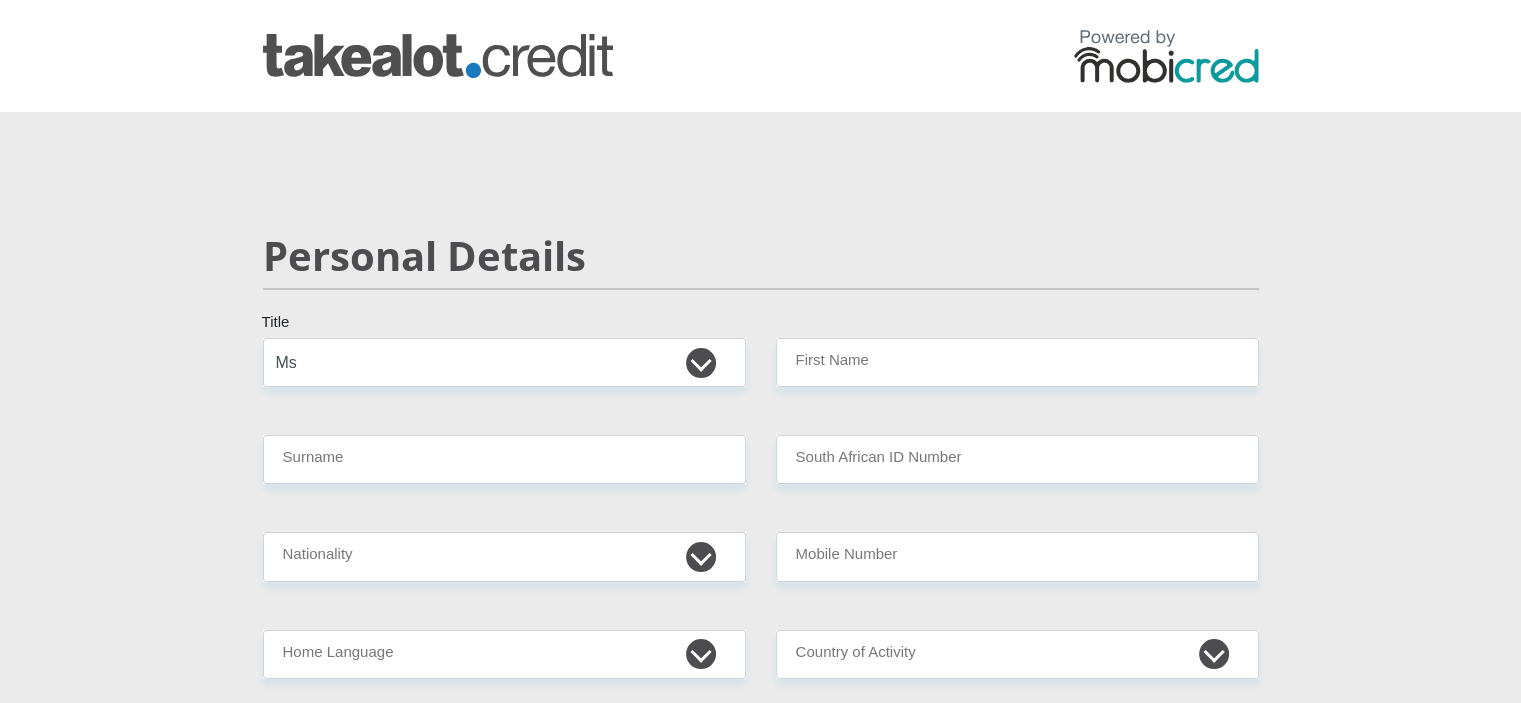 click on "Mr
Ms
Mrs
Dr
Other" at bounding box center (504, 362) 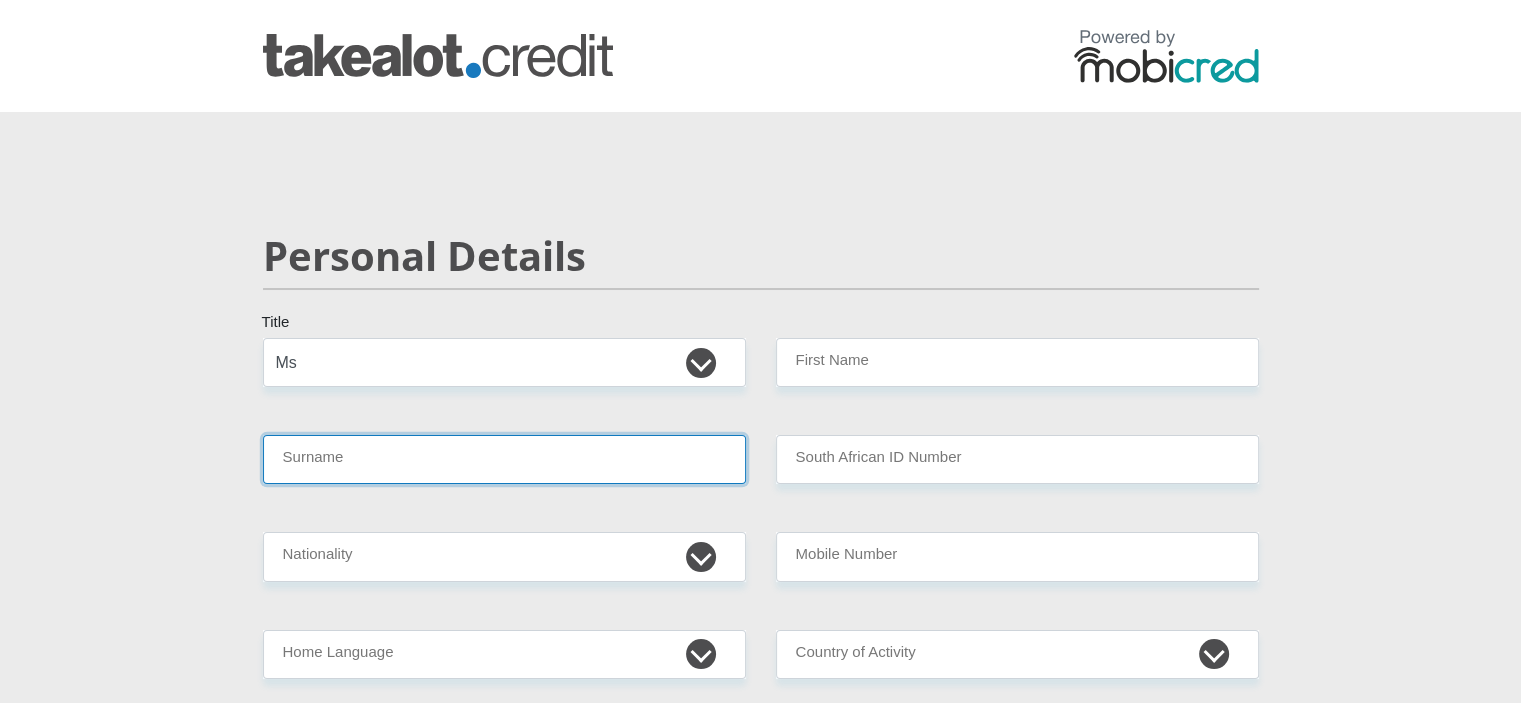 click on "Surname" at bounding box center [504, 459] 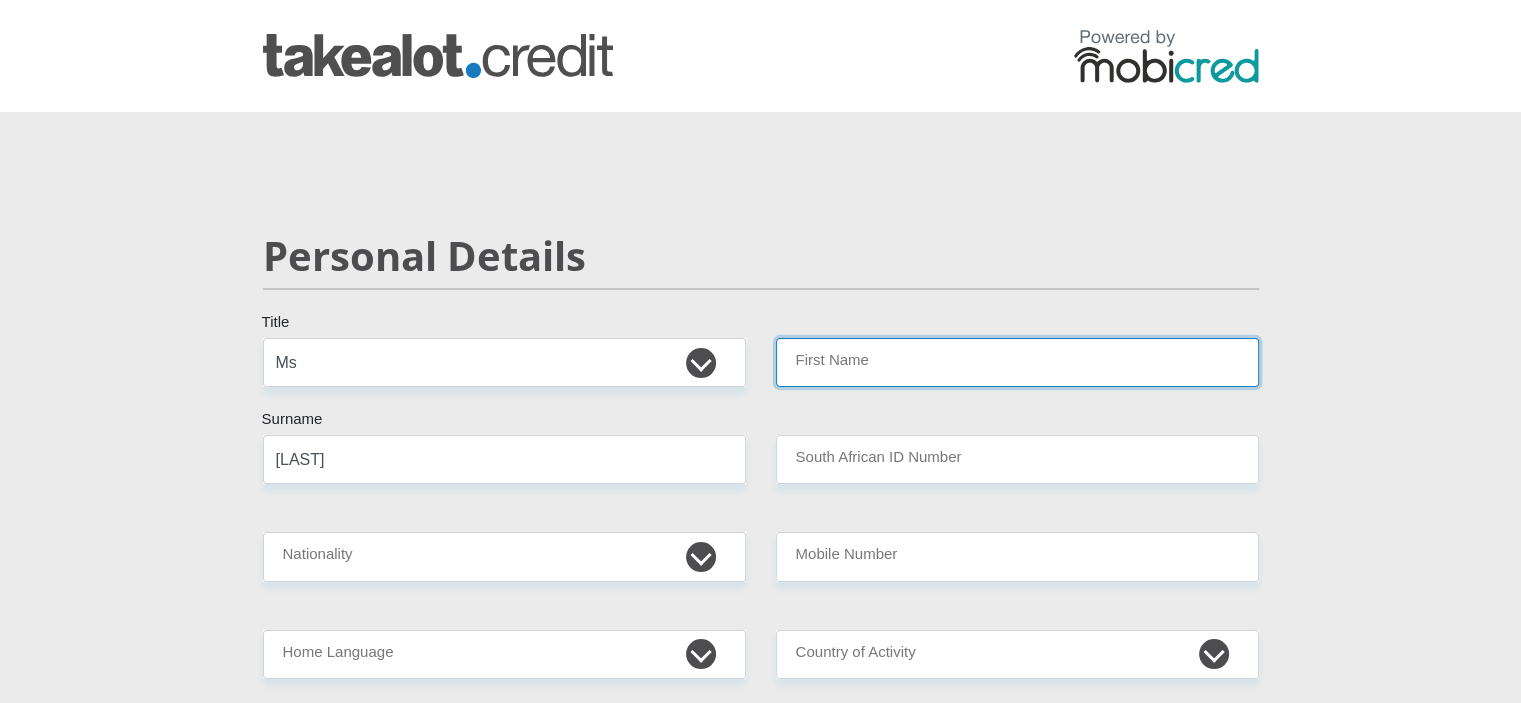 type on "RM" 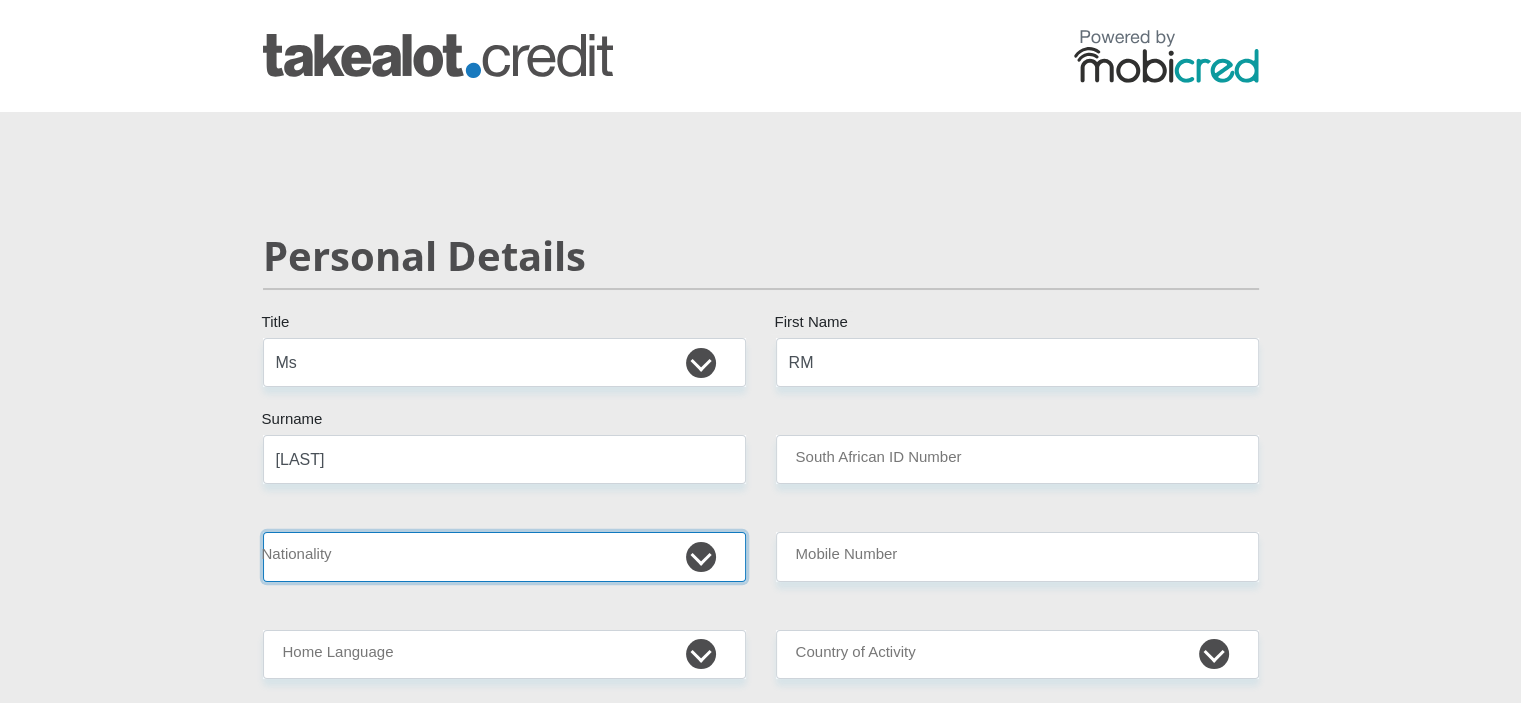 select on "ZAF" 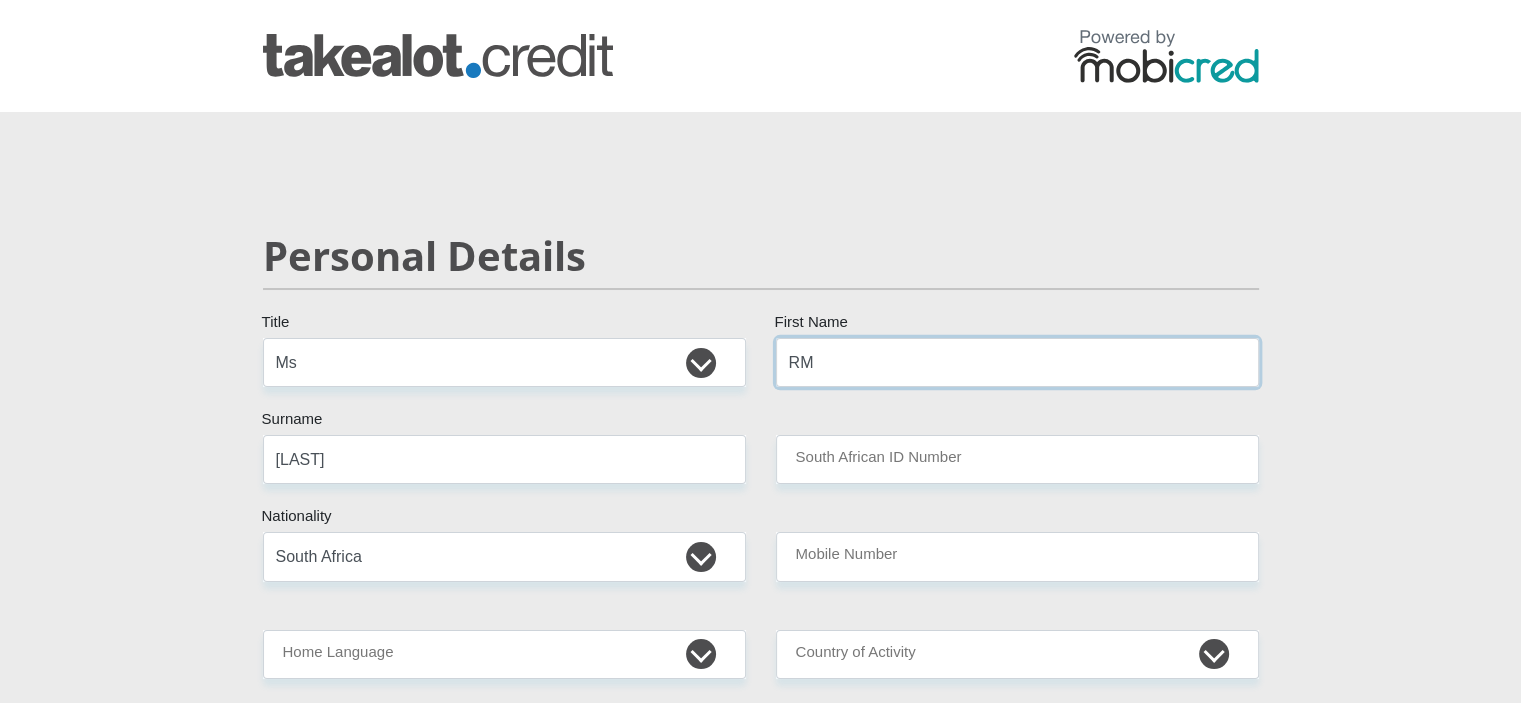 click on "RM" at bounding box center (1017, 362) 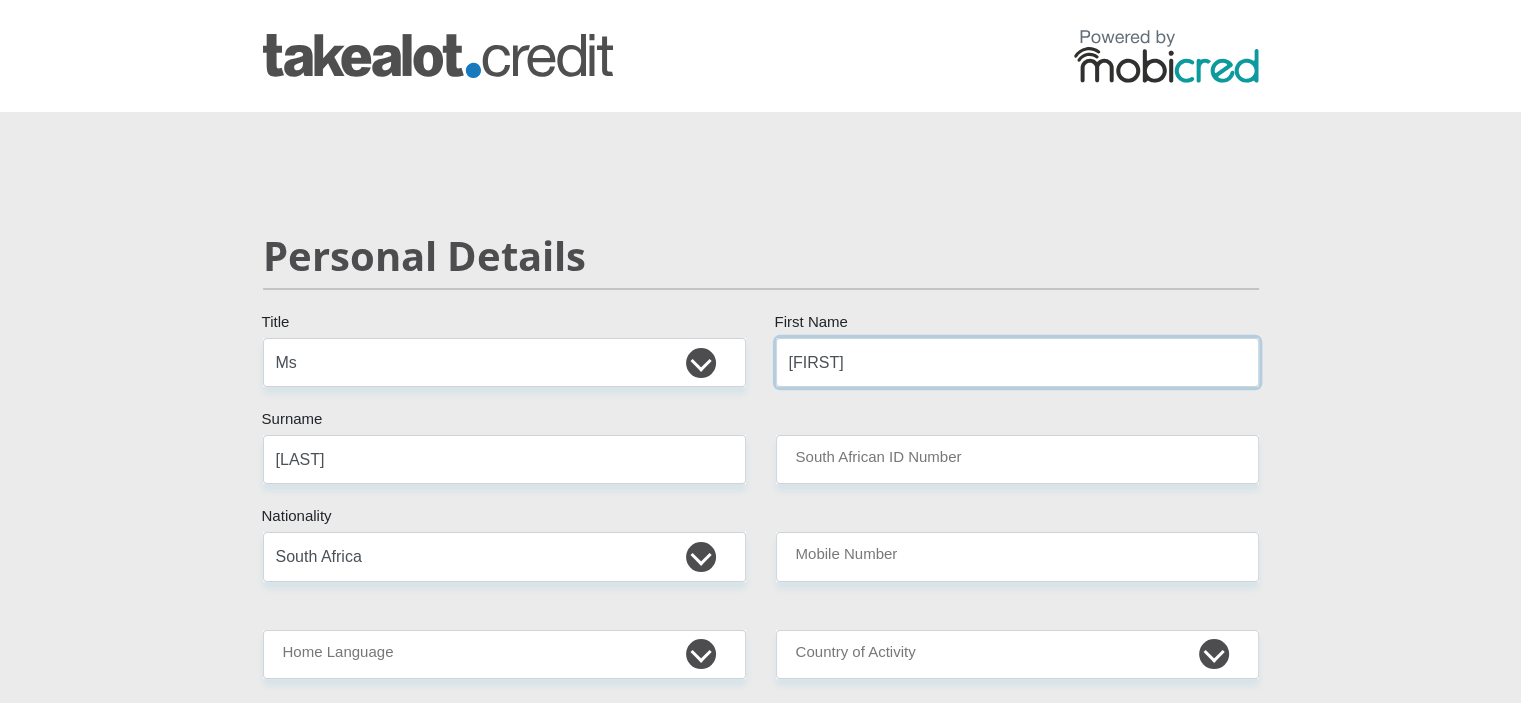 type on "[FIRST]" 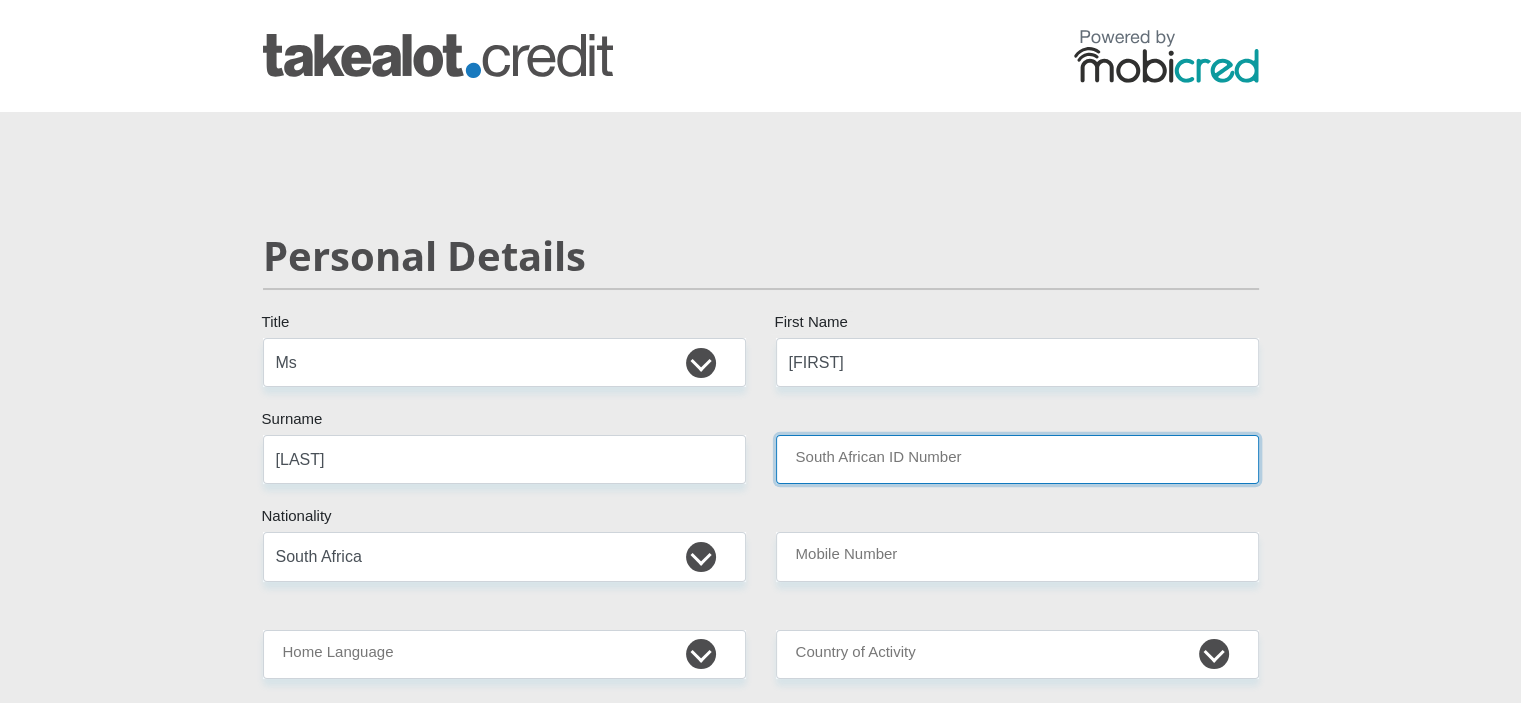 click on "South African ID Number" at bounding box center [1017, 459] 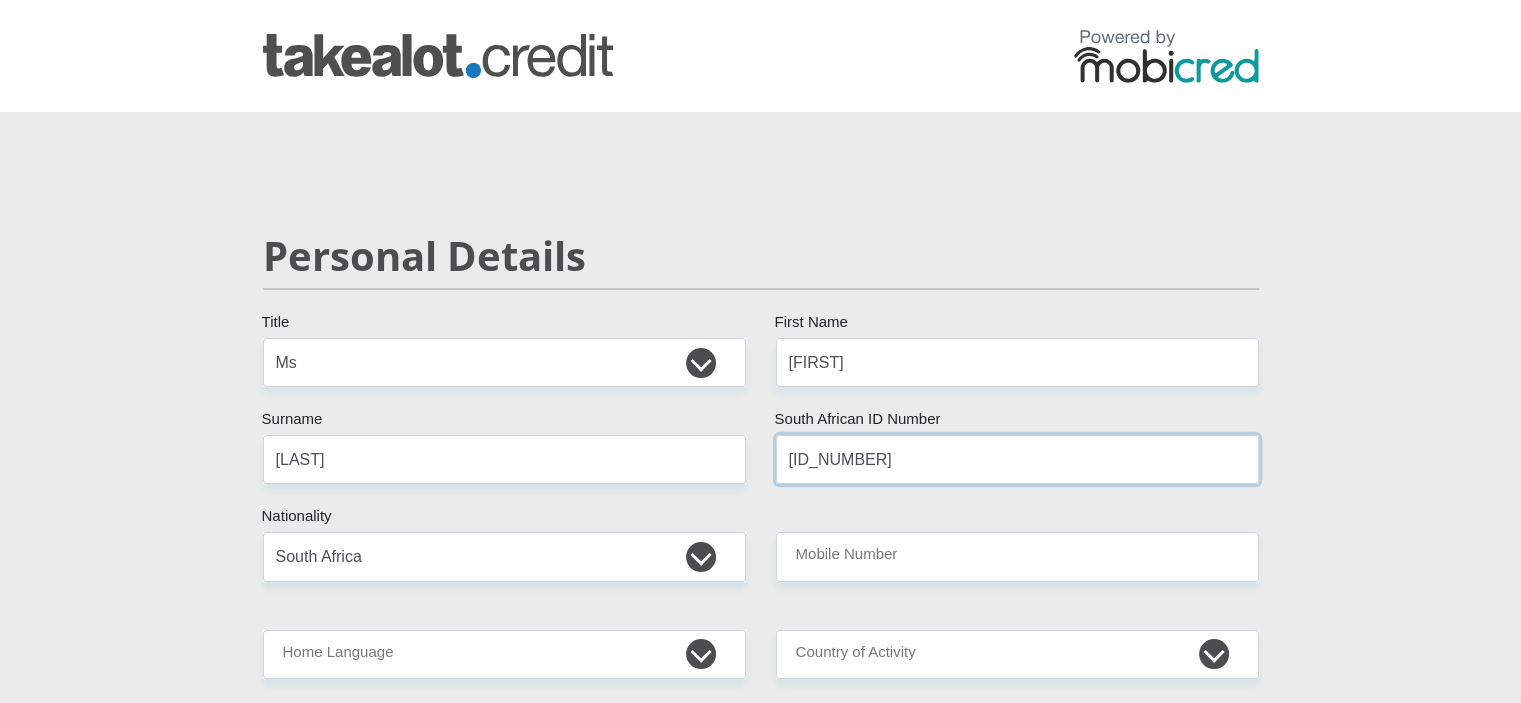 type on "[ID_NUMBER]" 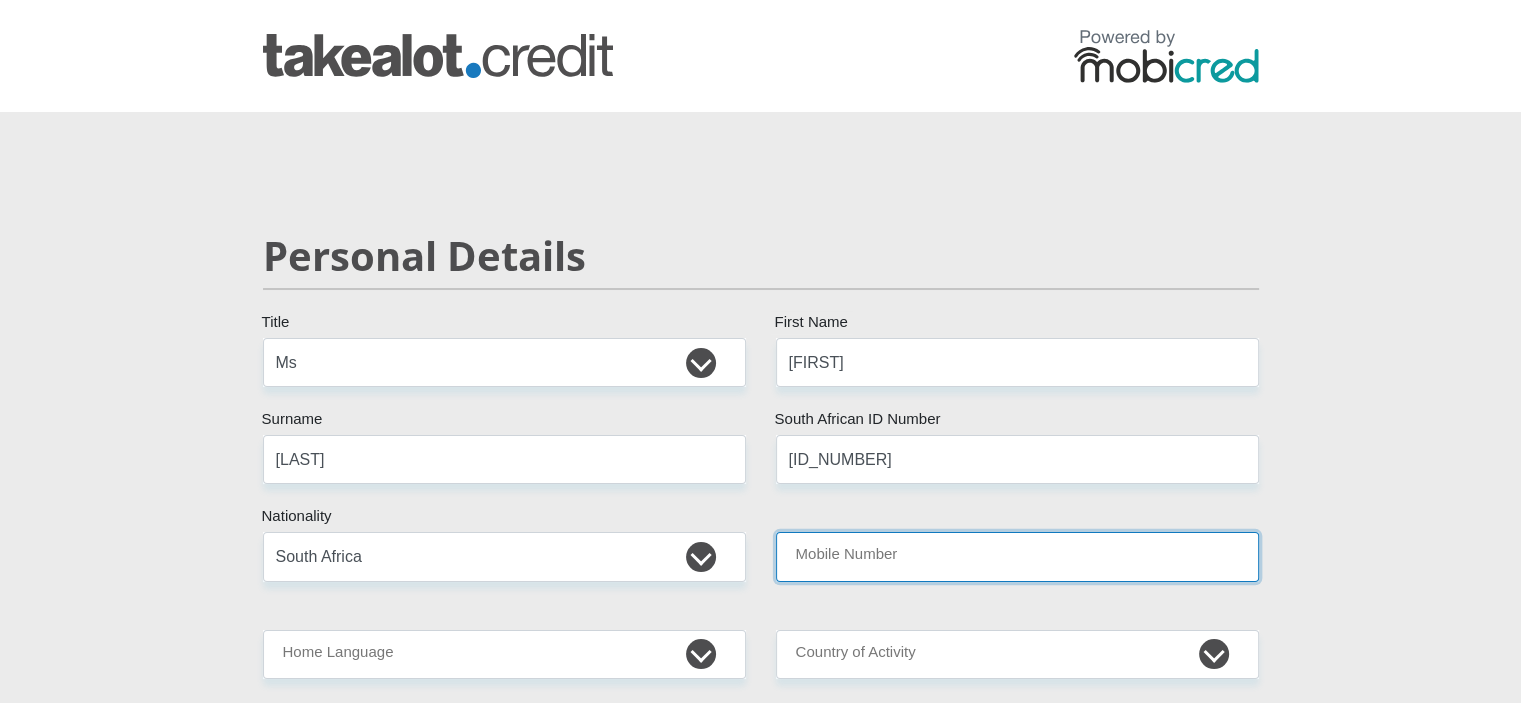 click on "Mobile Number" at bounding box center (1017, 556) 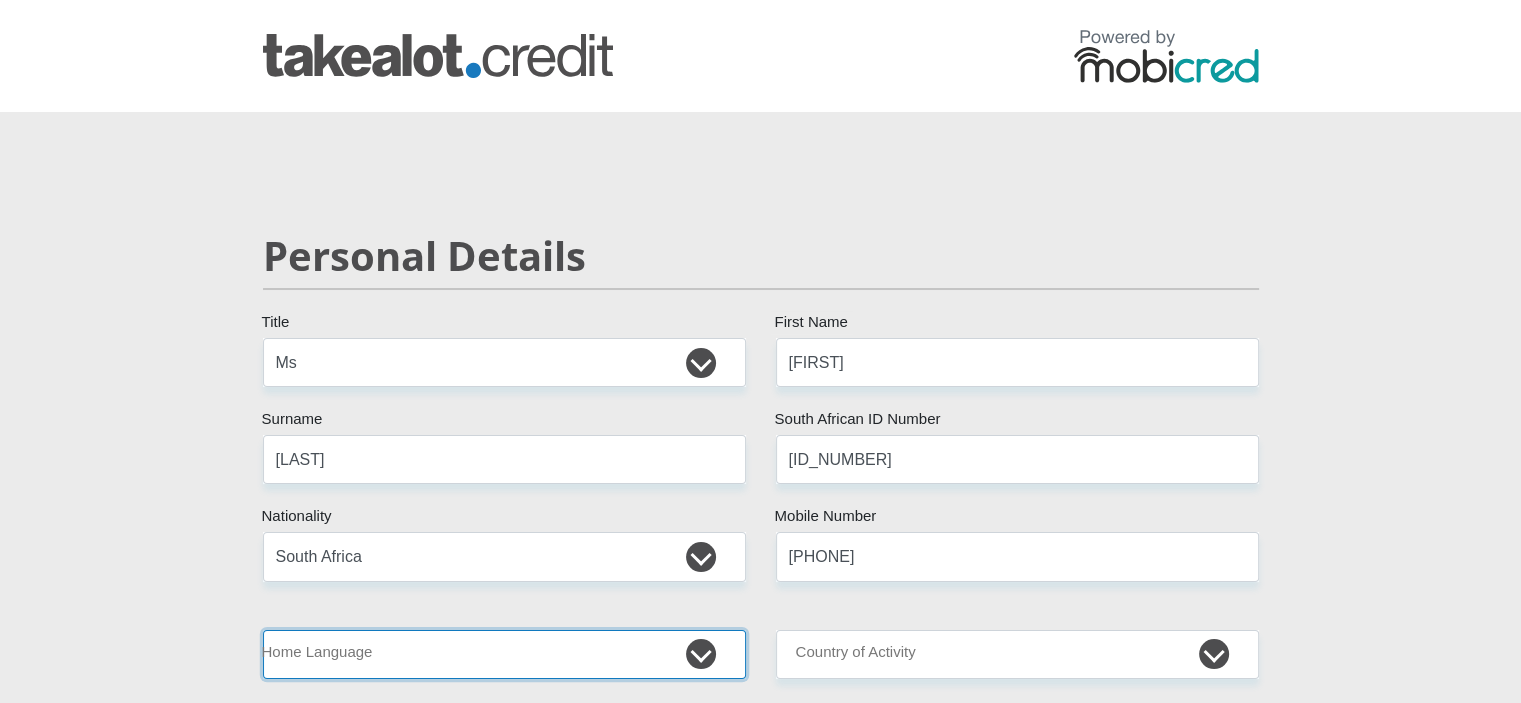 click on "Afrikaans
English
Sepedi
South Ndebele
Southern Sotho
Swati
Tsonga
Tswana
Venda
Xhosa
Zulu
Other" at bounding box center [504, 654] 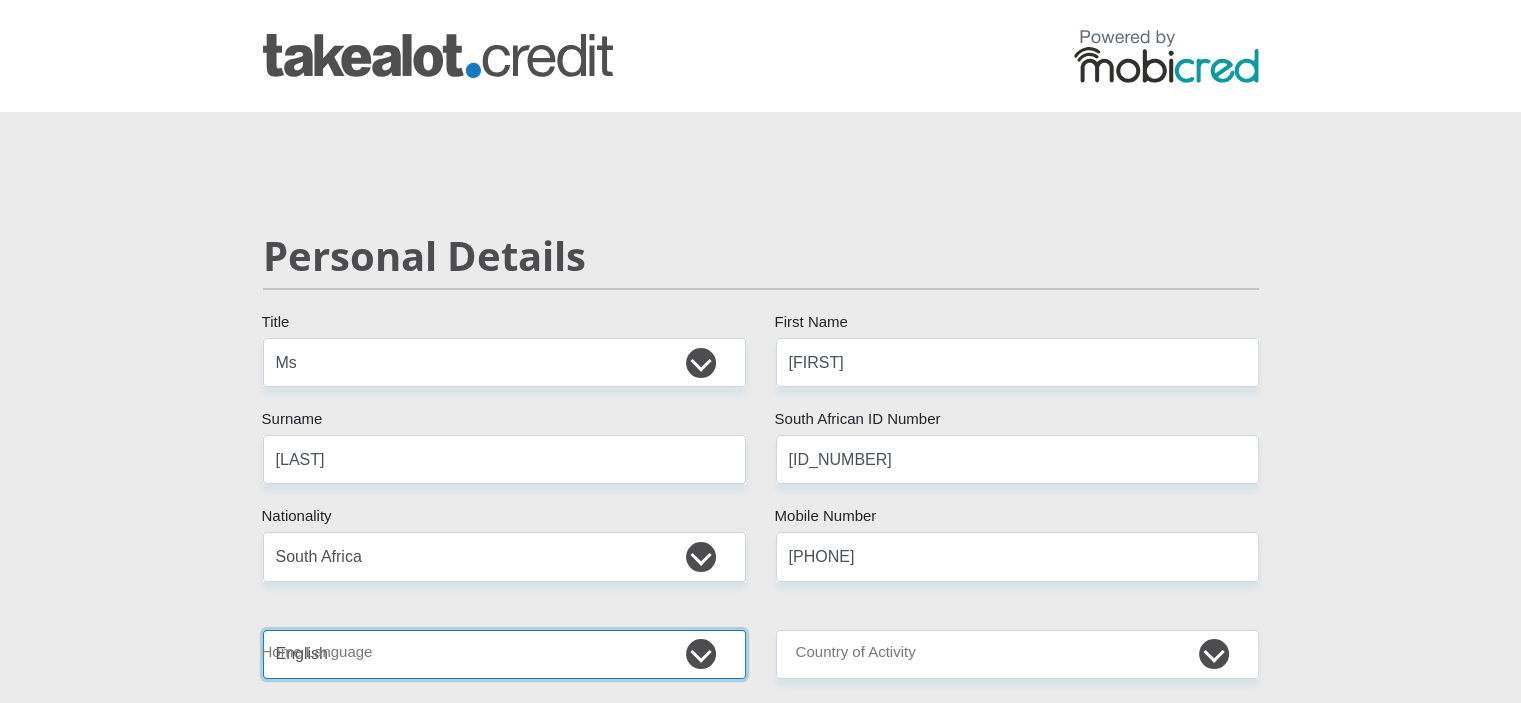 click on "Afrikaans
English
Sepedi
South Ndebele
Southern Sotho
Swati
Tsonga
Tswana
Venda
Xhosa
Zulu
Other" at bounding box center (504, 654) 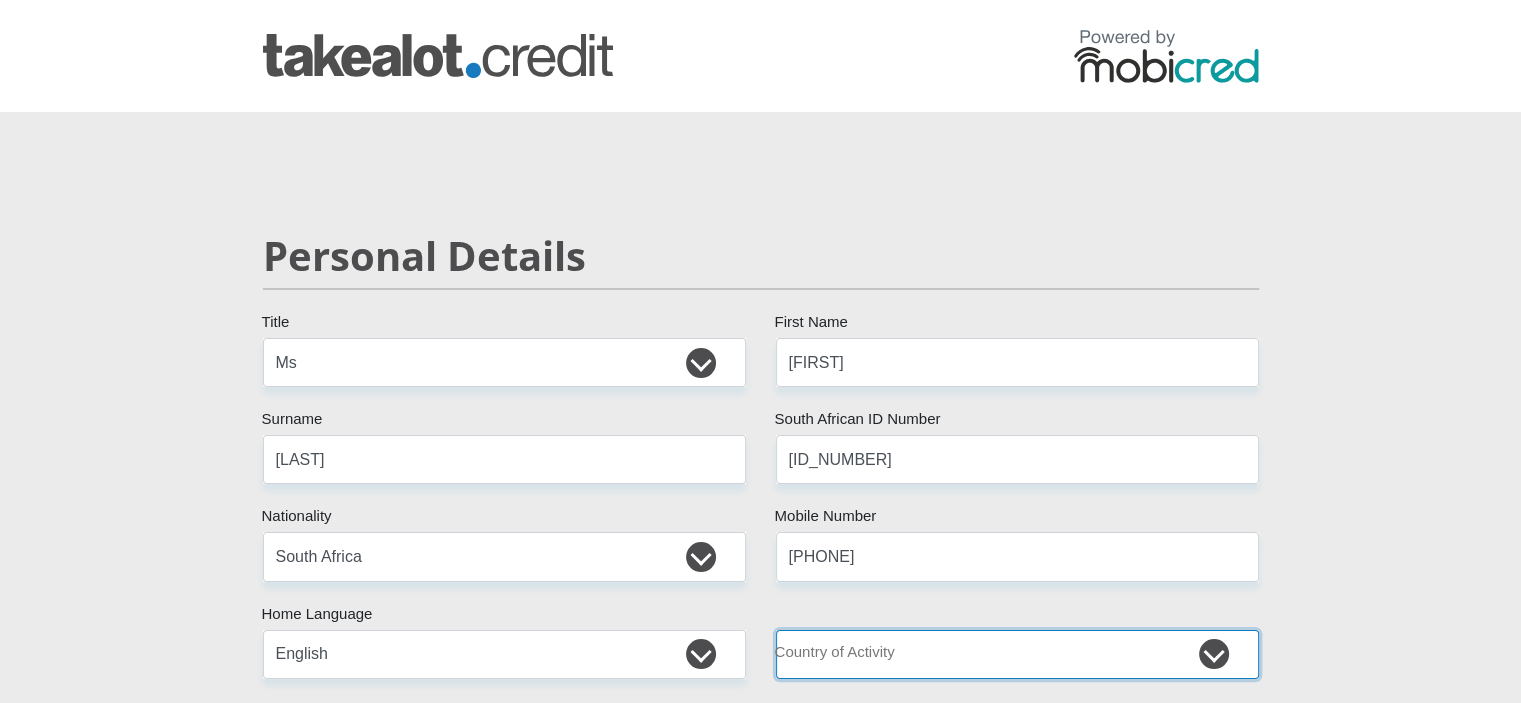 click on "South Africa
Afghanistan
Aland Islands
Albania
Algeria
America Samoa
American Virgin Islands
Andorra
Angola
Anguilla
Antarctica
Antigua and Barbuda
Argentina
Armenia
Aruba
Ascension Island
Australia
Austria
Azerbaijan
Chad" at bounding box center (1017, 654) 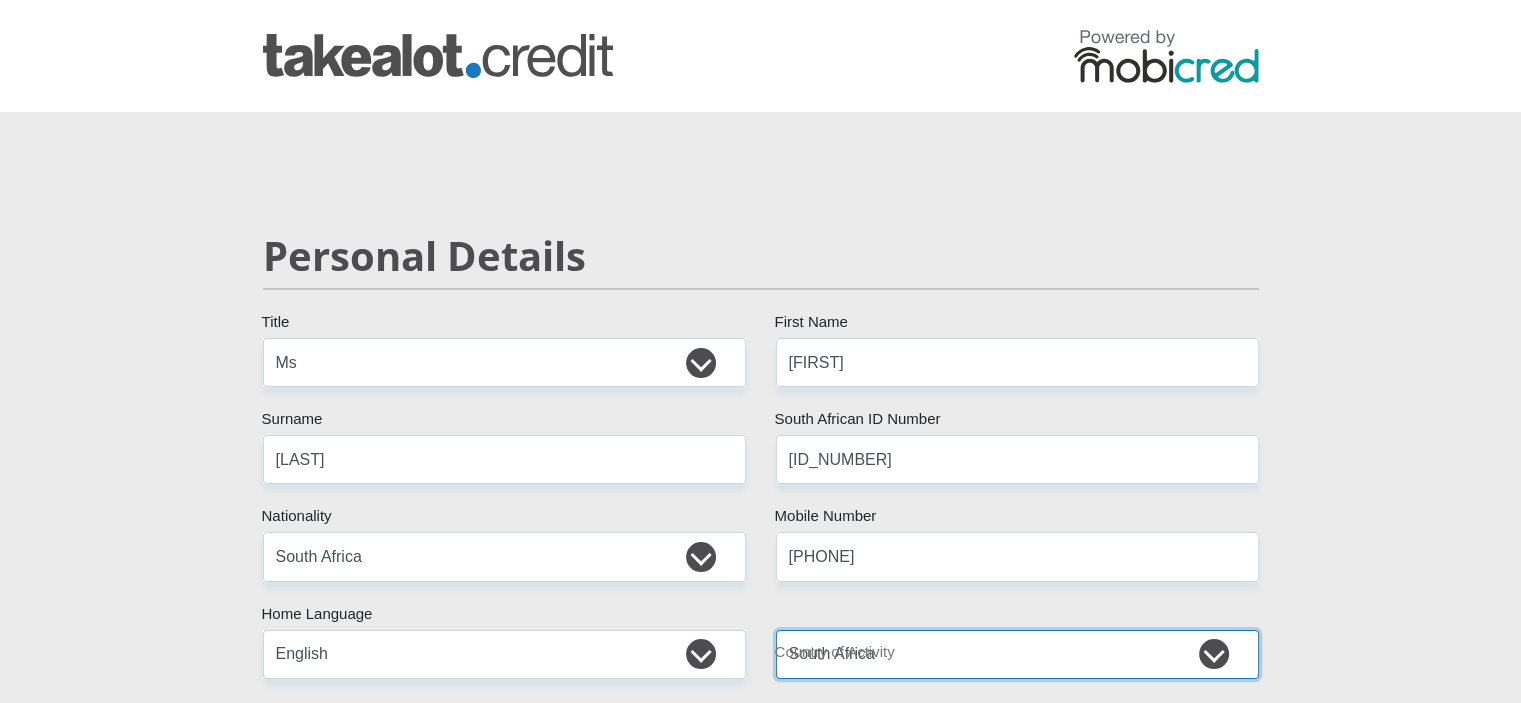 click on "South Africa
Afghanistan
Aland Islands
Albania
Algeria
America Samoa
American Virgin Islands
Andorra
Angola
Anguilla
Antarctica
Antigua and Barbuda
Argentina
Armenia
Aruba
Ascension Island
Australia
Austria
Azerbaijan
Chad" at bounding box center [1017, 654] 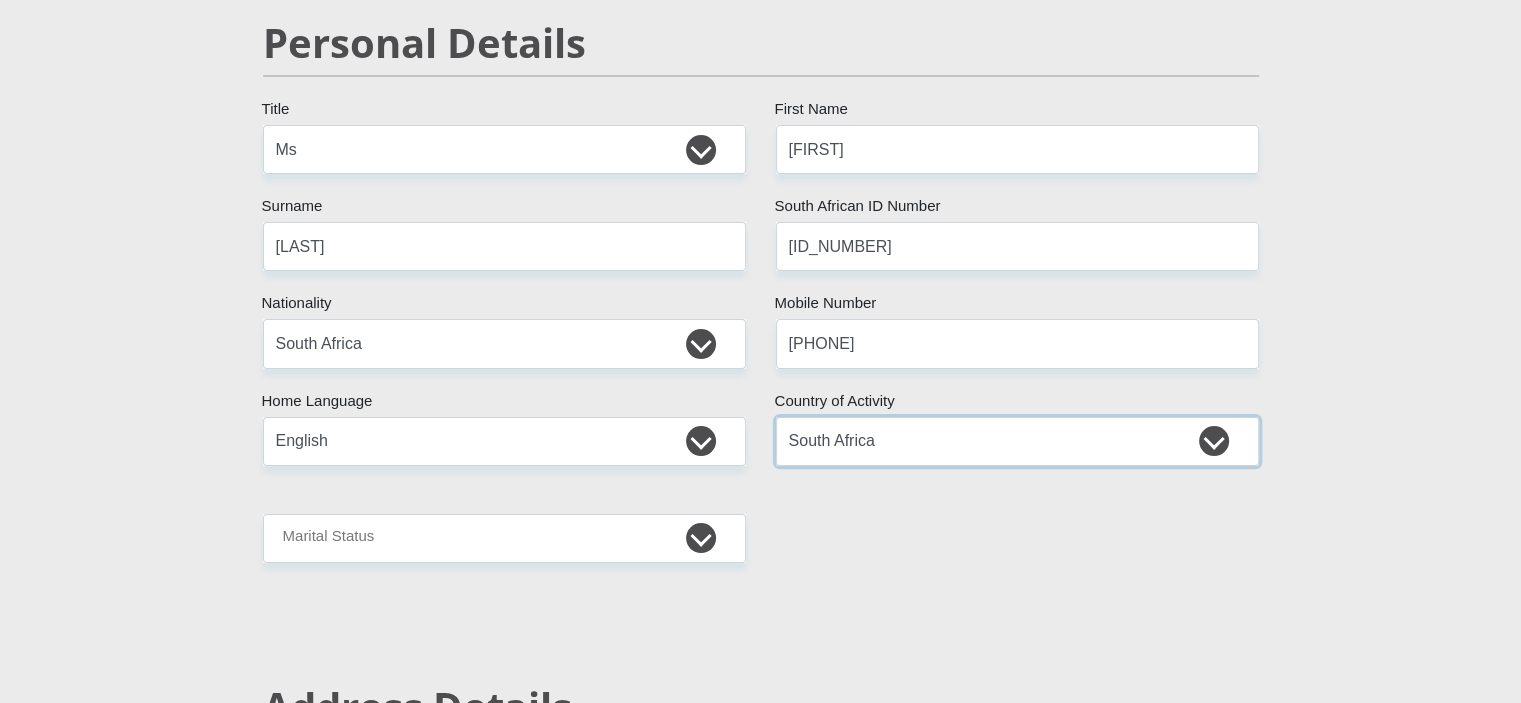 scroll, scrollTop: 400, scrollLeft: 0, axis: vertical 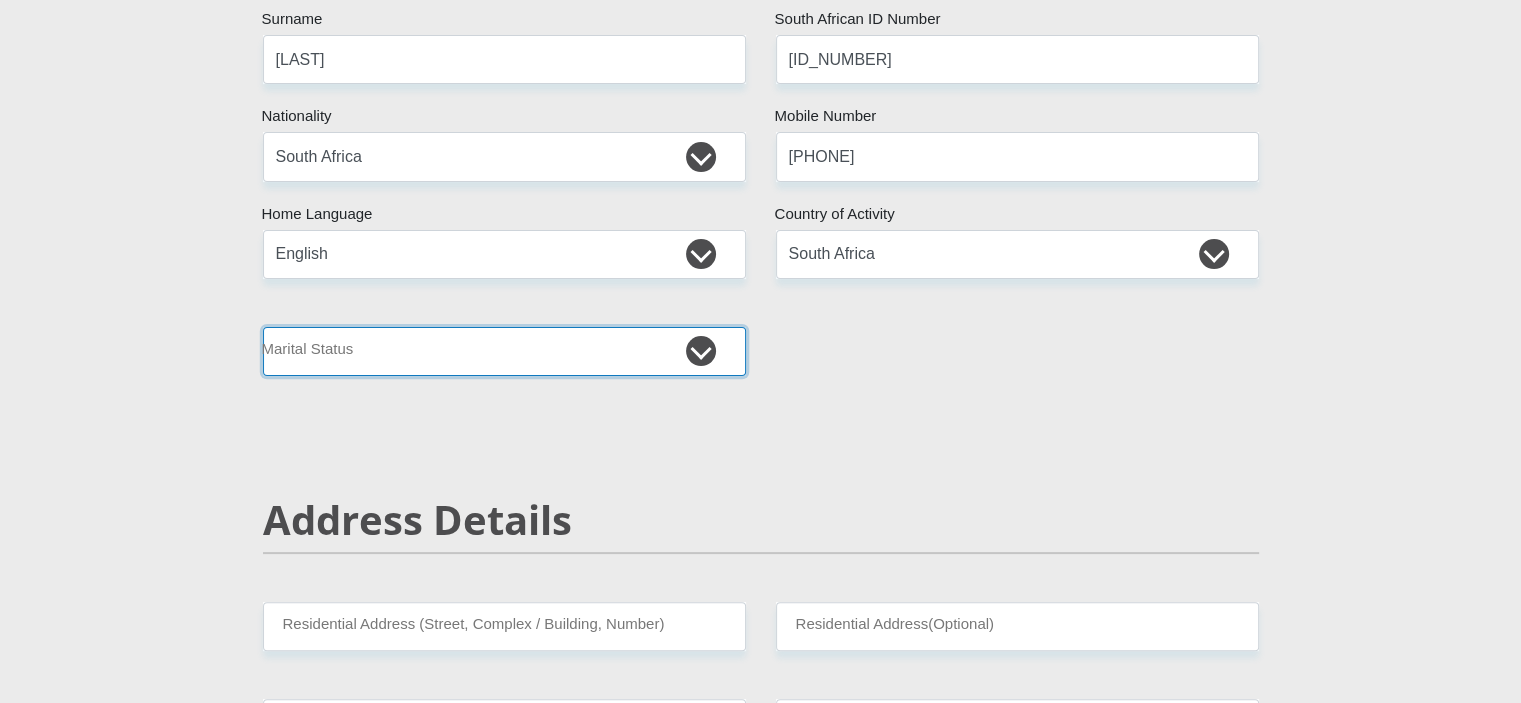 click on "Married ANC
Single
Divorced
Widowed
Married COP or Customary Law" at bounding box center (504, 351) 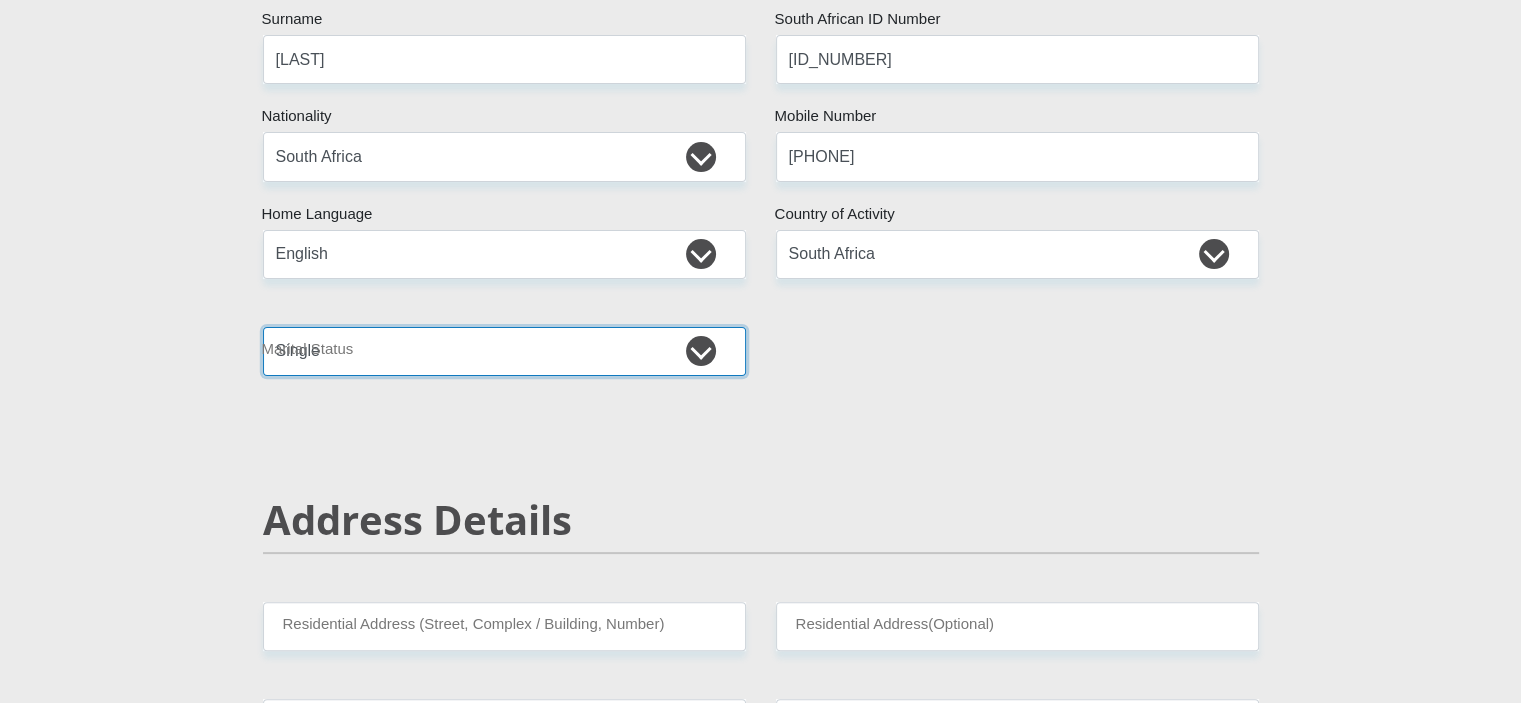 click on "Married ANC
Single
Divorced
Widowed
Married COP or Customary Law" at bounding box center [504, 351] 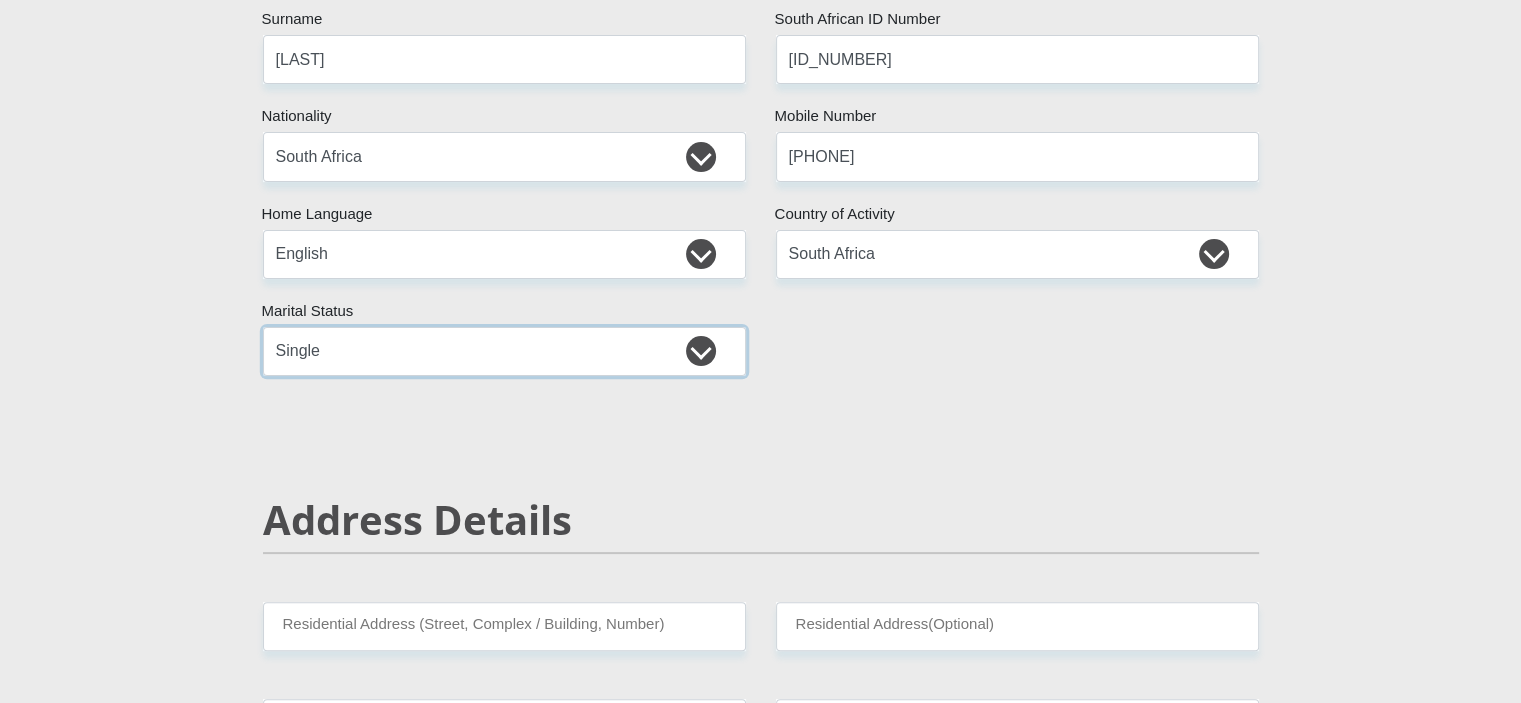 scroll, scrollTop: 1015, scrollLeft: 0, axis: vertical 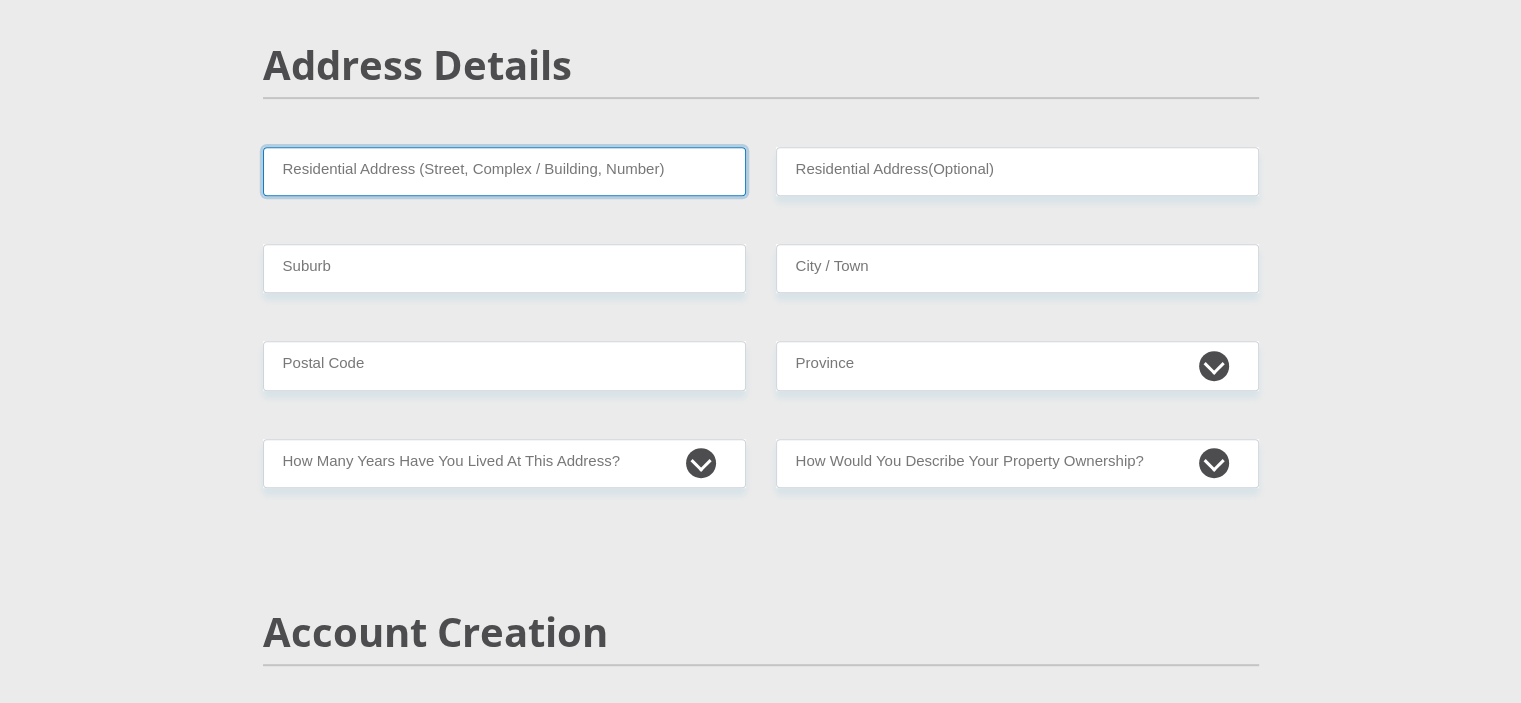 click on "Residential Address (Street, Complex / Building, Number)" at bounding box center (504, 171) 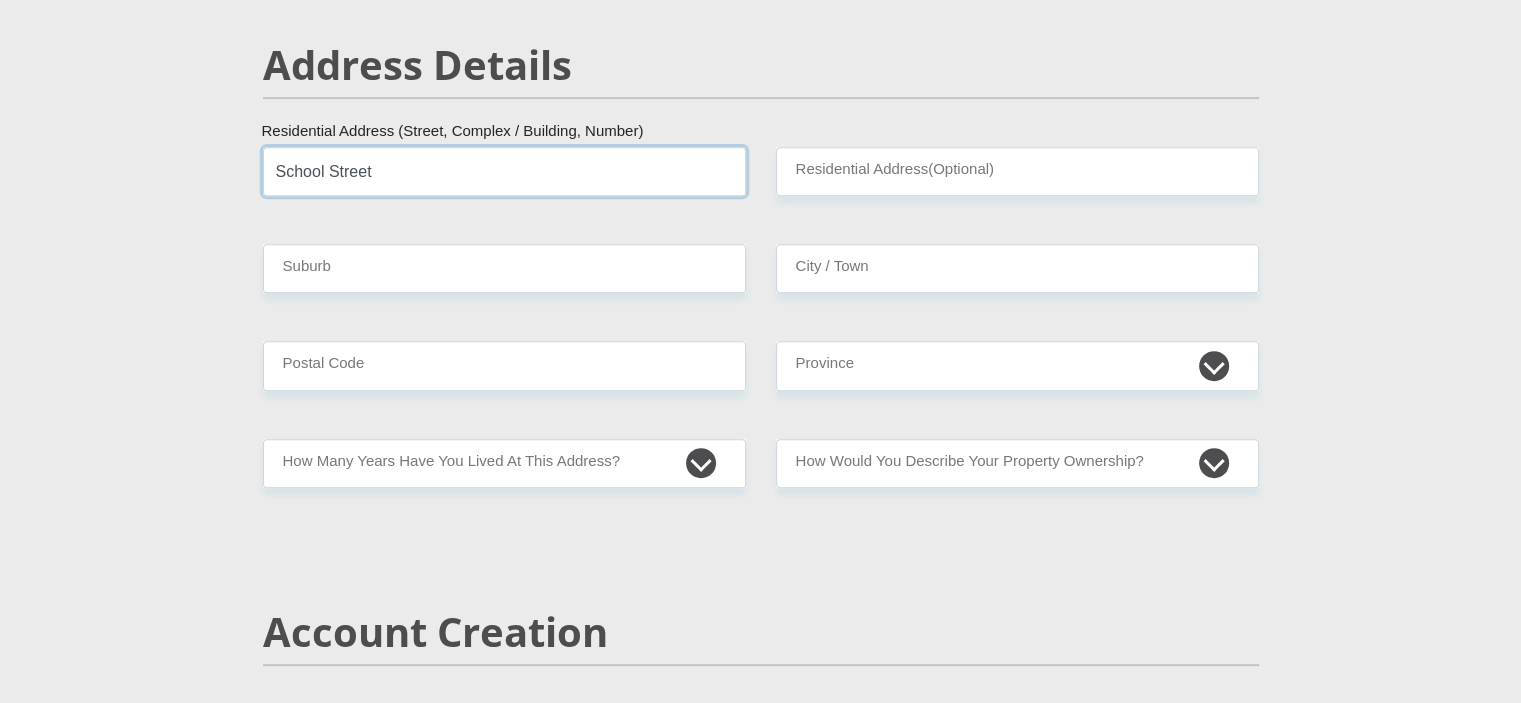 type on "School Street" 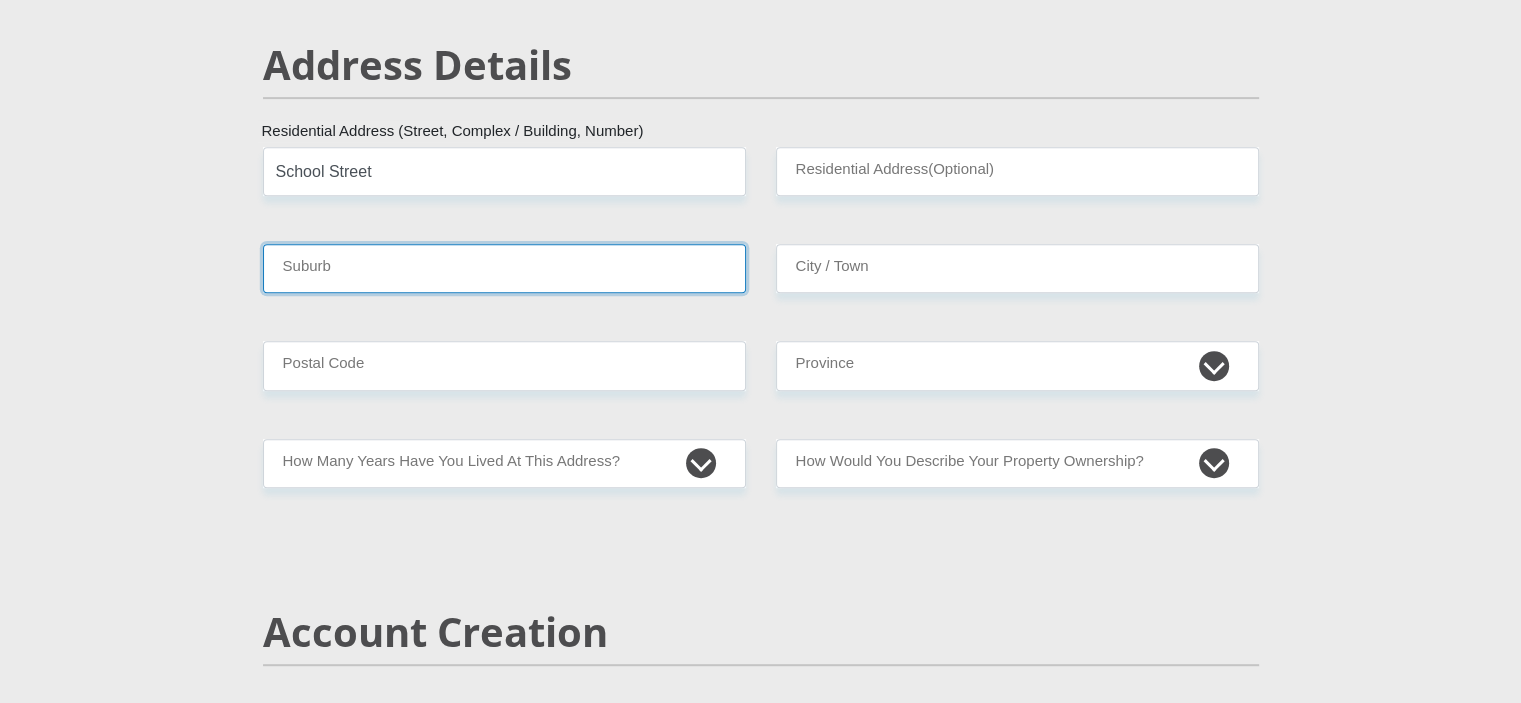 click on "Suburb" at bounding box center (504, 268) 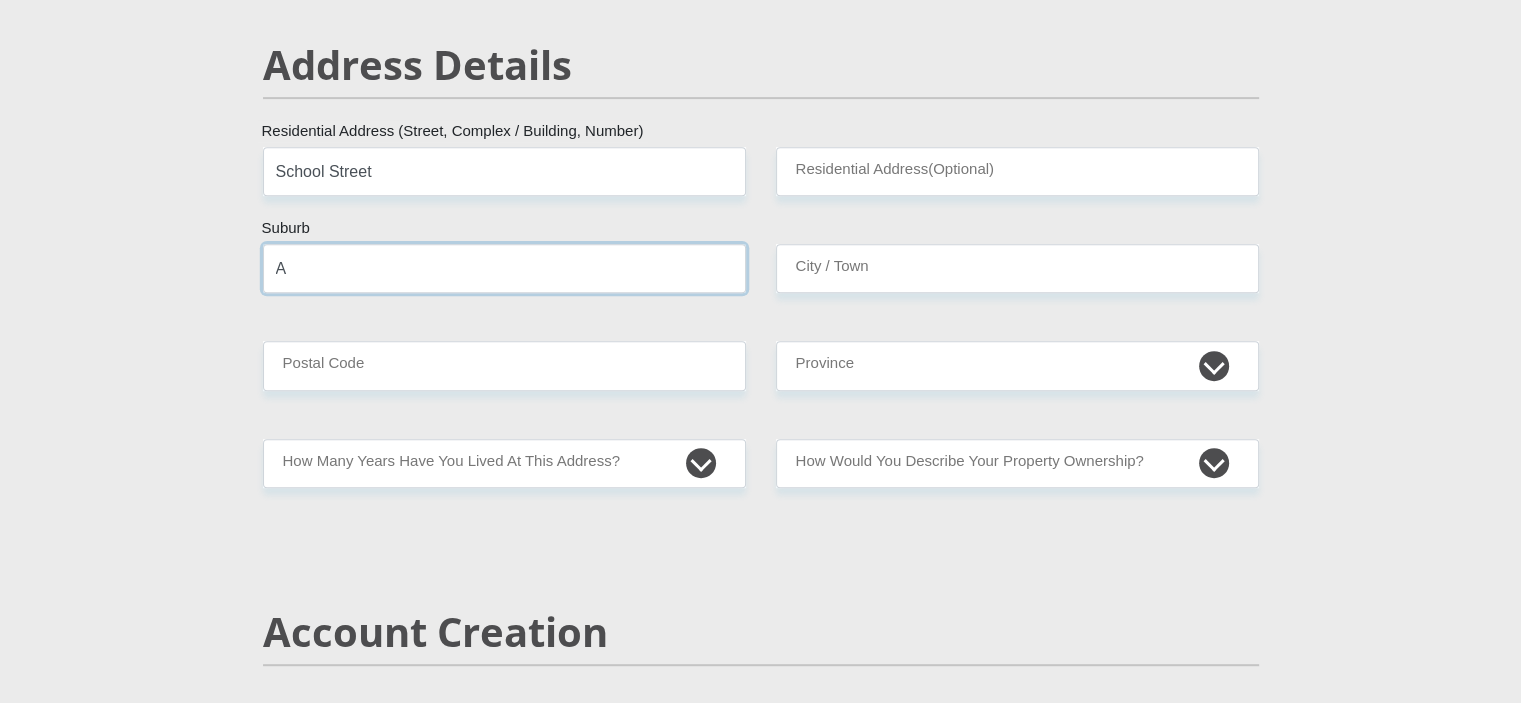 type on "[CITY]" 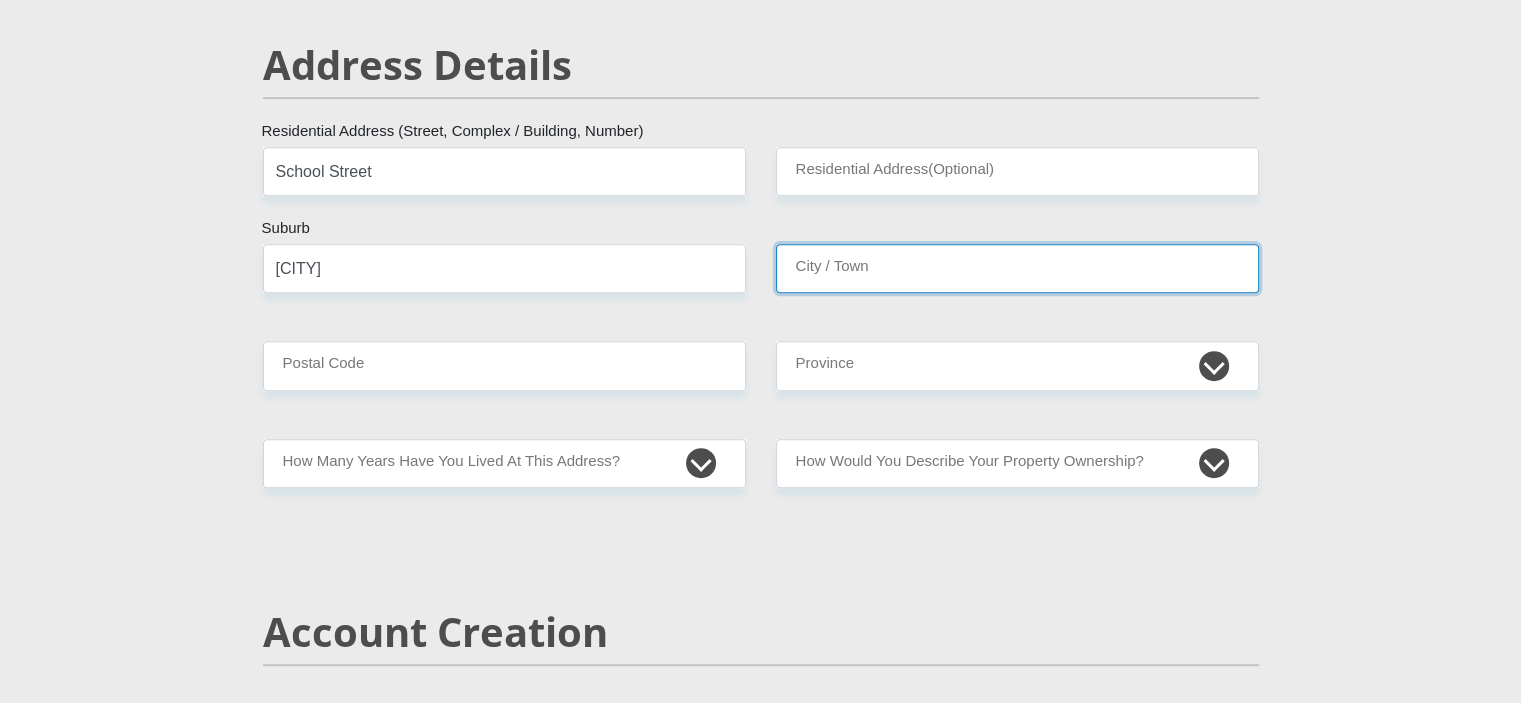 click on "City / Town" at bounding box center (1017, 268) 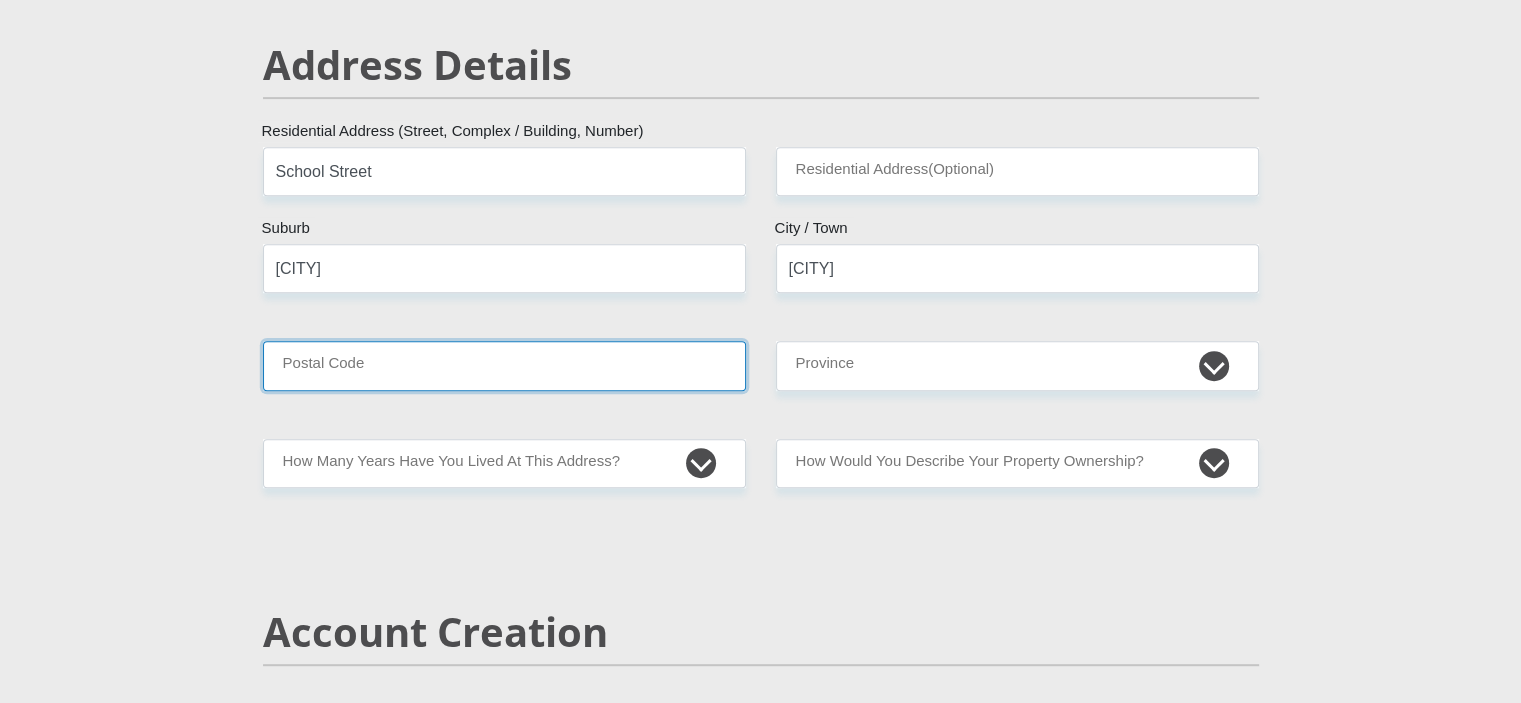 type on "7301" 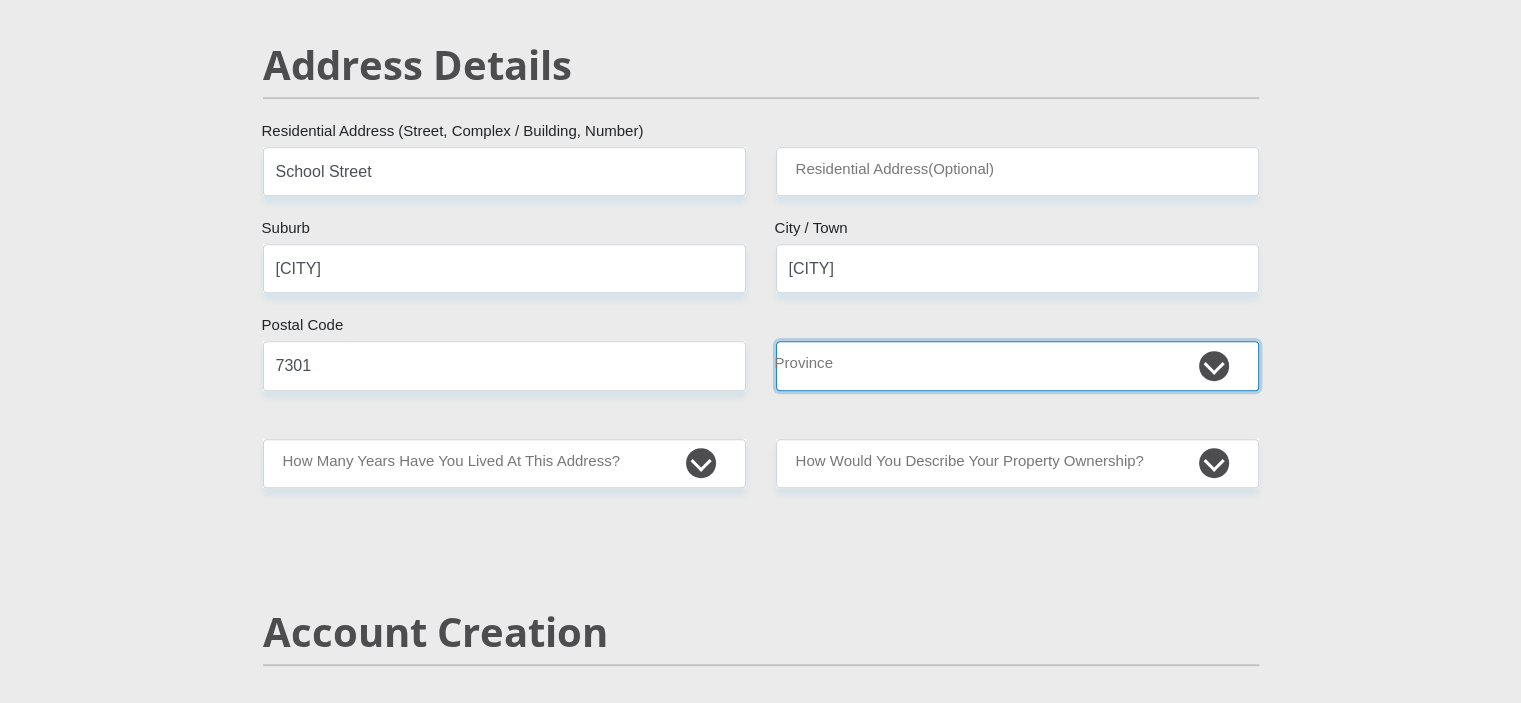 click on "Eastern Cape
Free State
Gauteng
KwaZulu-Natal
Limpopo
Mpumalanga
Northern Cape
North West
Western Cape" at bounding box center (1017, 365) 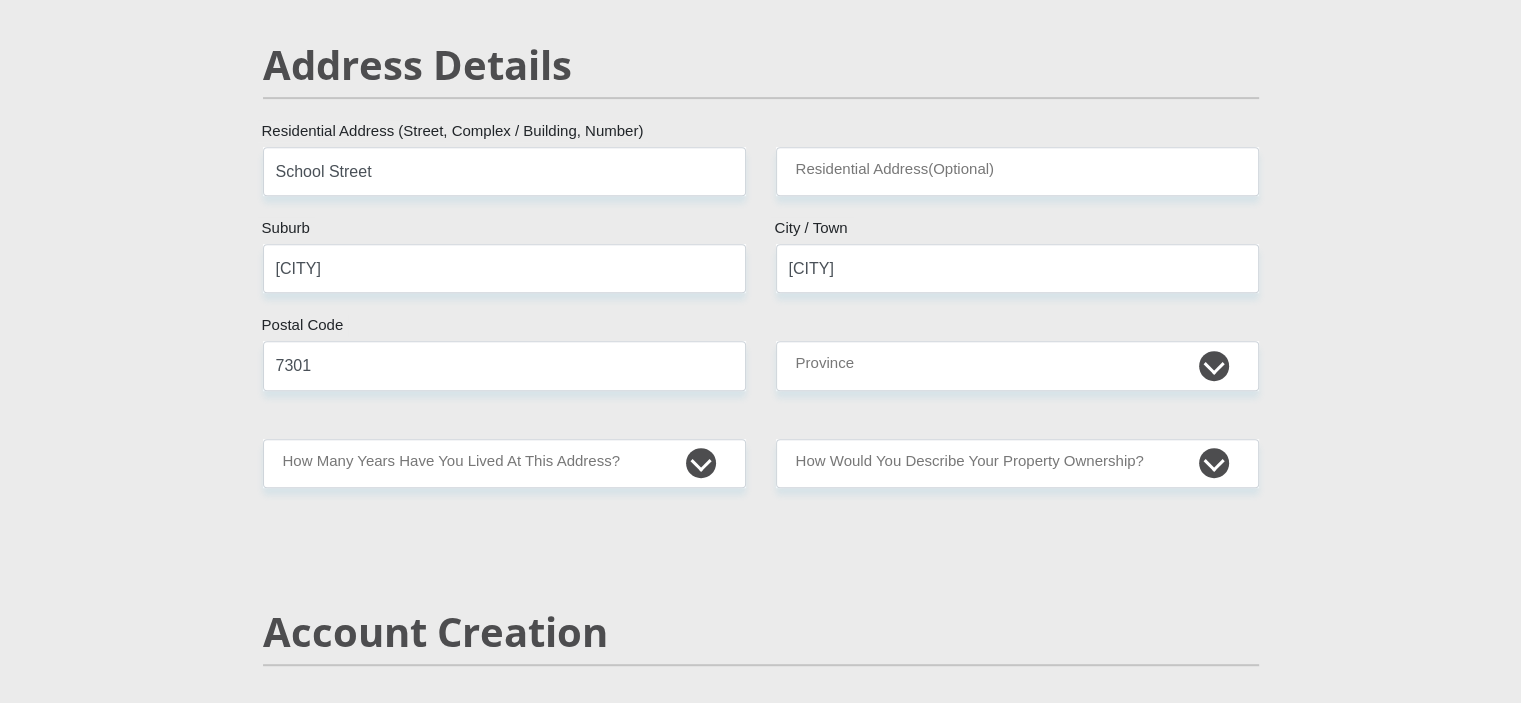 click on "Account Creation" at bounding box center [761, 661] 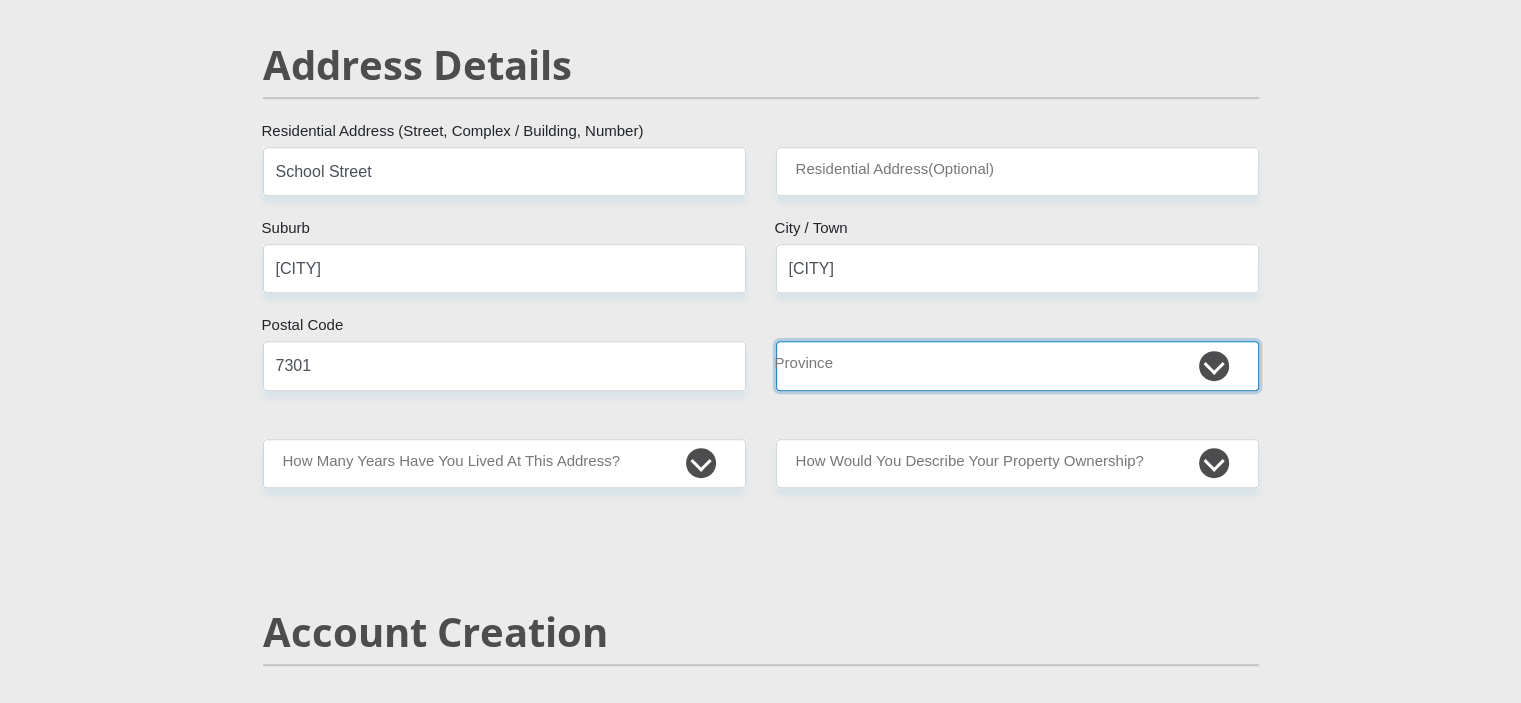 click on "Eastern Cape
Free State
Gauteng
KwaZulu-Natal
Limpopo
Mpumalanga
Northern Cape
North West
Western Cape" at bounding box center (1017, 365) 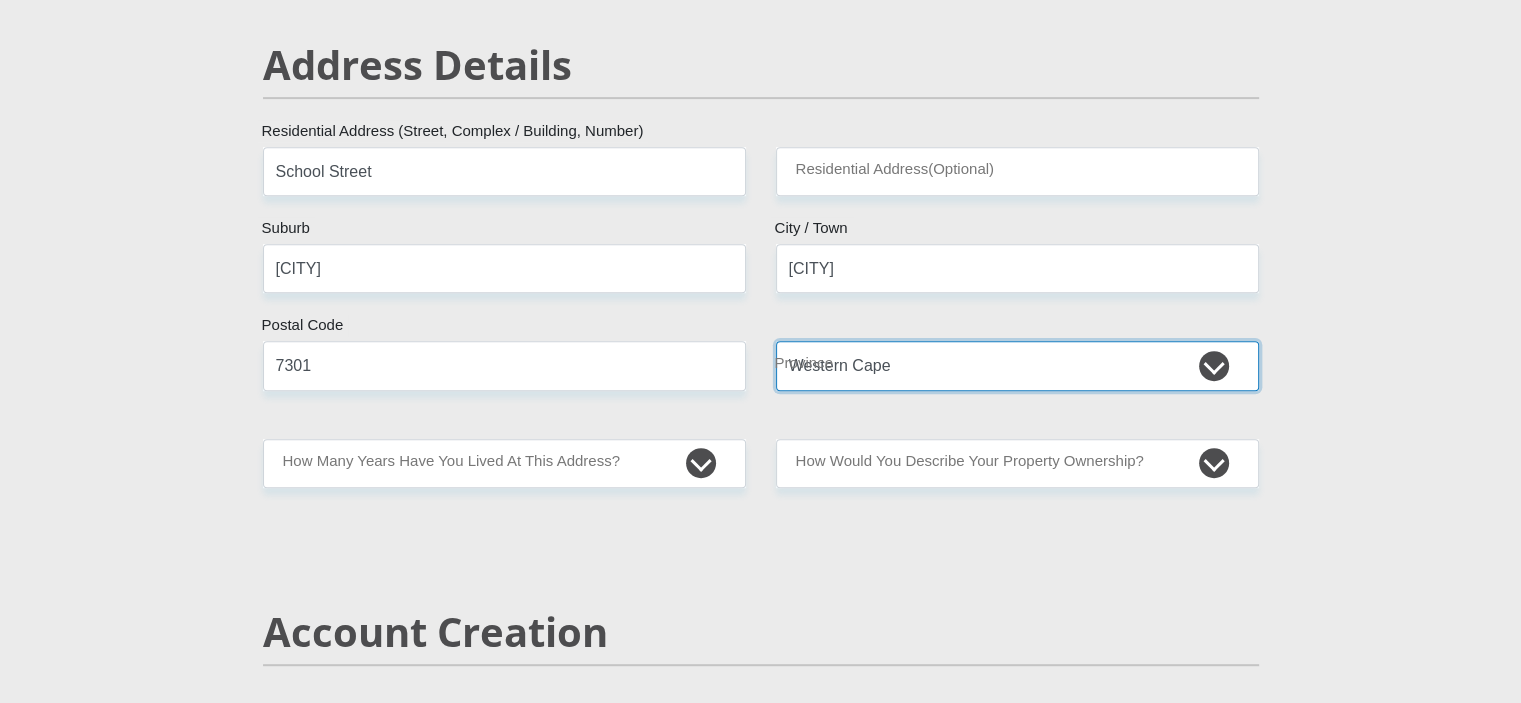 click on "Eastern Cape
Free State
Gauteng
KwaZulu-Natal
Limpopo
Mpumalanga
Northern Cape
North West
Western Cape" at bounding box center (1017, 365) 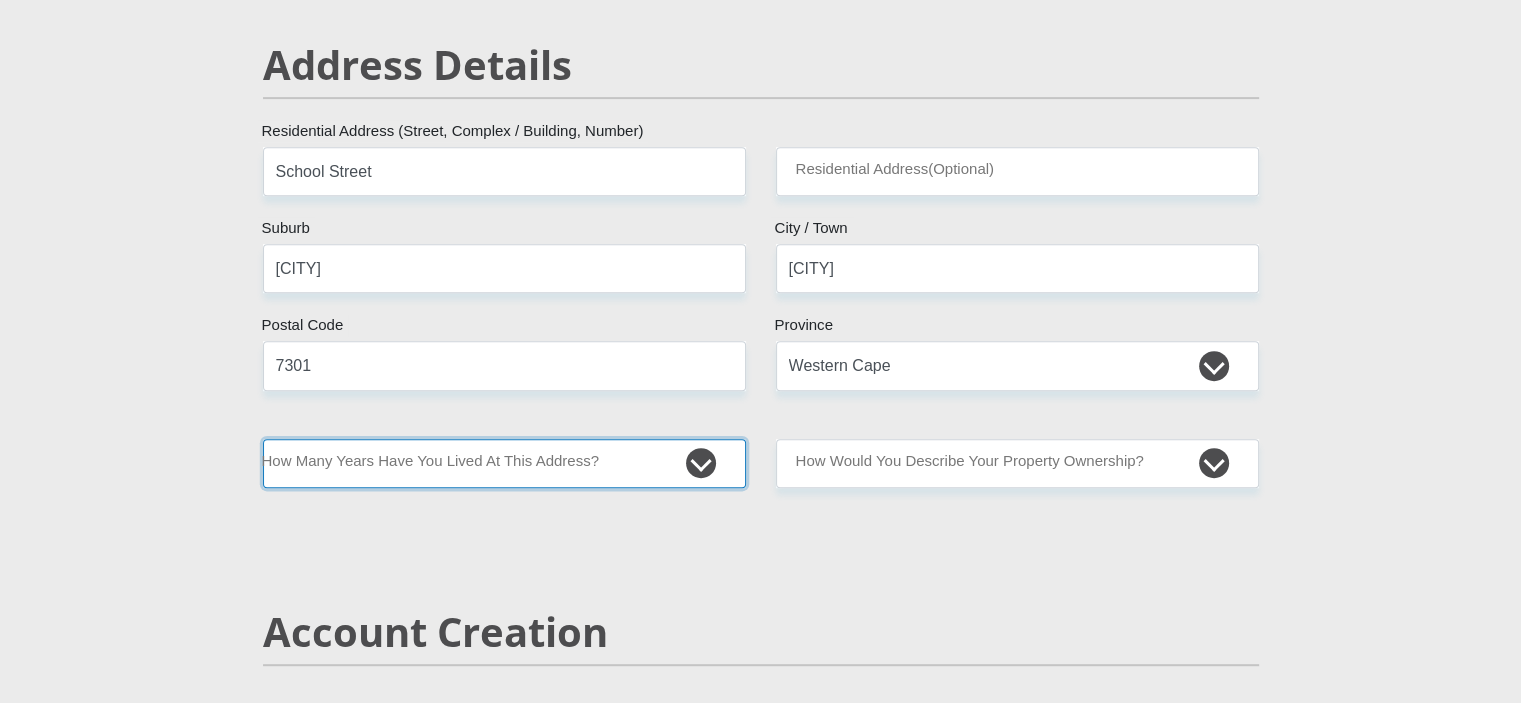 click on "less than 1 year
1-3 years
3-5 years
5+ years" at bounding box center (504, 463) 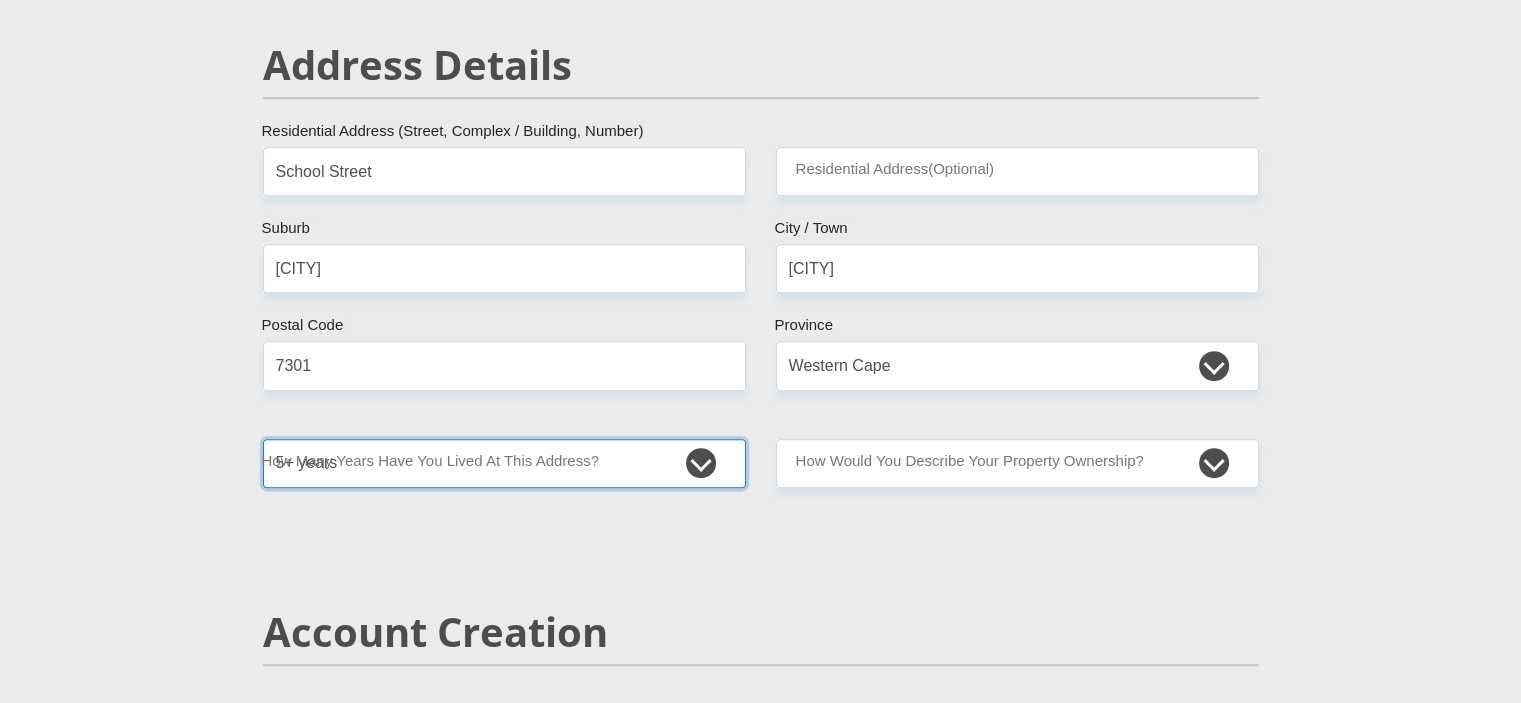 click on "less than 1 year
1-3 years
3-5 years
5+ years" at bounding box center (504, 463) 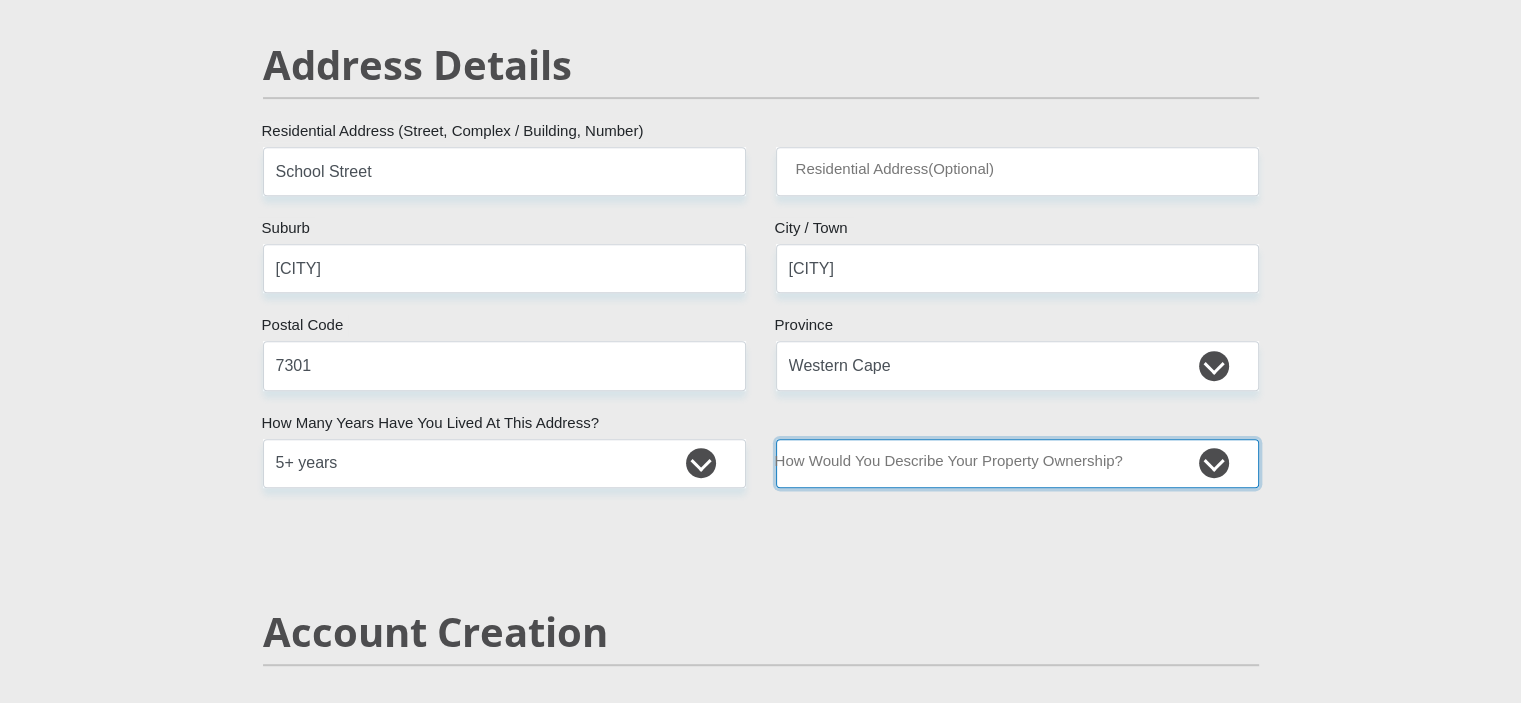 click on "Owned
Rented
Family Owned
Company Dwelling" at bounding box center [1017, 463] 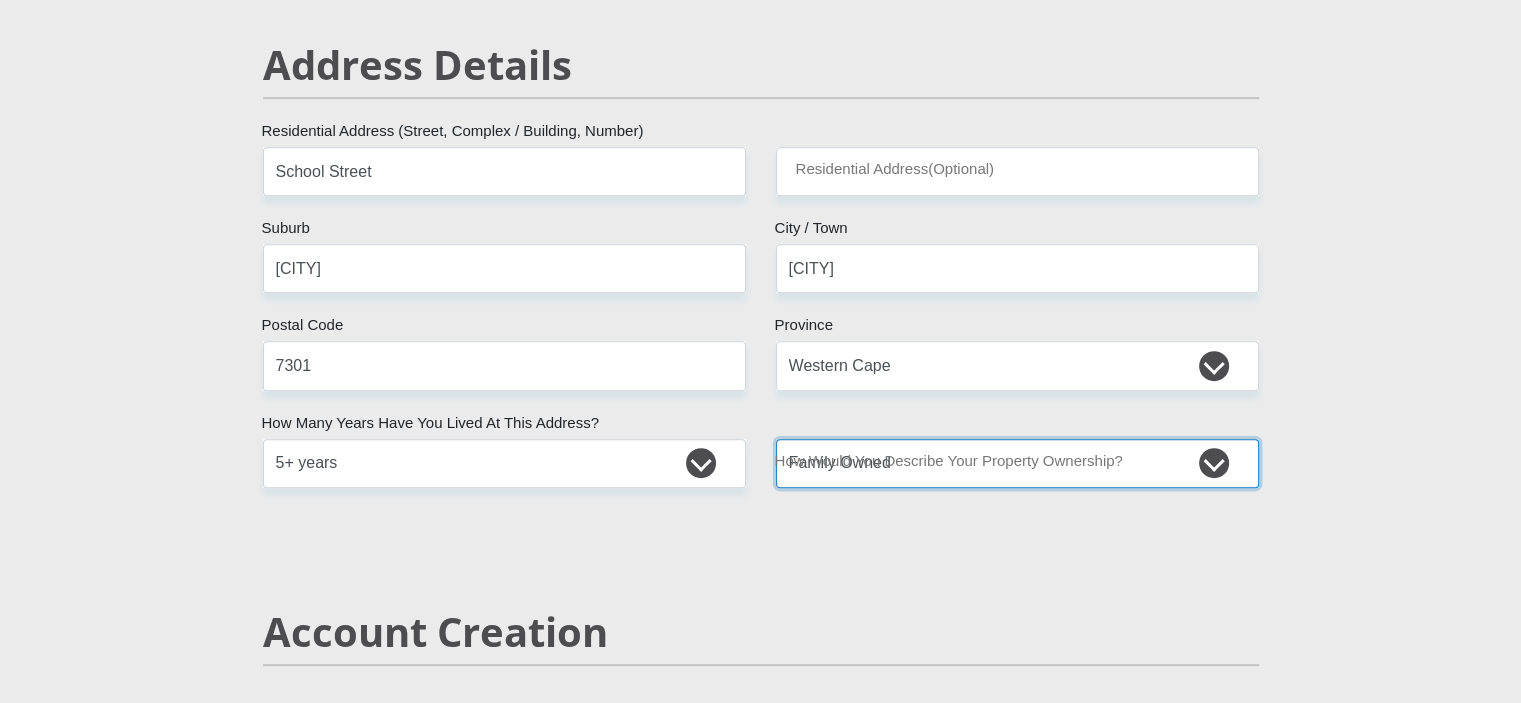 click on "Owned
Rented
Family Owned
Company Dwelling" at bounding box center (1017, 463) 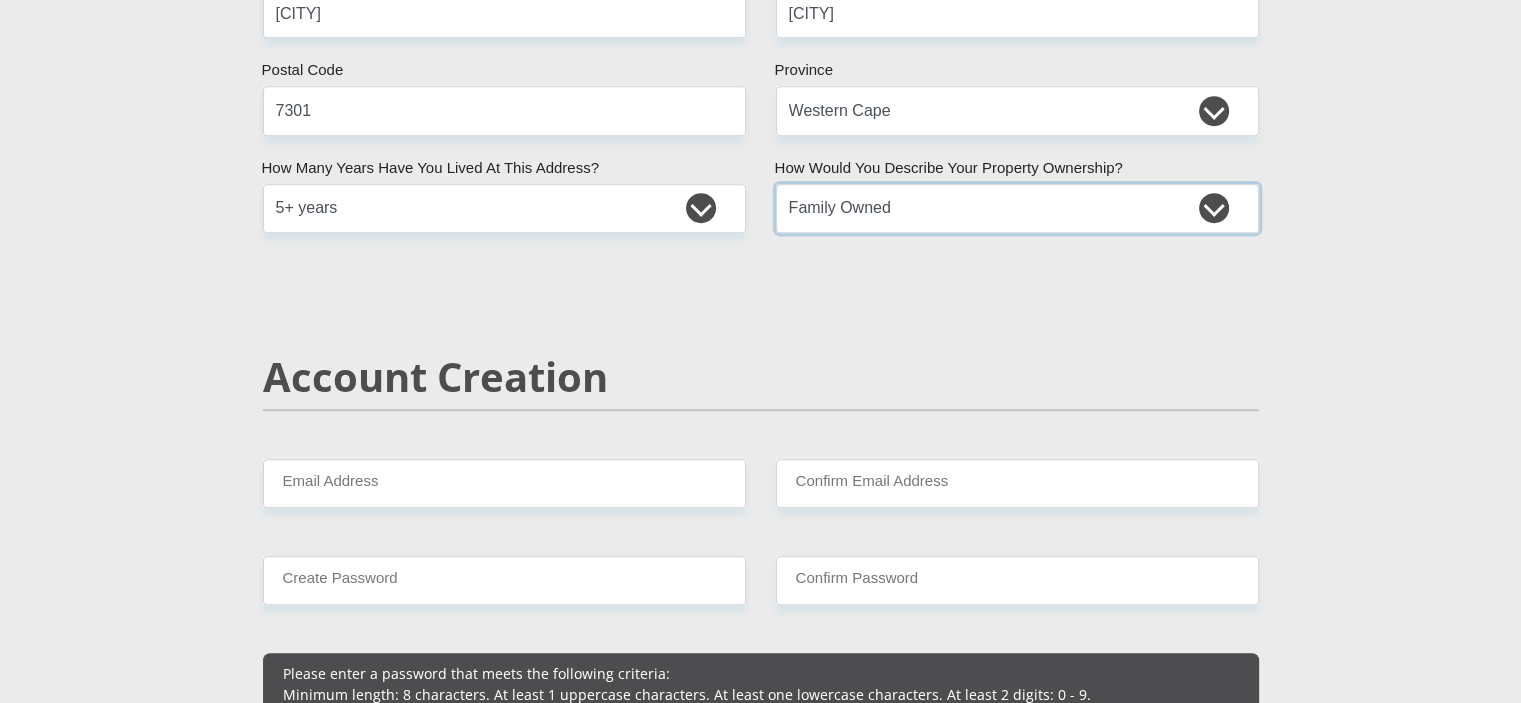 scroll, scrollTop: 1056, scrollLeft: 0, axis: vertical 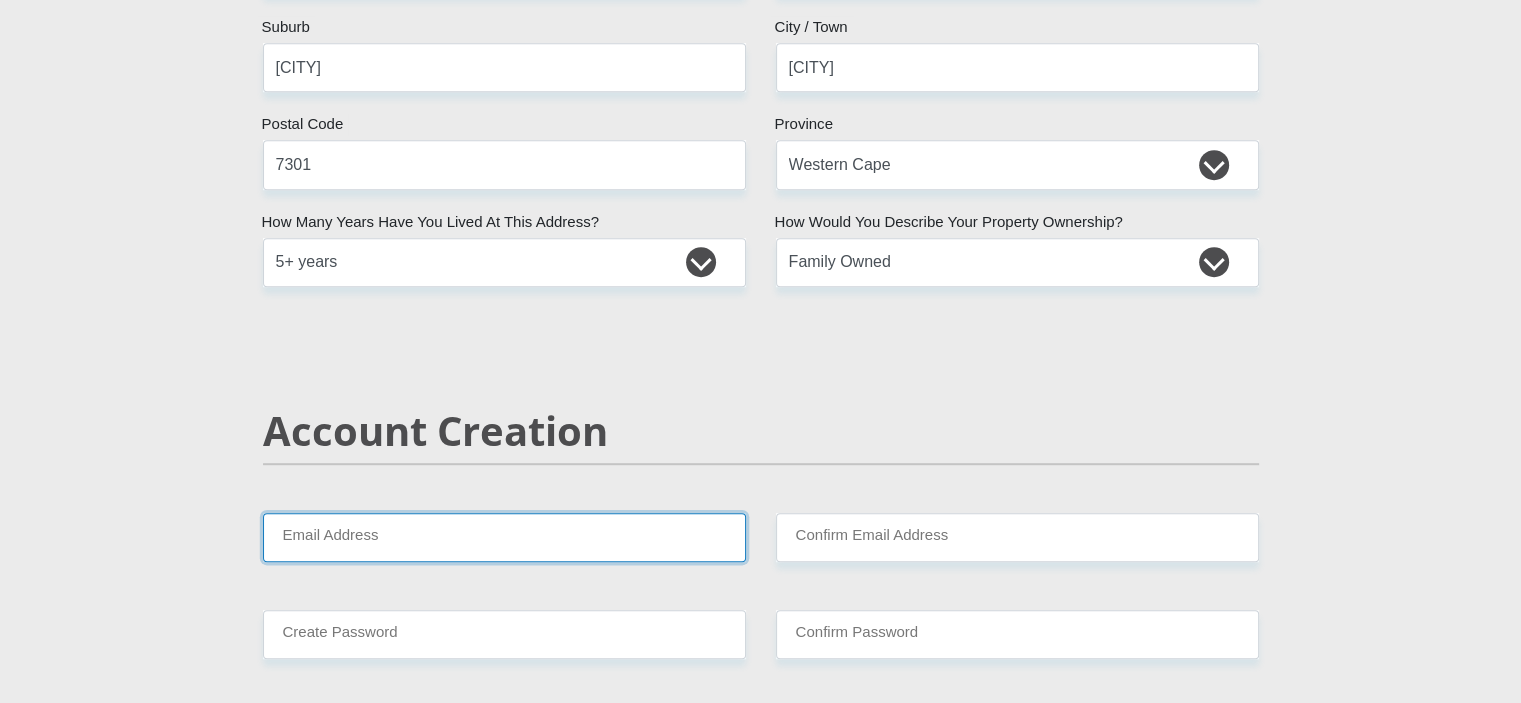 click on "Email Address" at bounding box center [504, 537] 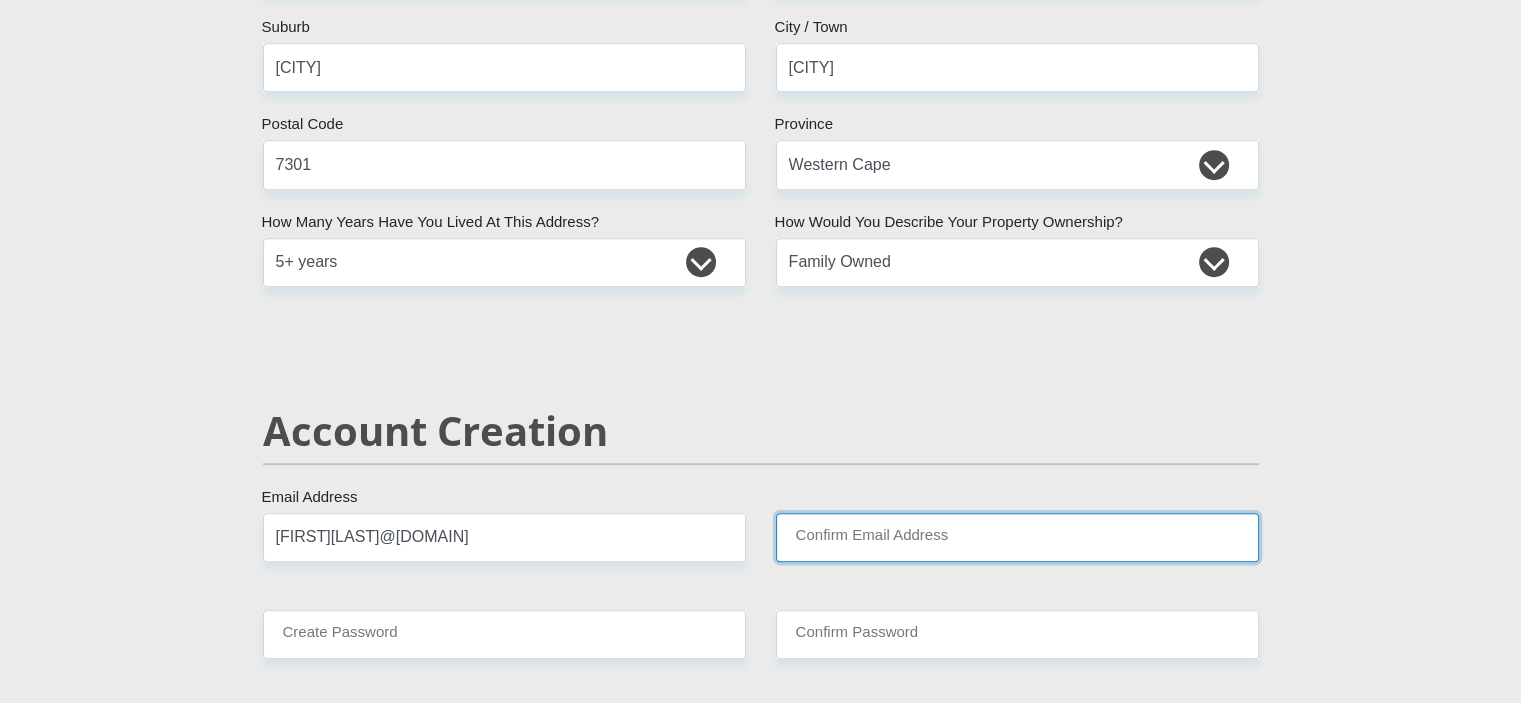 click on "Confirm Email Address" at bounding box center (1017, 537) 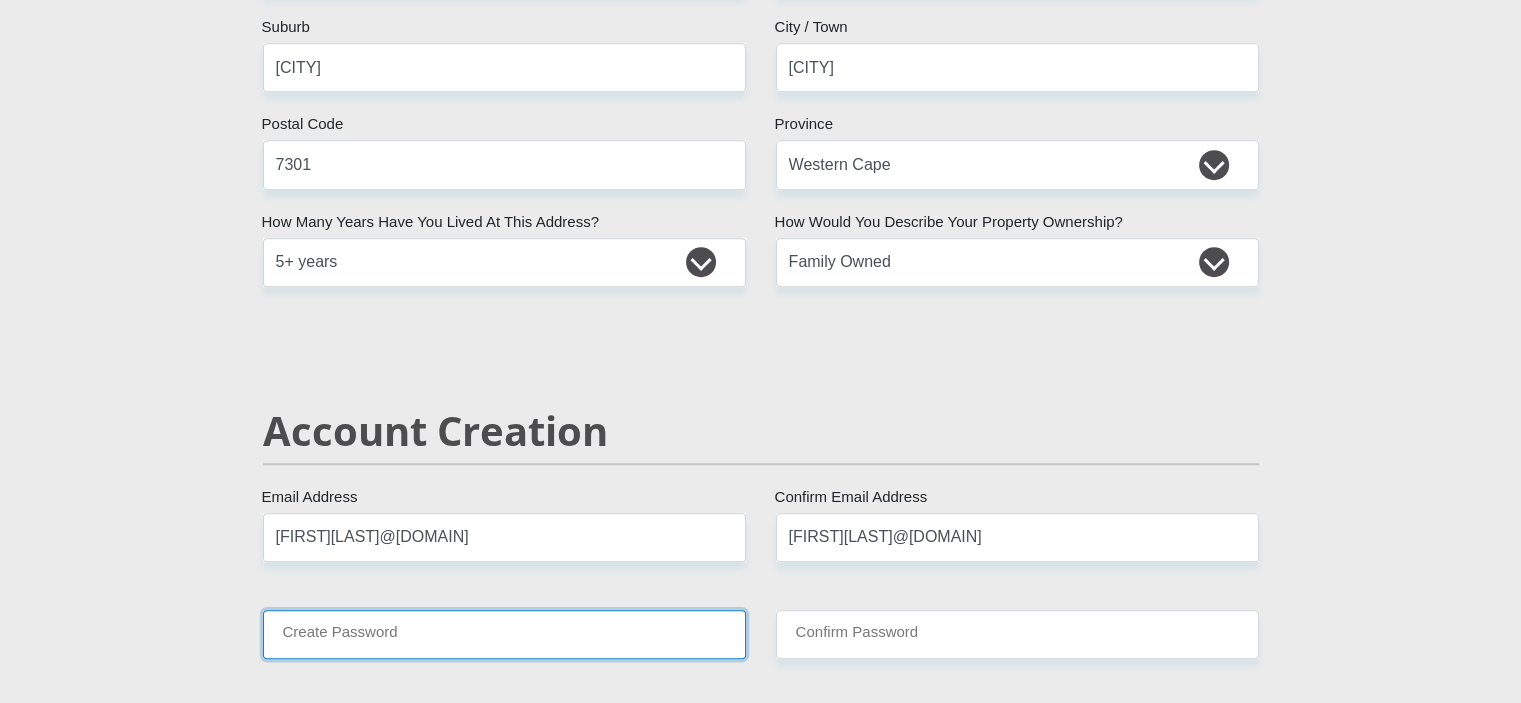 click on "Create Password" at bounding box center [504, 634] 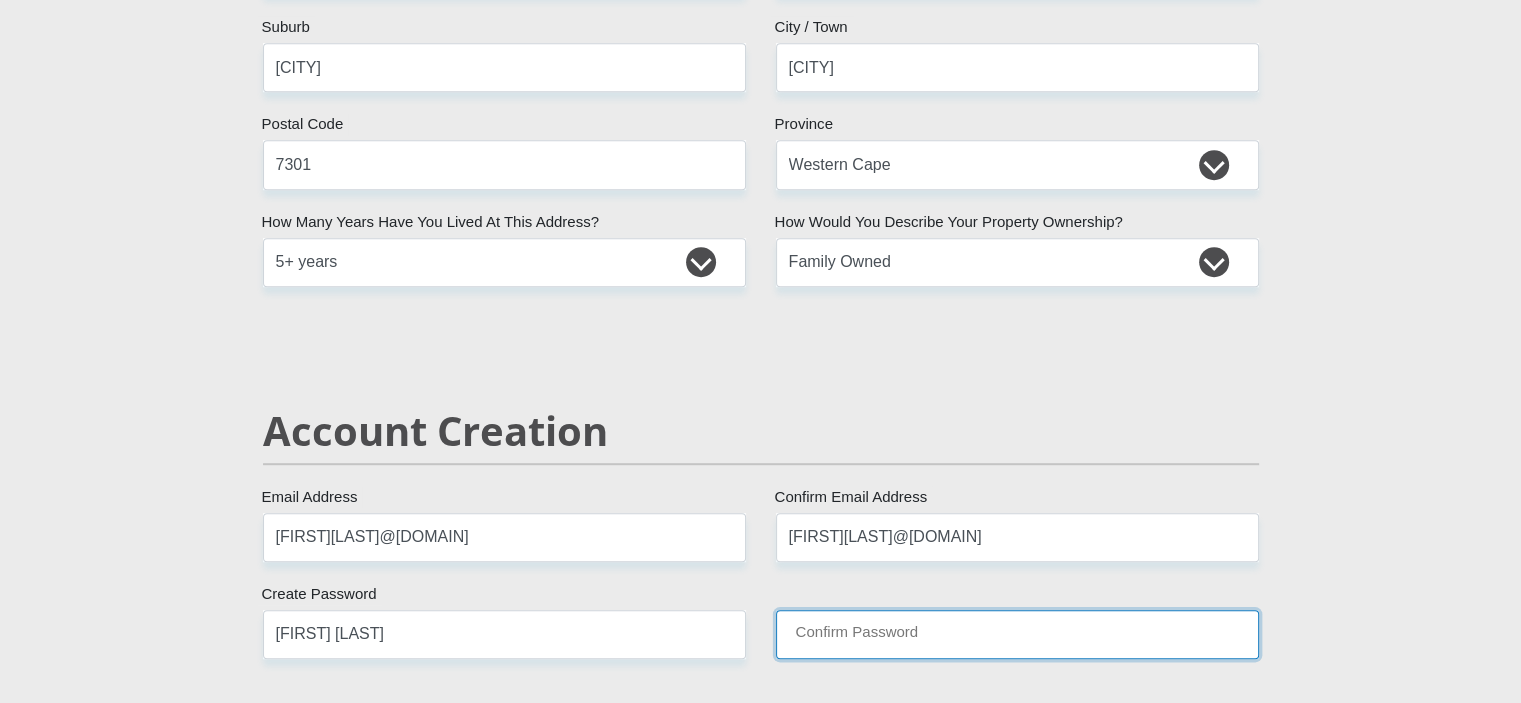 click on "Confirm Password" at bounding box center (1017, 634) 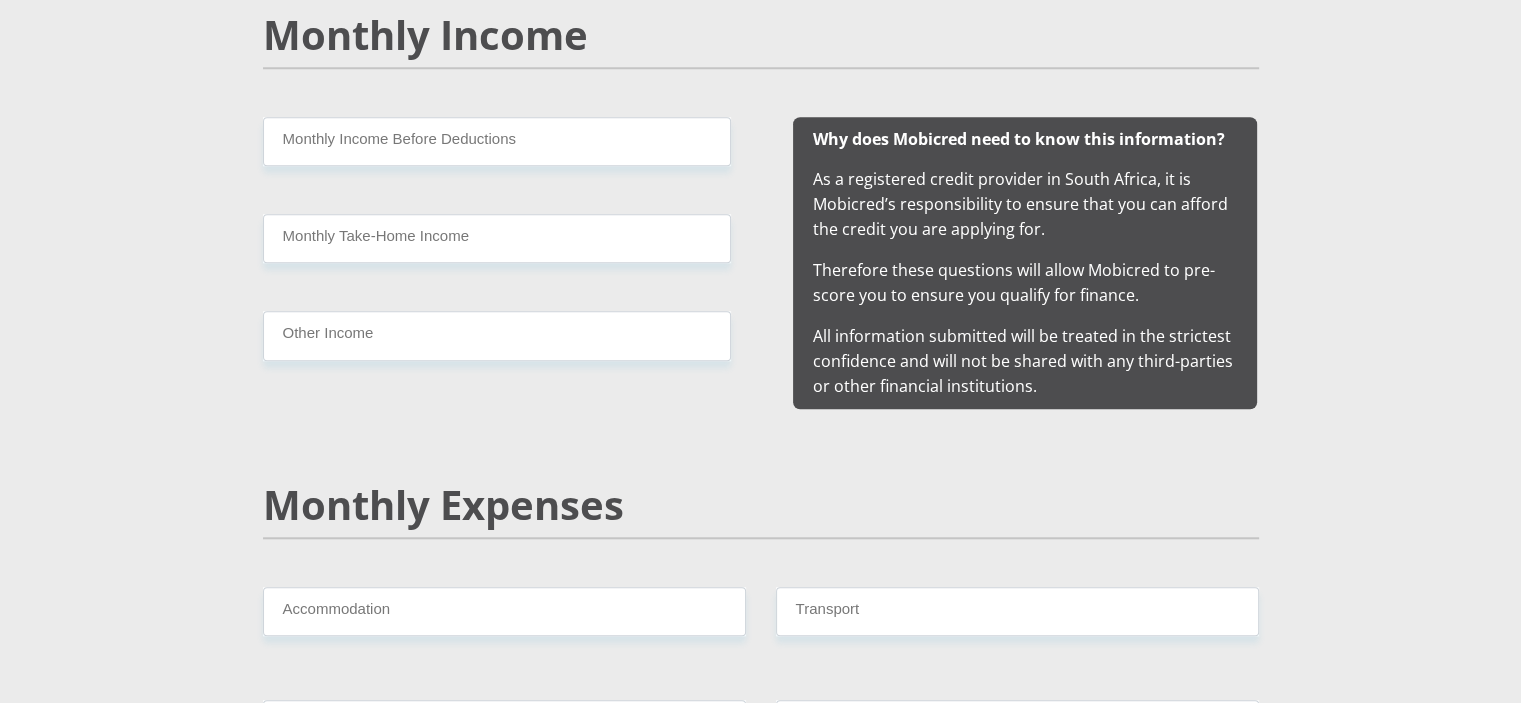scroll, scrollTop: 1963, scrollLeft: 0, axis: vertical 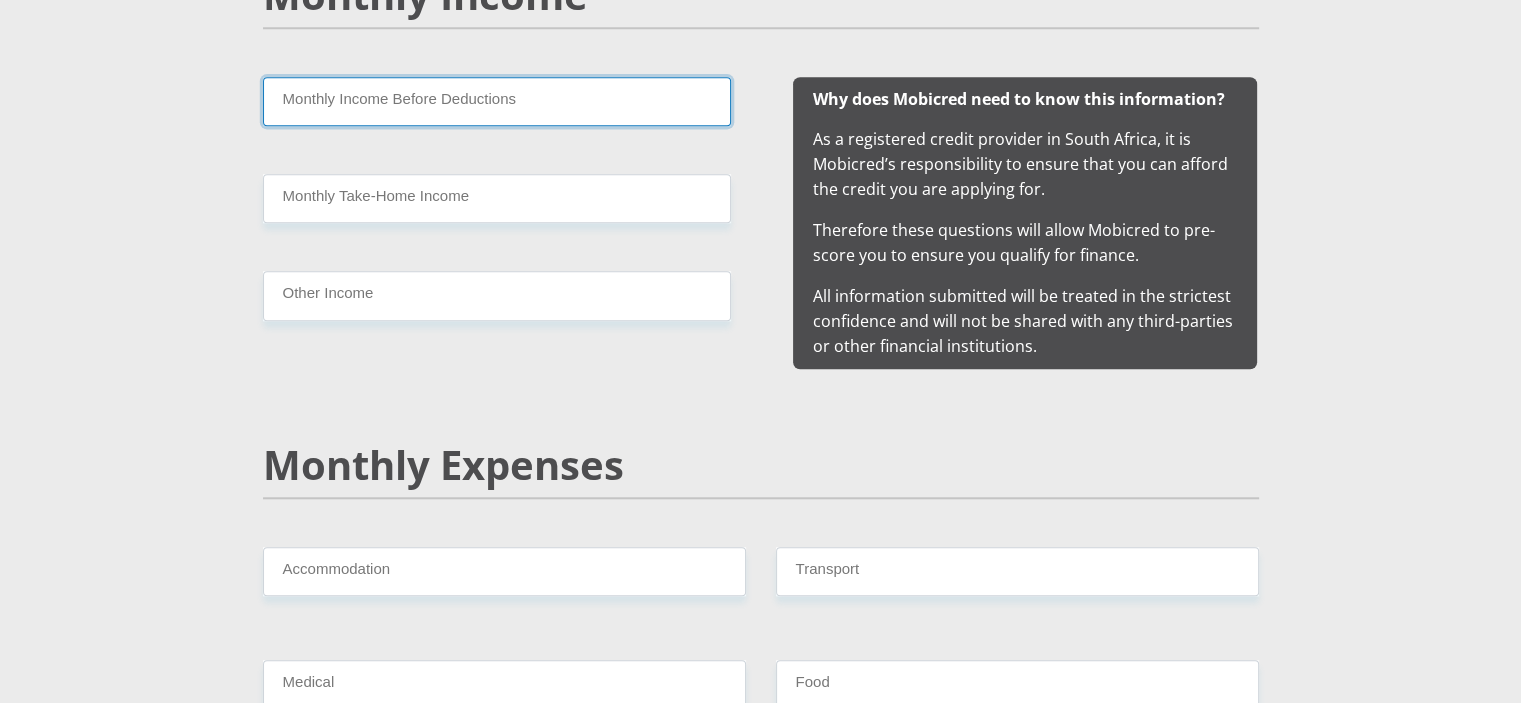 click on "Monthly Income Before Deductions" at bounding box center (497, 101) 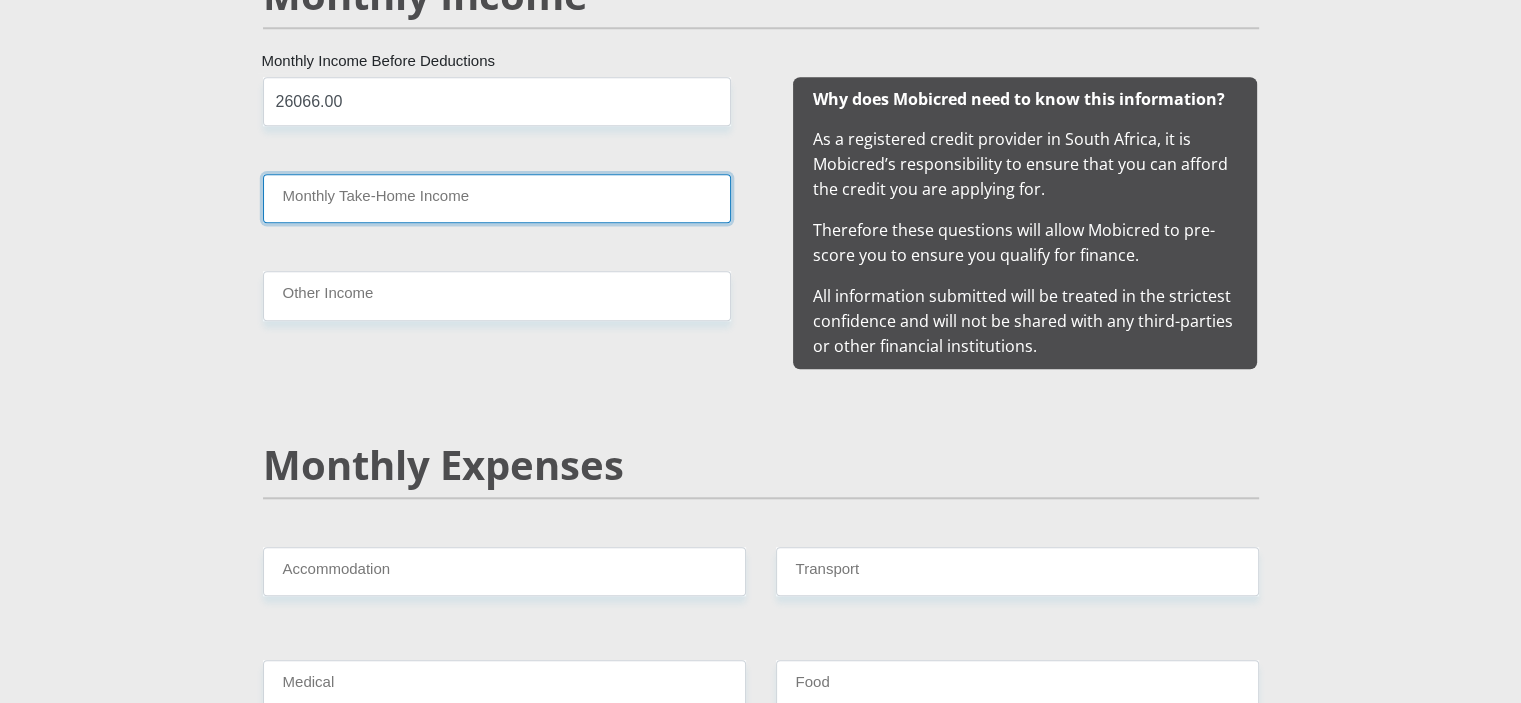 click on "Monthly Take-Home Income" at bounding box center [497, 198] 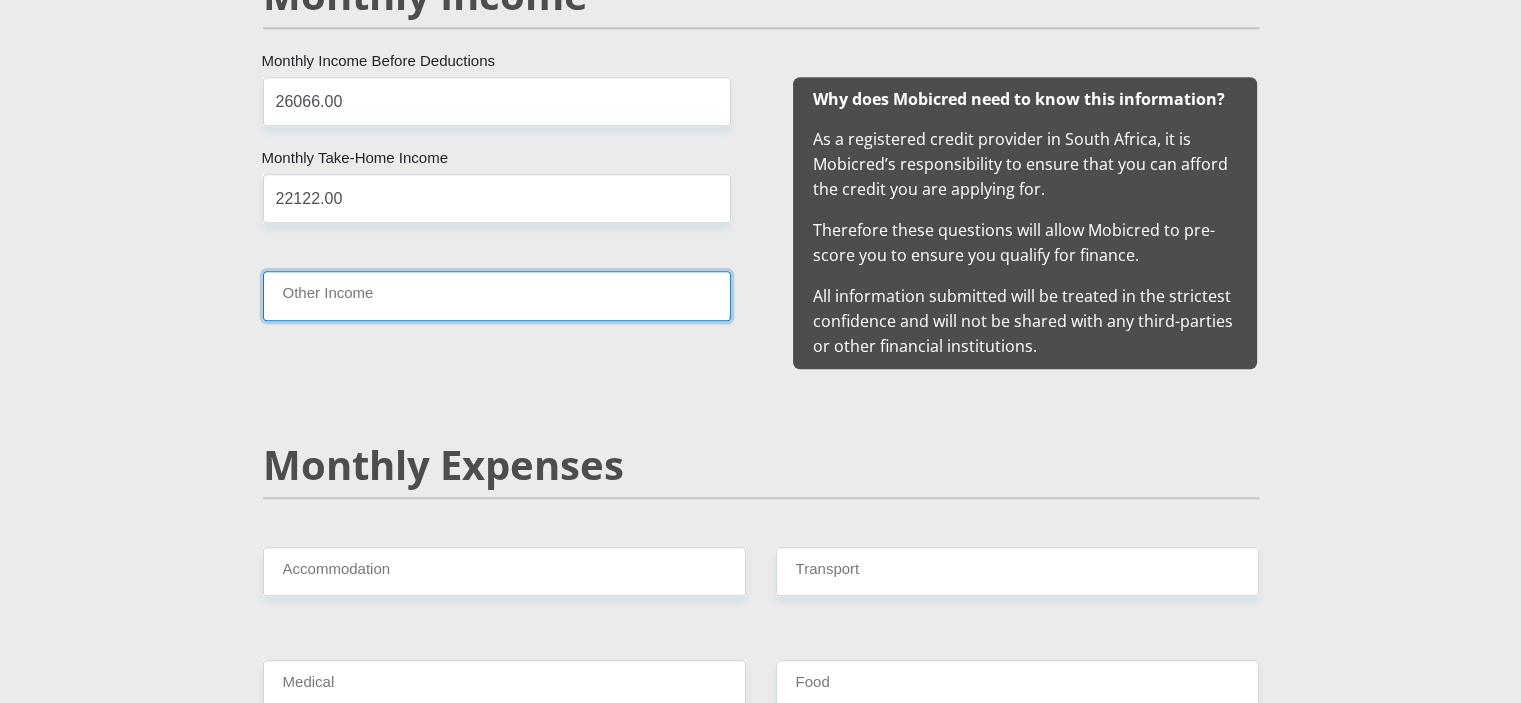 click on "Other Income" at bounding box center [497, 295] 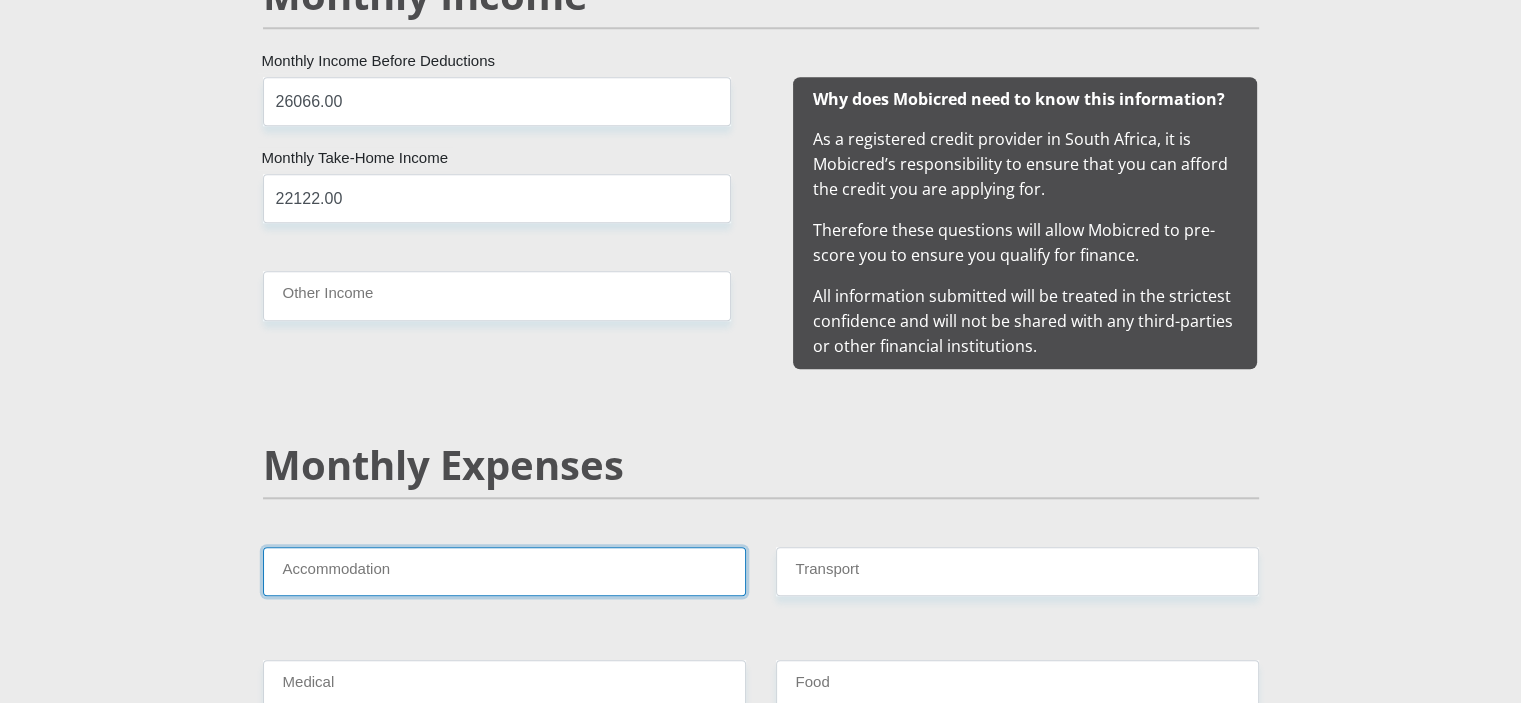 click on "Accommodation" at bounding box center [504, 571] 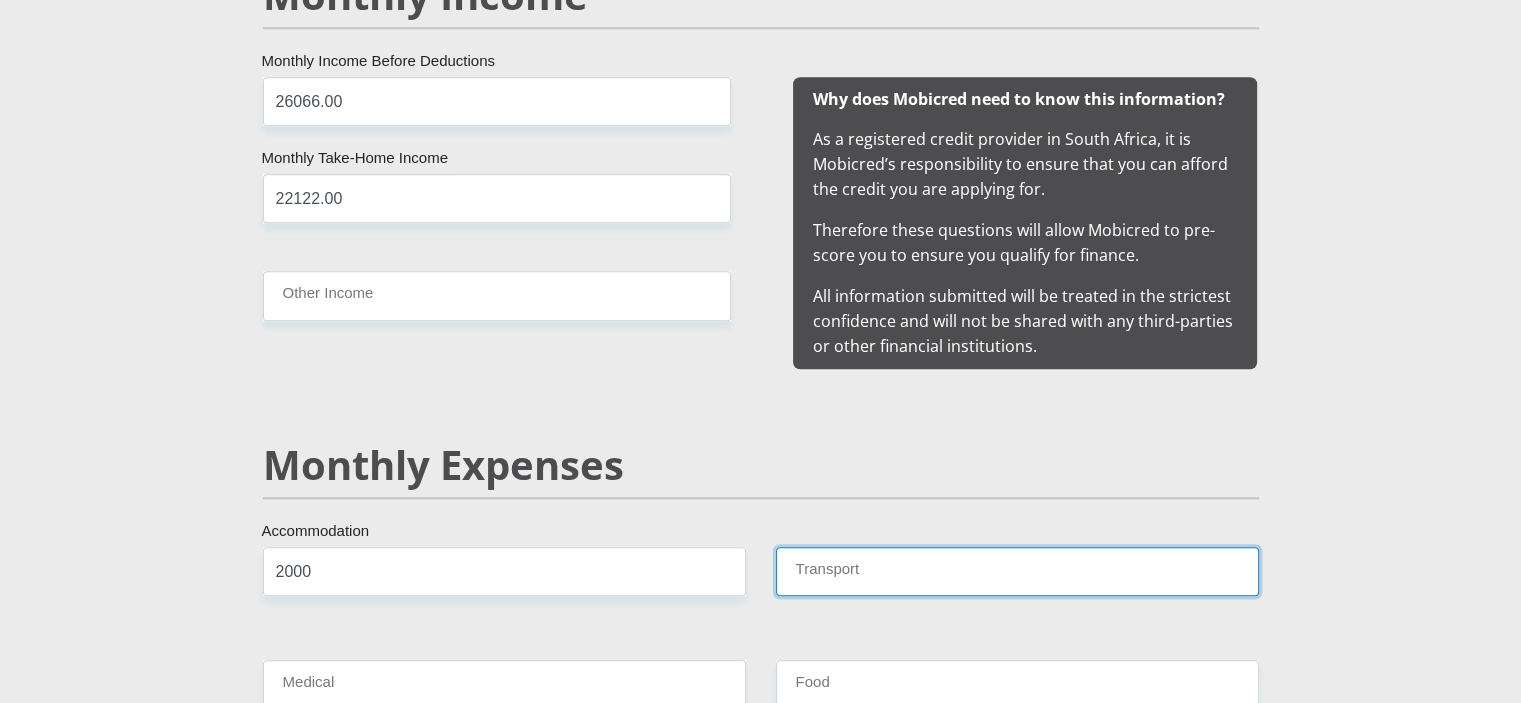 click on "Transport" at bounding box center (1017, 571) 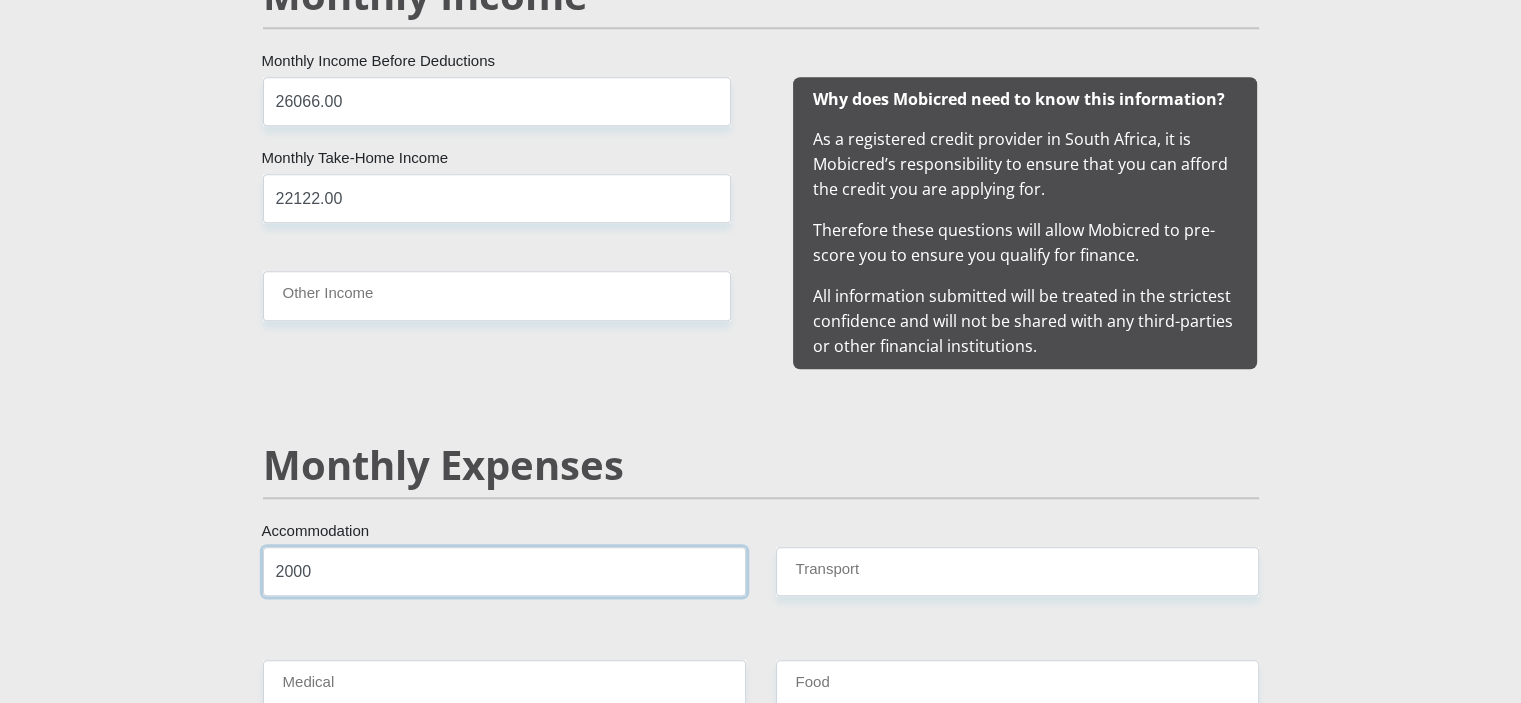 click on "2000" at bounding box center [504, 571] 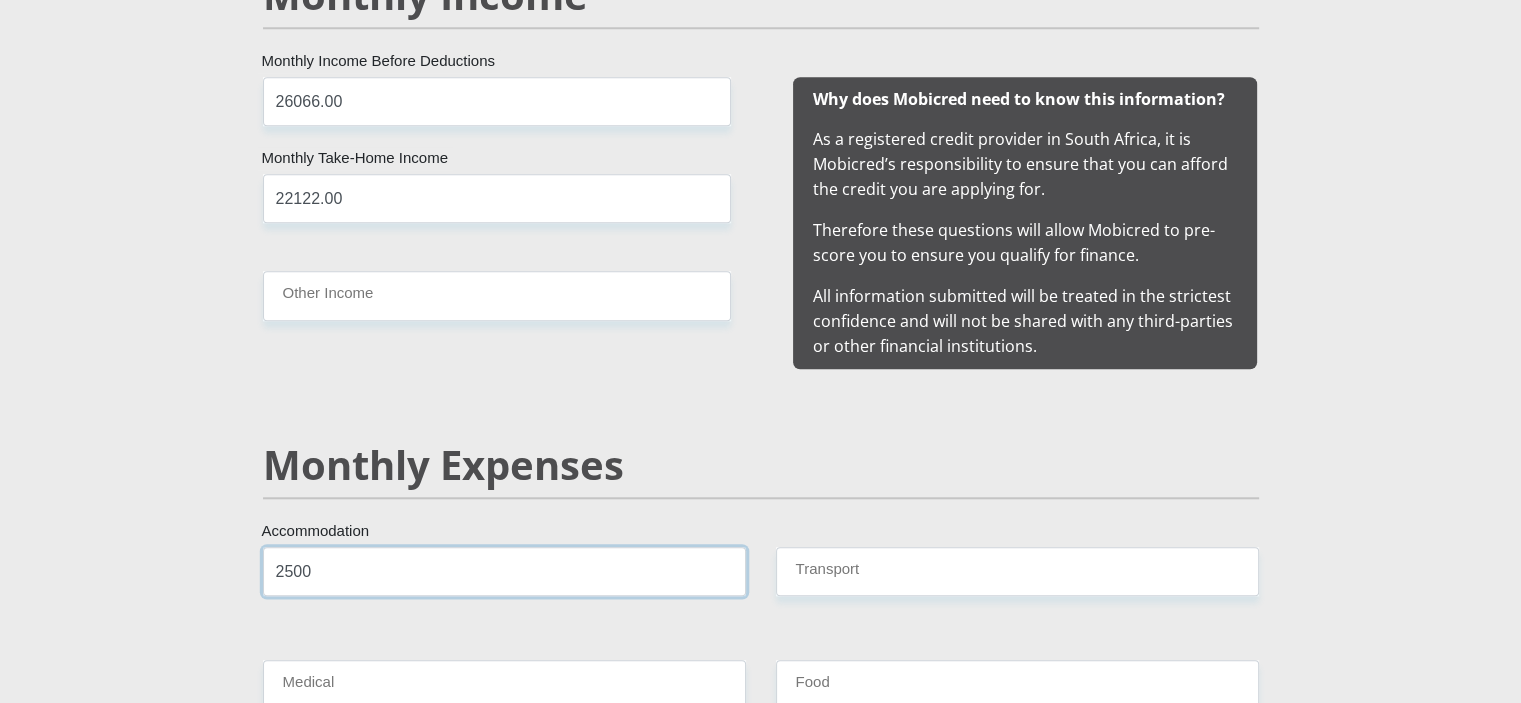 type on "2500" 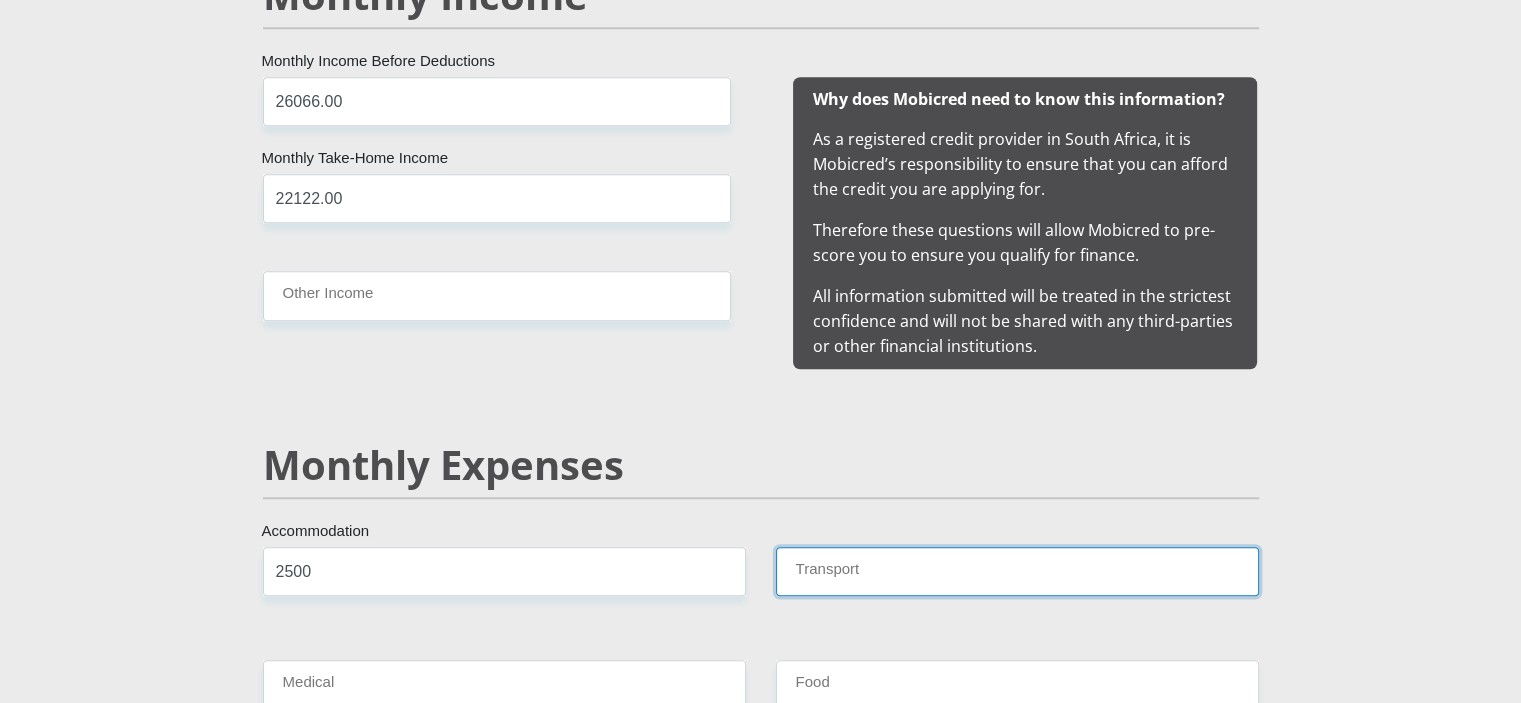 click on "Transport" at bounding box center [1017, 571] 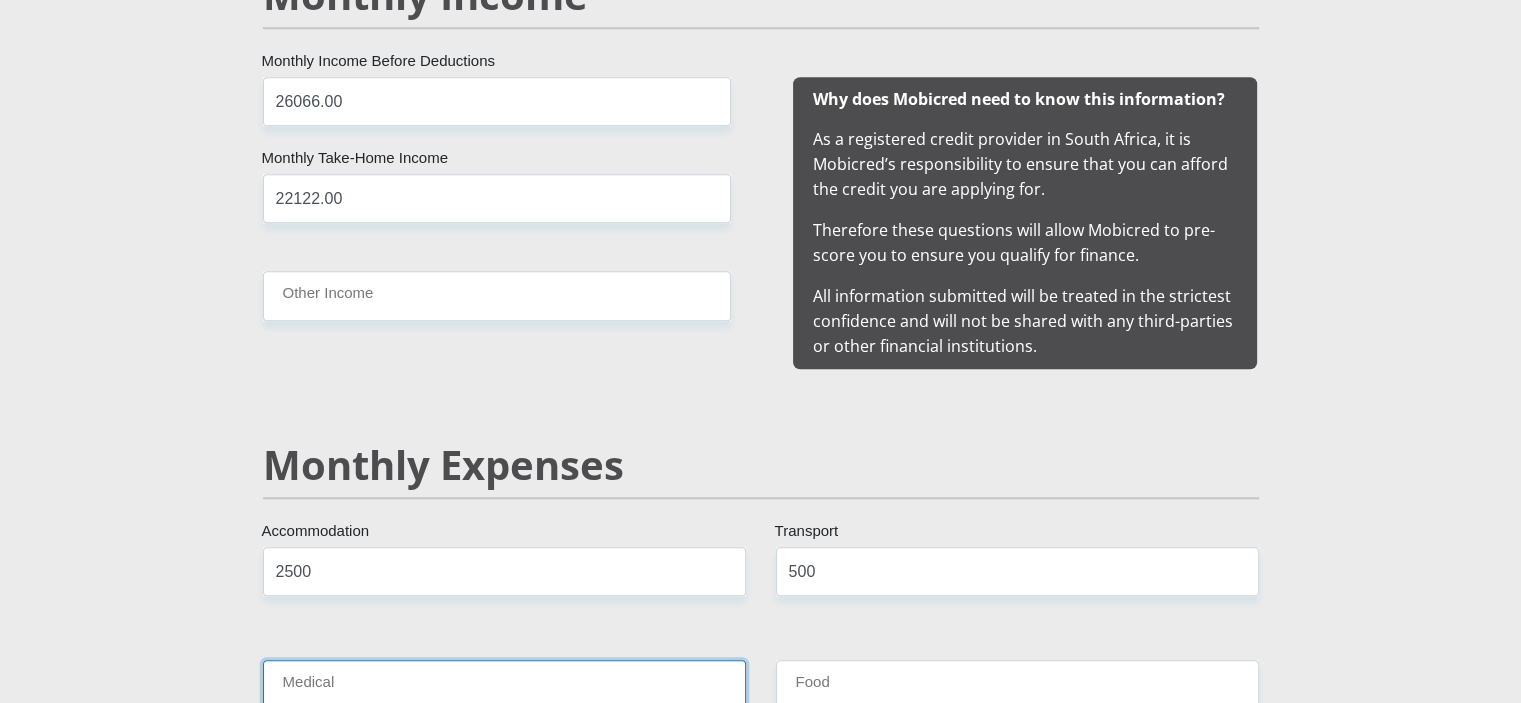 click on "Medical" at bounding box center [504, 684] 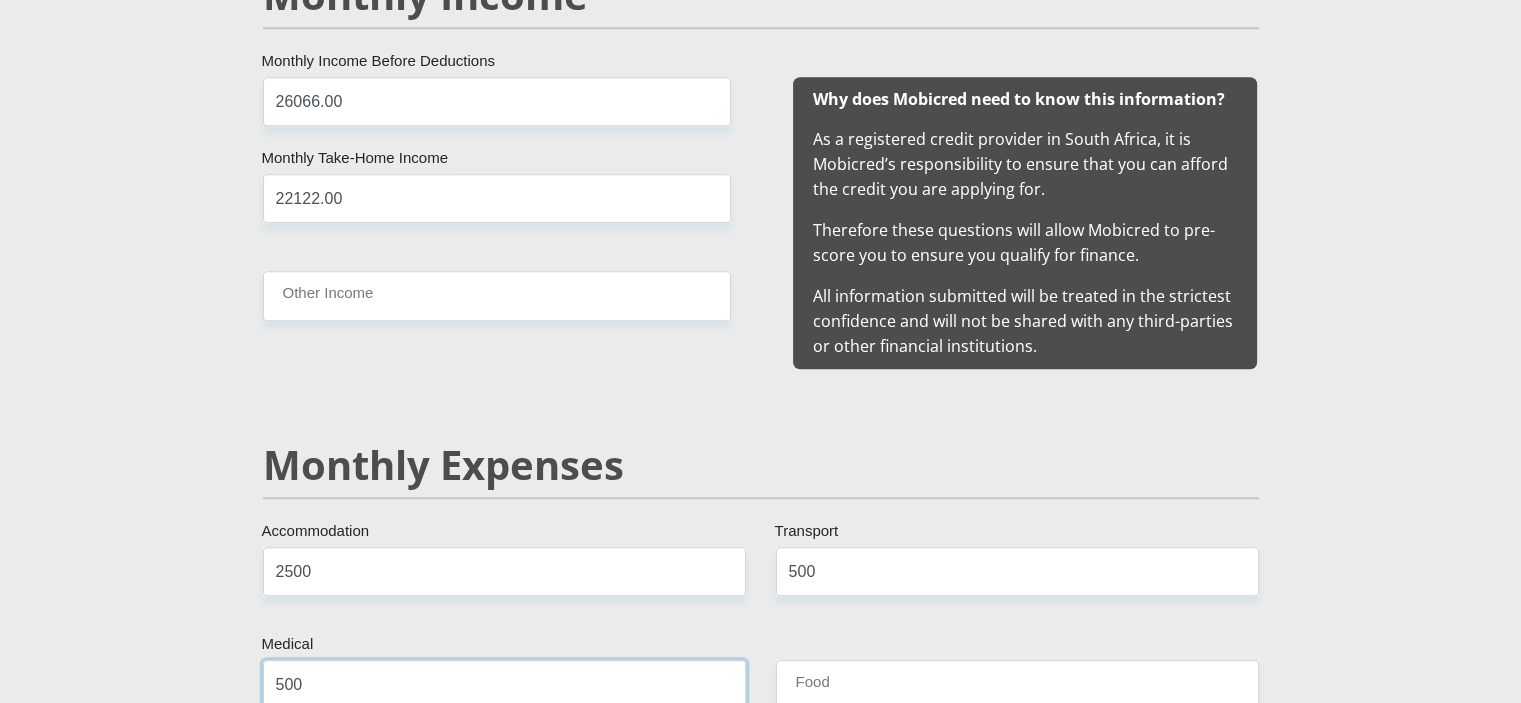 type on "500" 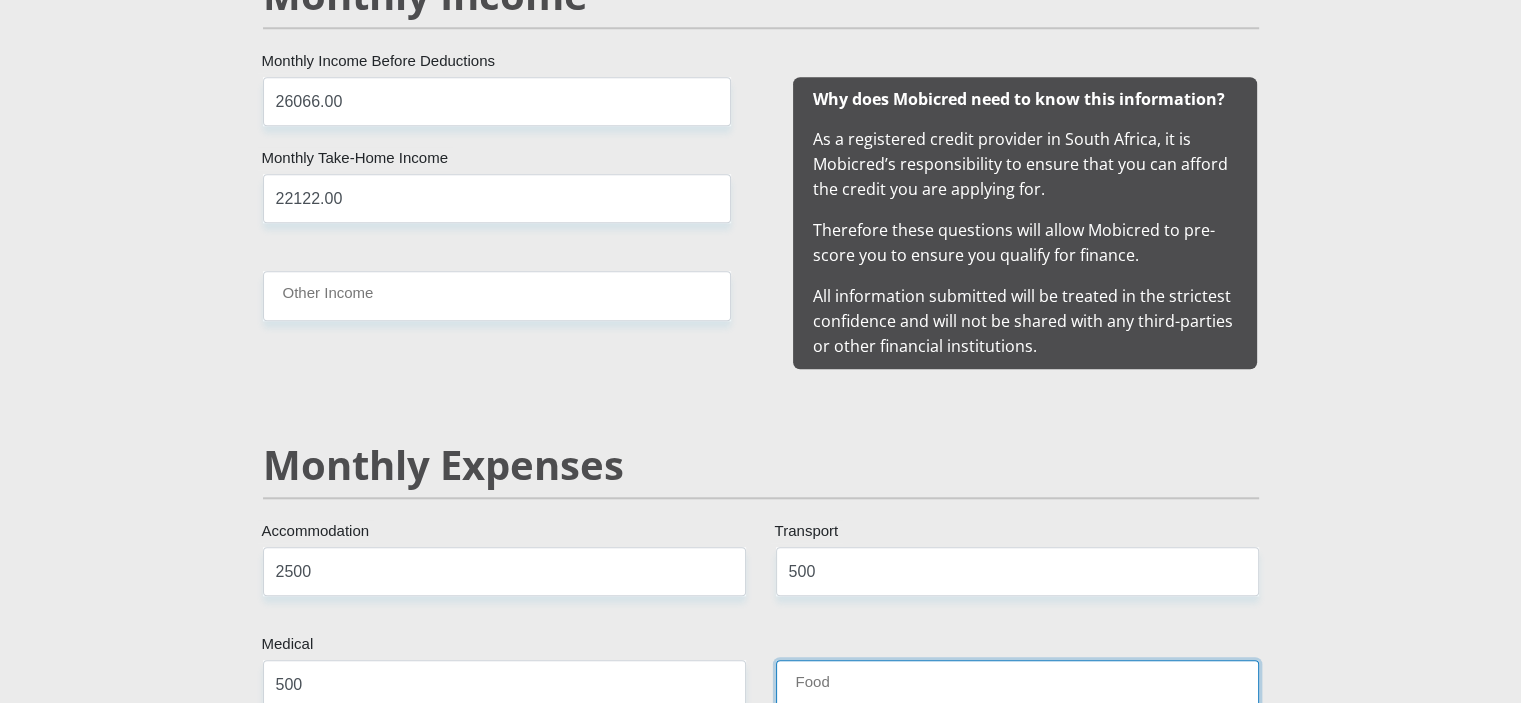 click on "Food" at bounding box center (1017, 684) 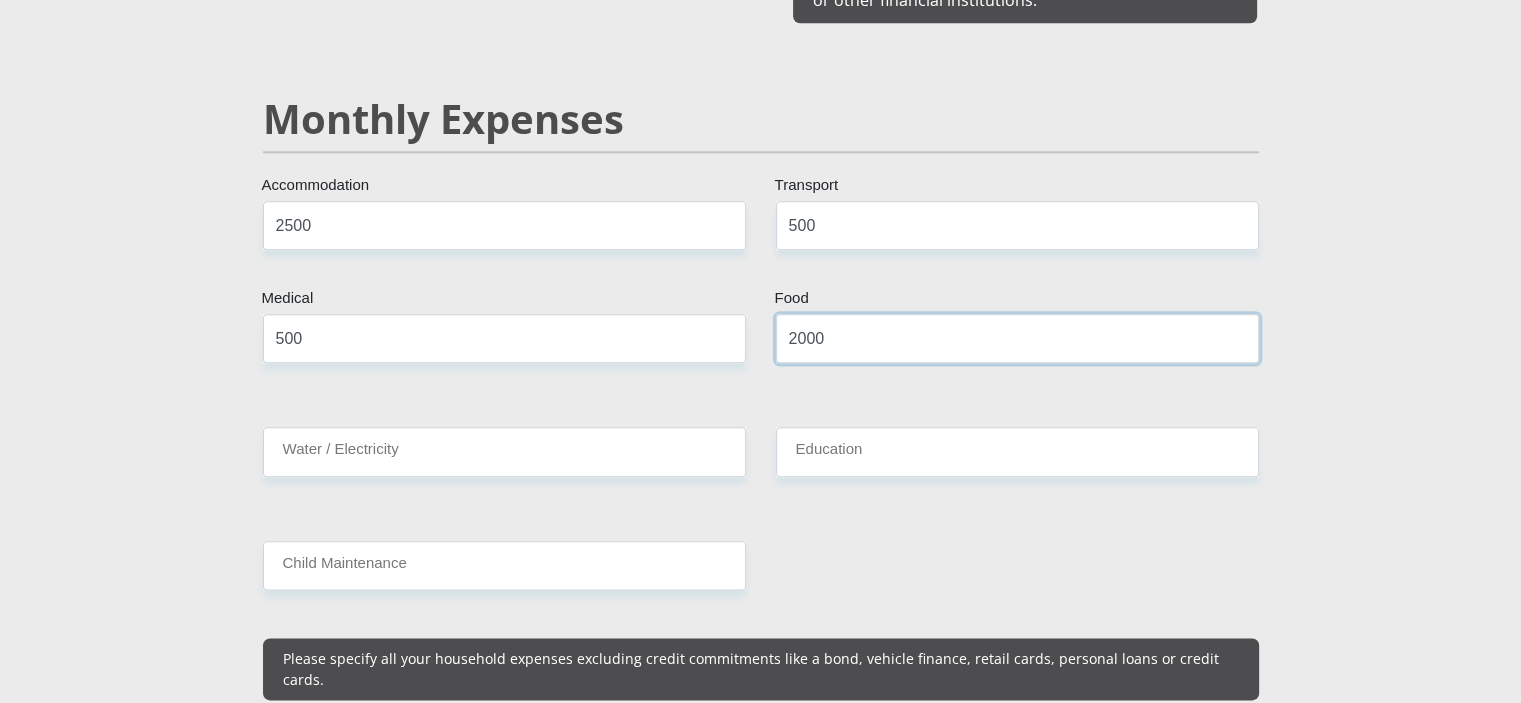 scroll, scrollTop: 2323, scrollLeft: 0, axis: vertical 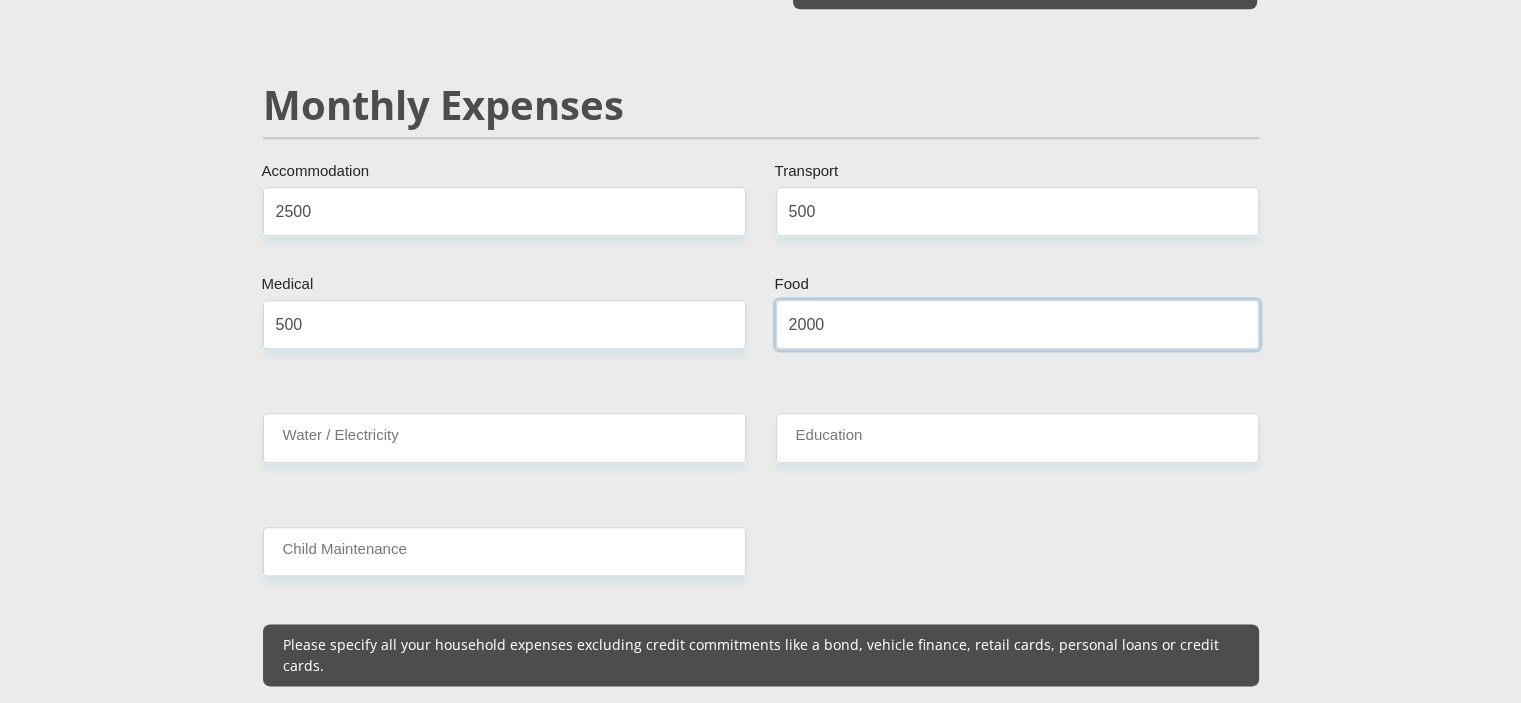 type on "2000" 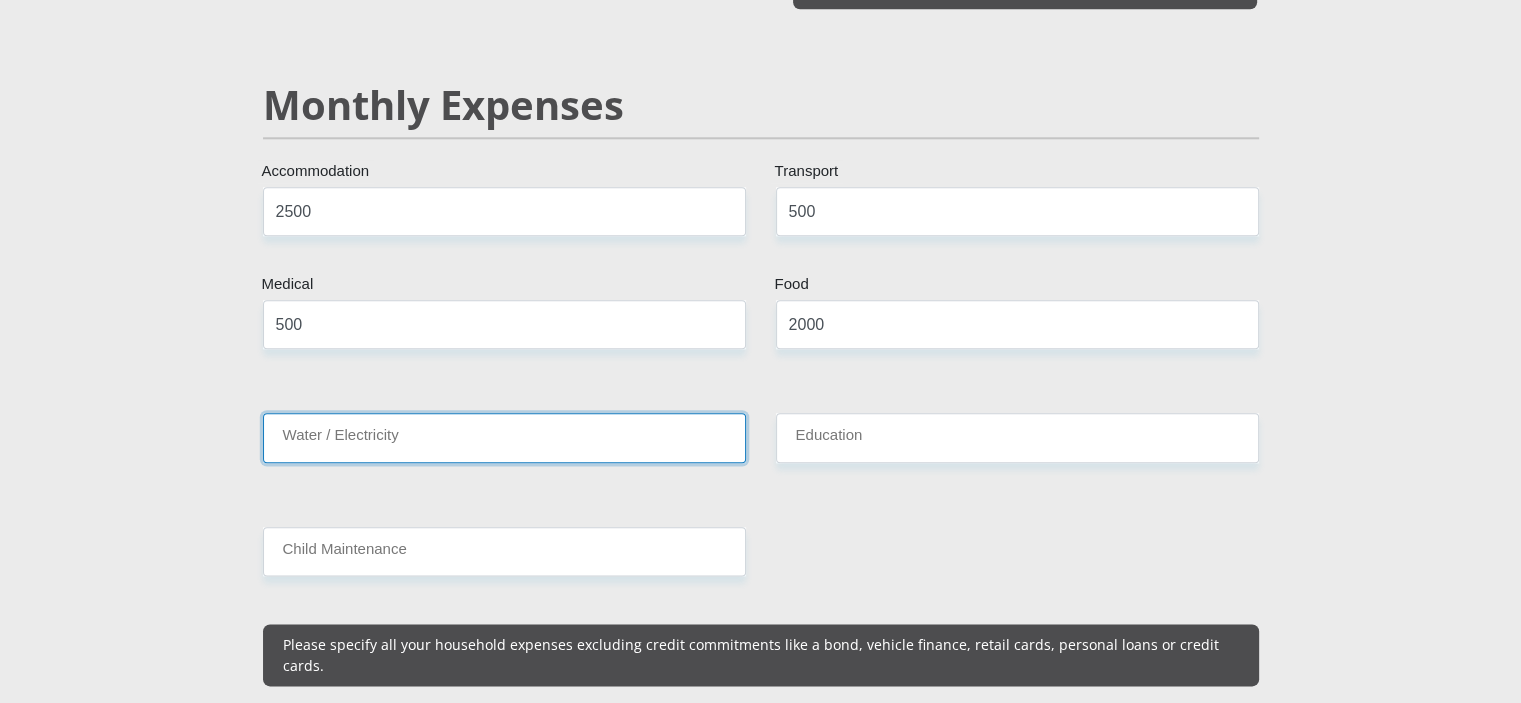 click on "Water / Electricity" at bounding box center (504, 437) 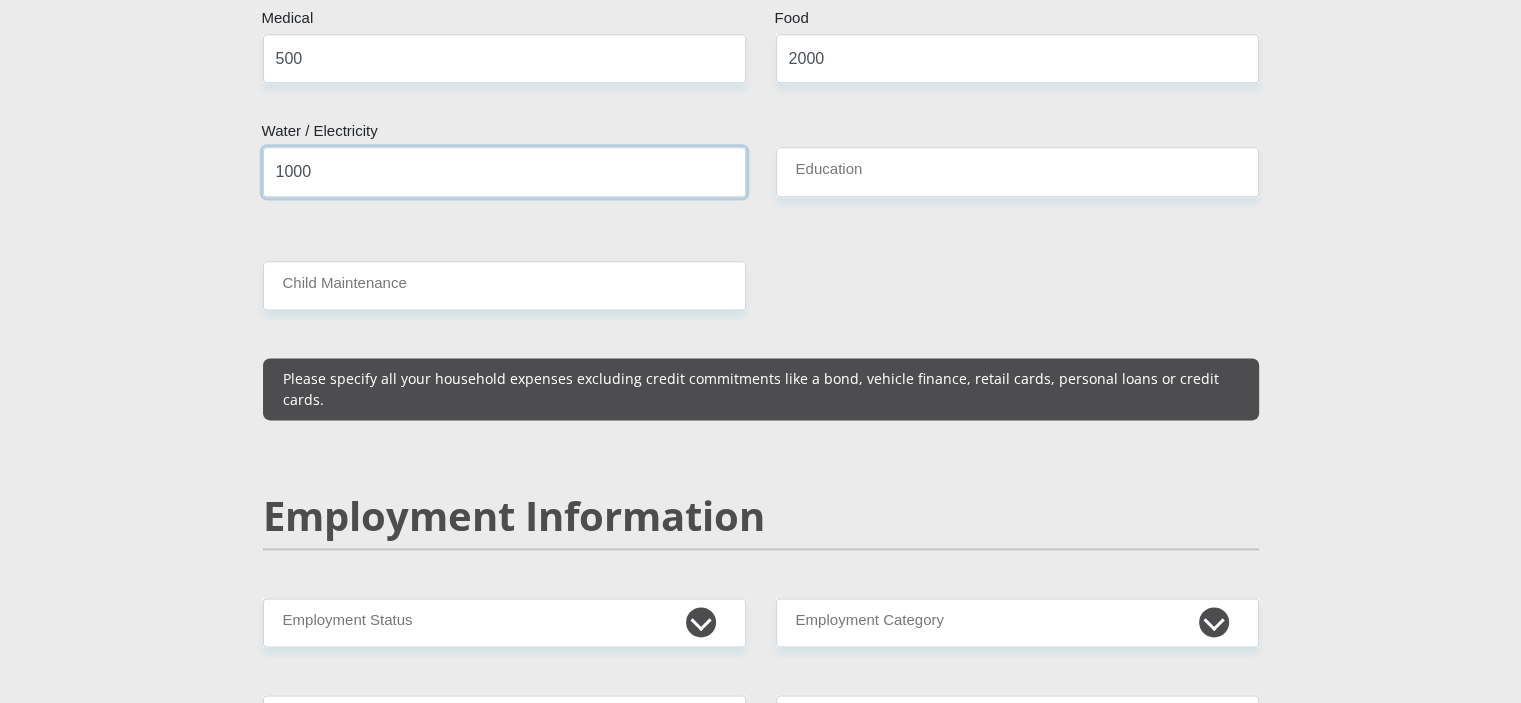 scroll, scrollTop: 2616, scrollLeft: 0, axis: vertical 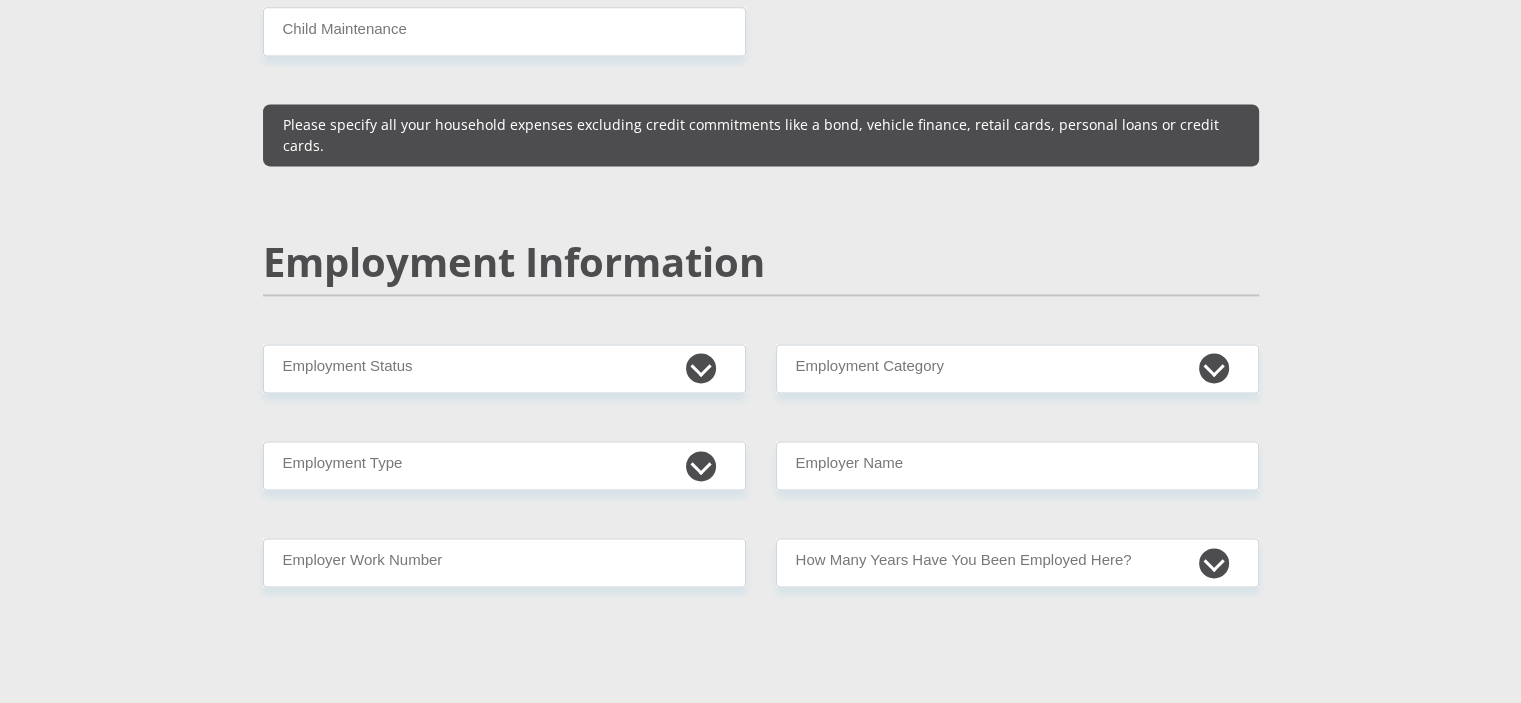 type on "1000" 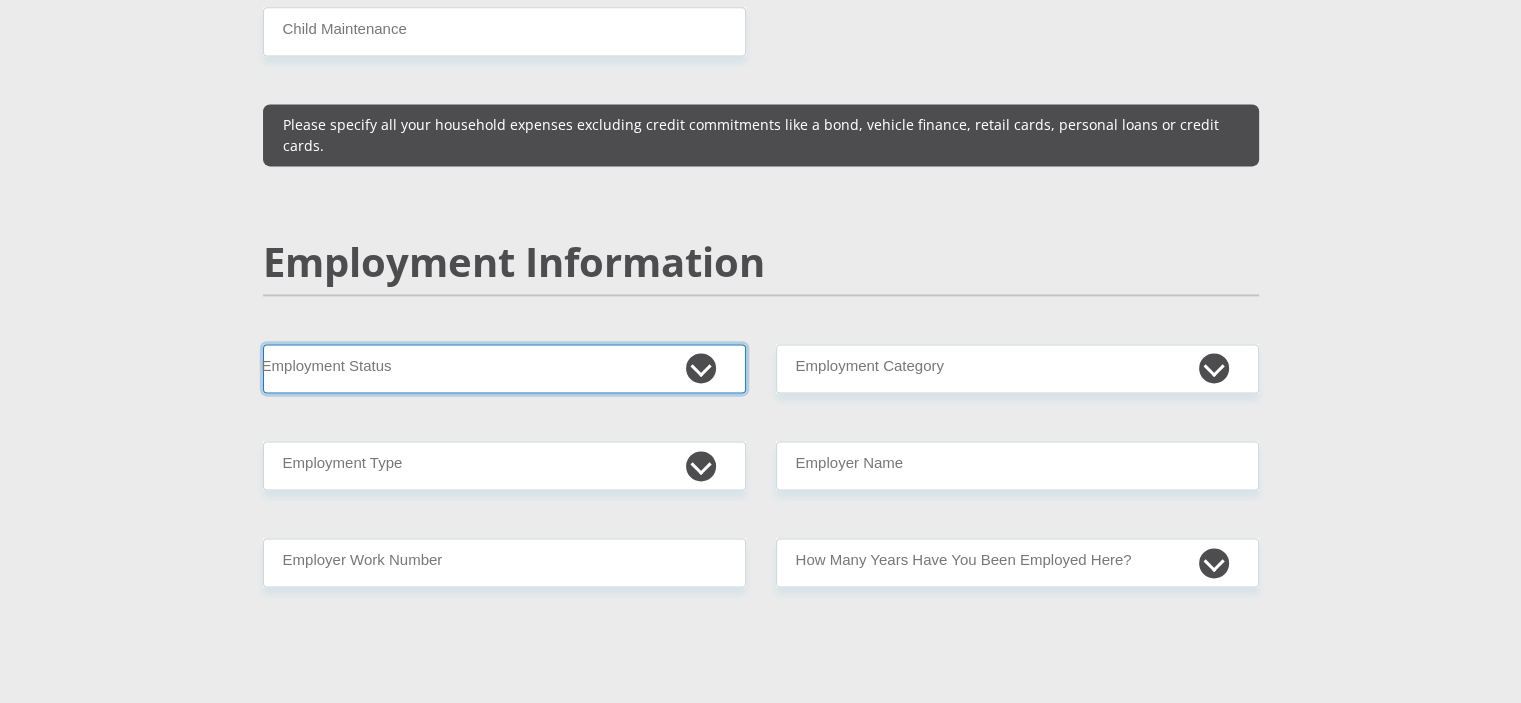 click on "Permanent/Full-time
Part-time/Casual
Contract Worker
Self-Employed
Housewife
Retired
Student
Medically Boarded
Disability
Unemployed" at bounding box center [504, 368] 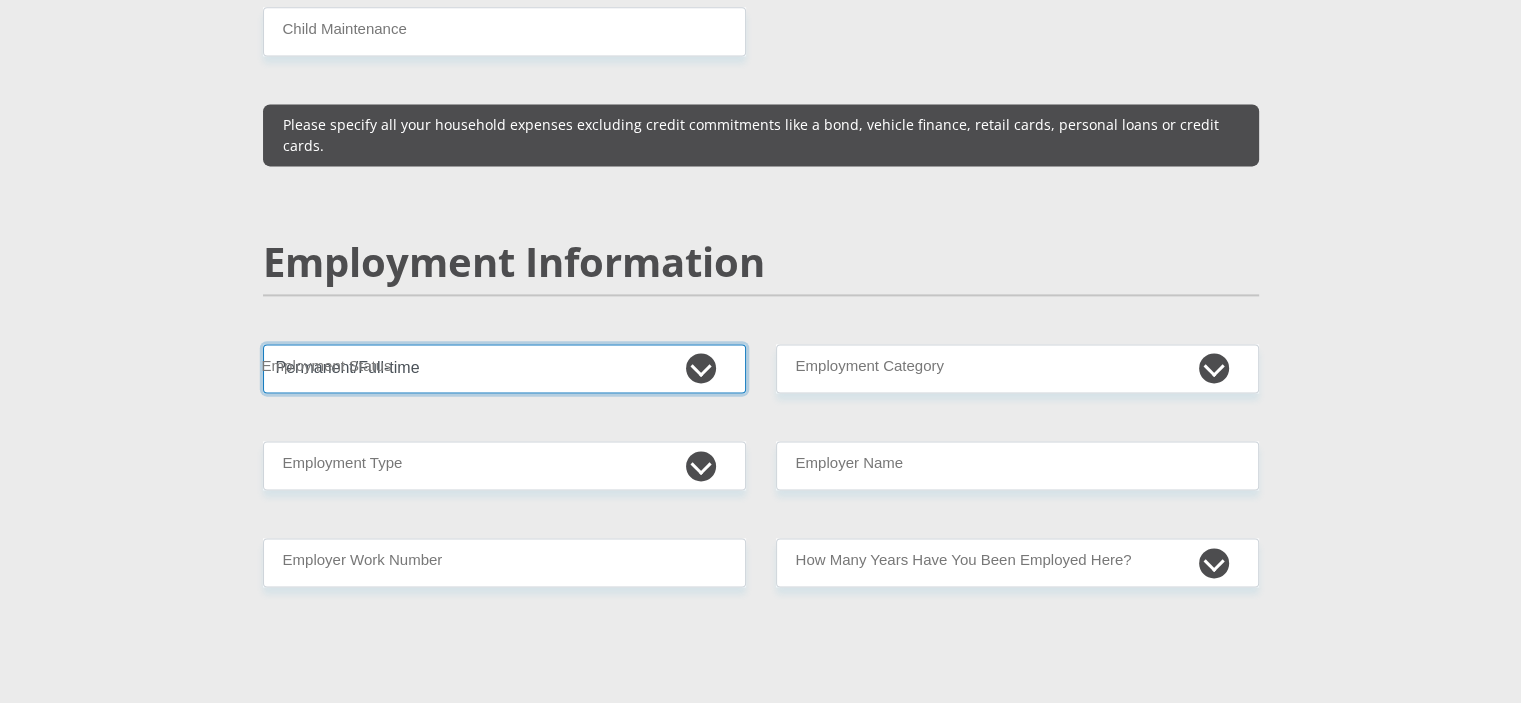 click on "Permanent/Full-time
Part-time/Casual
Contract Worker
Self-Employed
Housewife
Retired
Student
Medically Boarded
Disability
Unemployed" at bounding box center [504, 368] 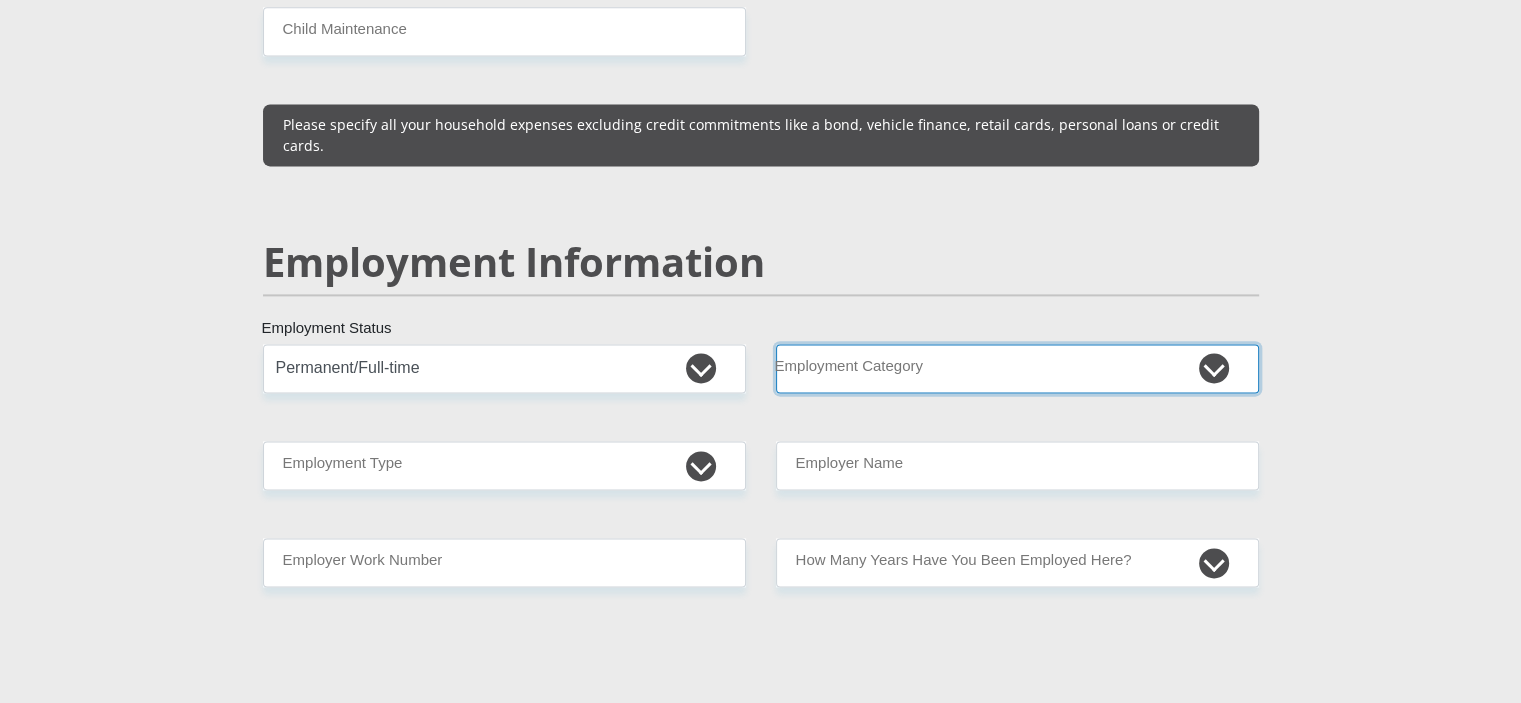 click on "AGRICULTURE
ALCOHOL & TOBACCO
CONSTRUCTION MATERIALS
METALLURGY
EQUIPMENT FOR RENEWABLE ENERGY
SPECIALIZED CONTRACTORS
CAR
GAMING (INCL. INTERNET
OTHER WHOLESALE
UNLICENSED PHARMACEUTICALS
CURRENCY EXCHANGE HOUSES
OTHER FINANCIAL INSTITUTIONS & INSURANCE
REAL ESTATE AGENTS
OIL & GAS
OTHER MATERIALS (E.G. IRON ORE)
PRECIOUS STONES & PRECIOUS METALS
POLITICAL ORGANIZATIONS
RELIGIOUS ORGANIZATIONS(NOT SECTS)
ACTI. HAVING BUSINESS DEAL WITH PUBLIC ADMINISTRATION
LAUNDROMATS" at bounding box center [1017, 368] 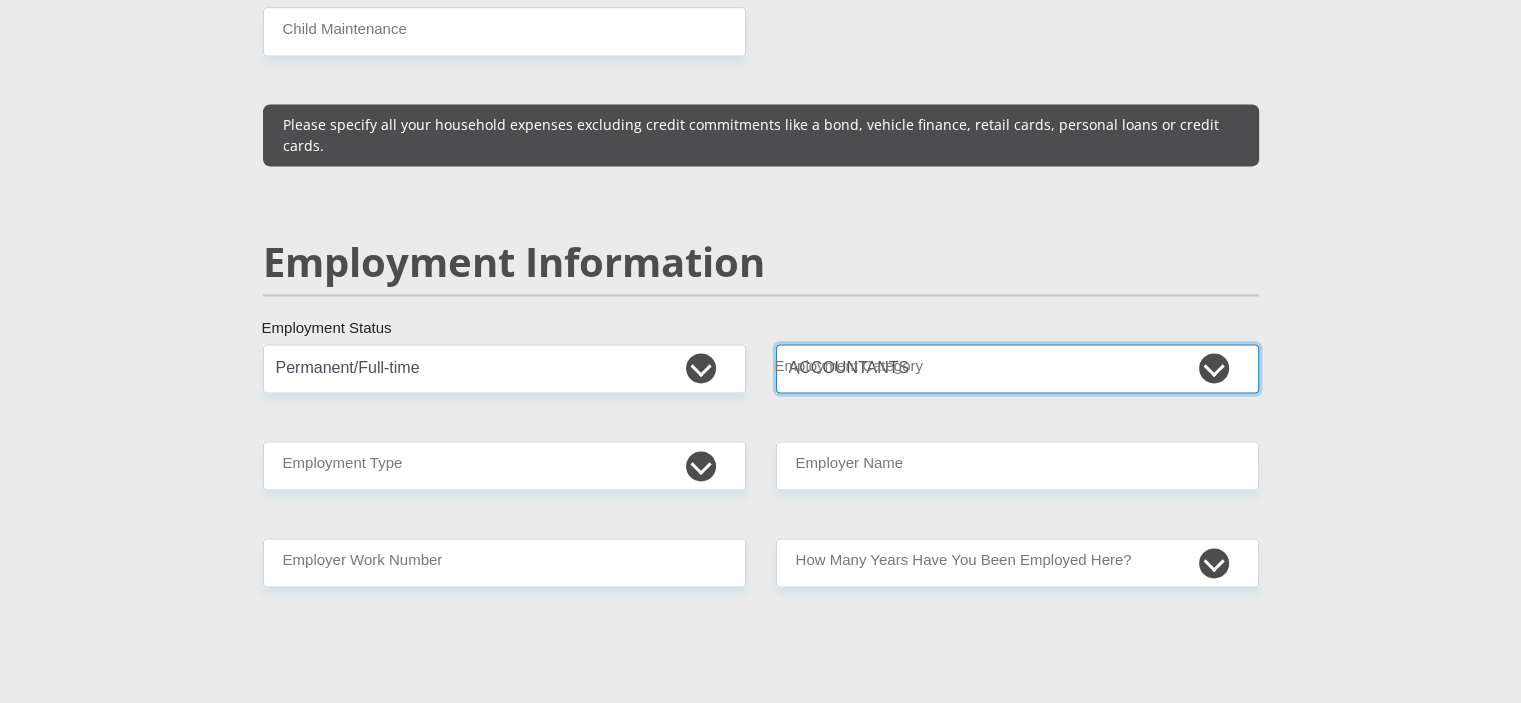 click on "AGRICULTURE
ALCOHOL & TOBACCO
CONSTRUCTION MATERIALS
METALLURGY
EQUIPMENT FOR RENEWABLE ENERGY
SPECIALIZED CONTRACTORS
CAR
GAMING (INCL. INTERNET
OTHER WHOLESALE
UNLICENSED PHARMACEUTICALS
CURRENCY EXCHANGE HOUSES
OTHER FINANCIAL INSTITUTIONS & INSURANCE
REAL ESTATE AGENTS
OIL & GAS
OTHER MATERIALS (E.G. IRON ORE)
PRECIOUS STONES & PRECIOUS METALS
POLITICAL ORGANIZATIONS
RELIGIOUS ORGANIZATIONS(NOT SECTS)
ACTI. HAVING BUSINESS DEAL WITH PUBLIC ADMINISTRATION
LAUNDROMATS" at bounding box center (1017, 368) 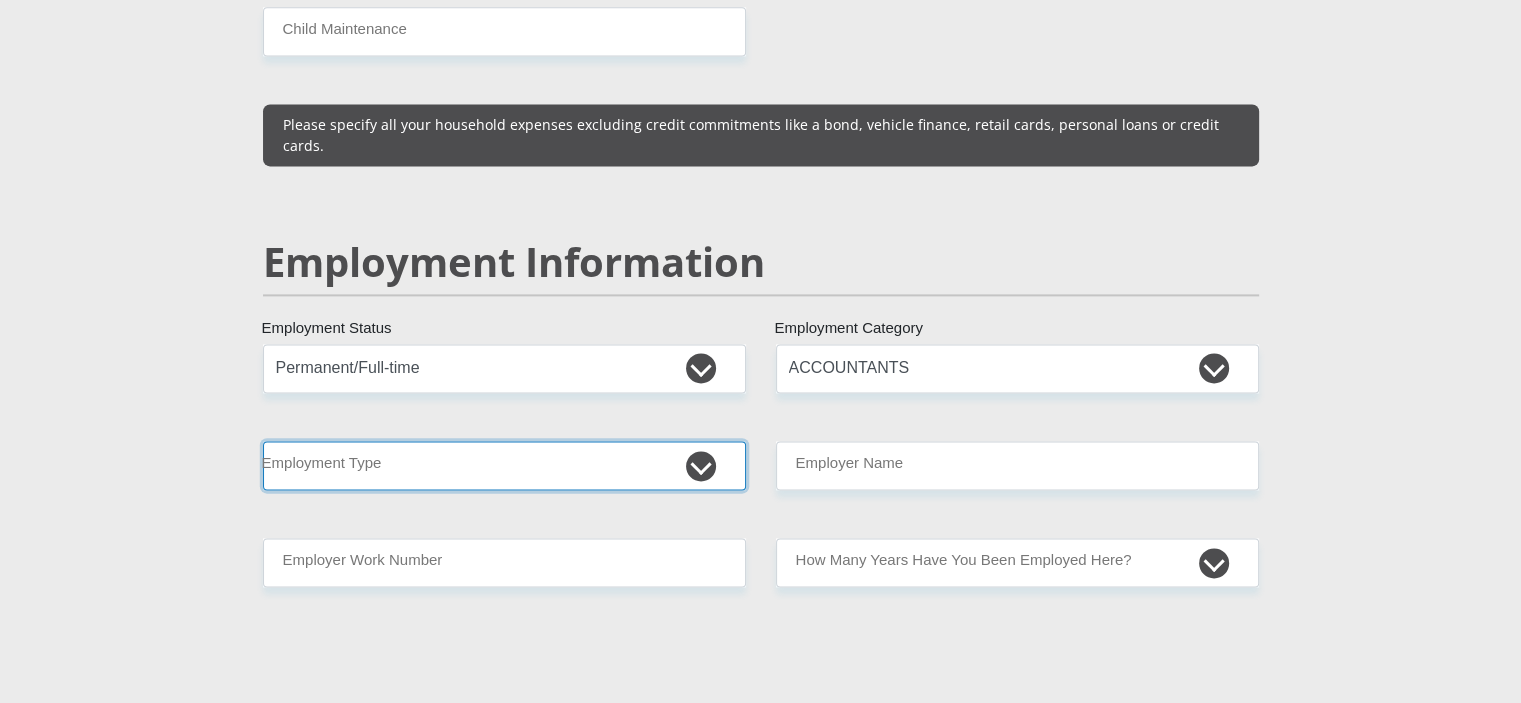 click on "College/Lecturer
Craft Seller
Creative
Driver
Executive
Farmer
Forces - Non Commissioned
Forces - Officer
Hawker
Housewife
Labourer
Licenced Professional
Manager
Miner
Non Licenced Professional
Office Staff/Clerk
Outside Worker
Pensioner
Permanent Teacher
Production/Manufacturing
Sales
Self-Employed
Semi-Professional Worker
Service Industry  Social Worker  Student" at bounding box center (504, 465) 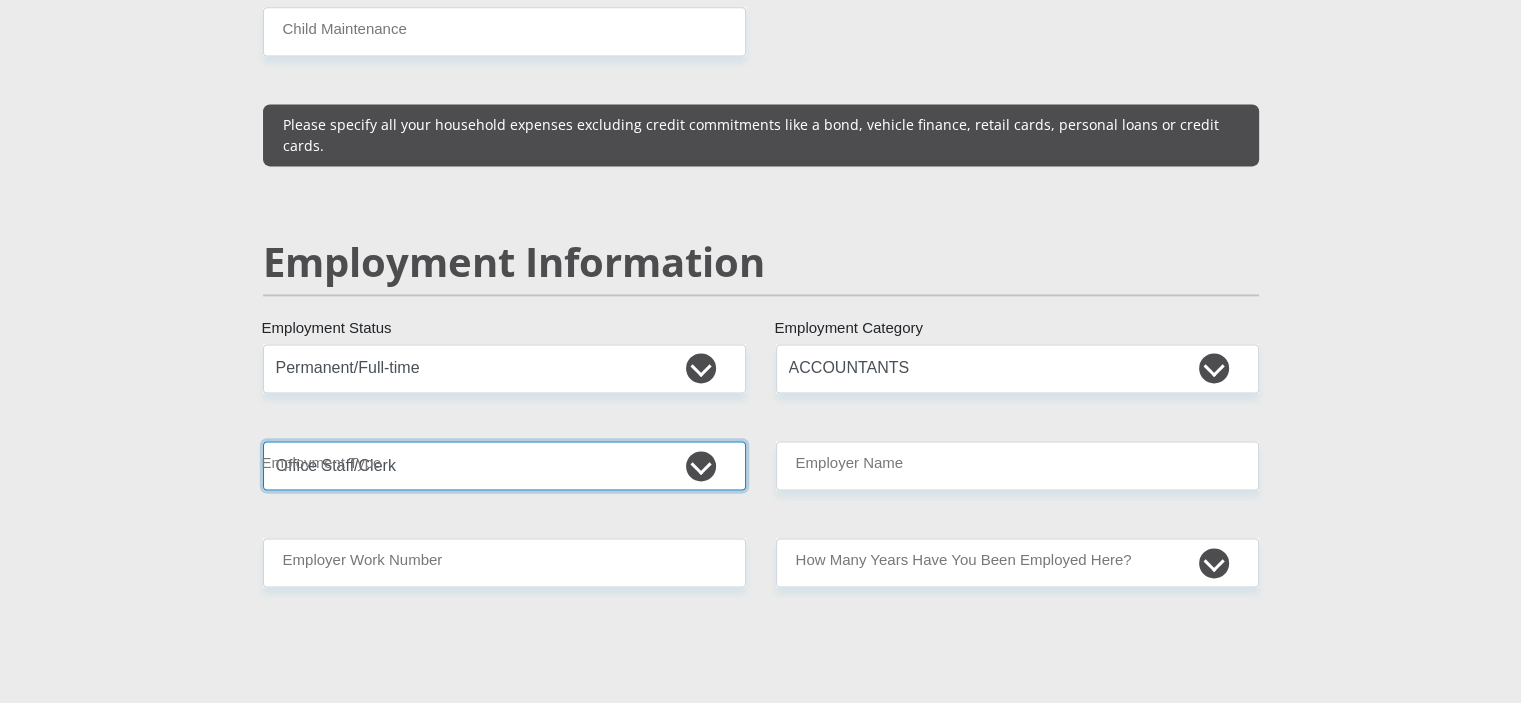 click on "College/Lecturer
Craft Seller
Creative
Driver
Executive
Farmer
Forces - Non Commissioned
Forces - Officer
Hawker
Housewife
Labourer
Licenced Professional
Manager
Miner
Non Licenced Professional
Office Staff/Clerk
Outside Worker
Pensioner
Permanent Teacher
Production/Manufacturing
Sales
Self-Employed
Semi-Professional Worker
Service Industry  Social Worker  Student" at bounding box center [504, 465] 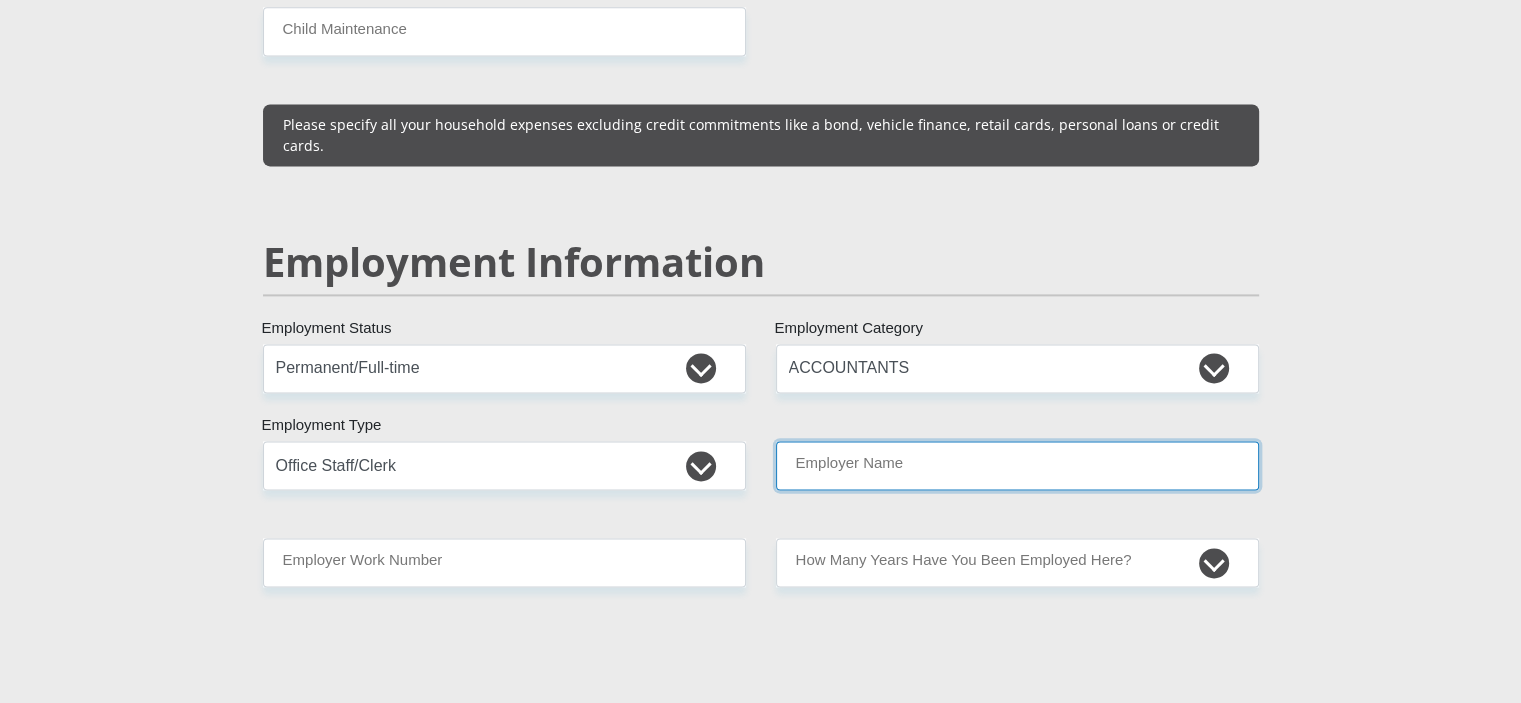 click on "Employer Name" at bounding box center [1017, 465] 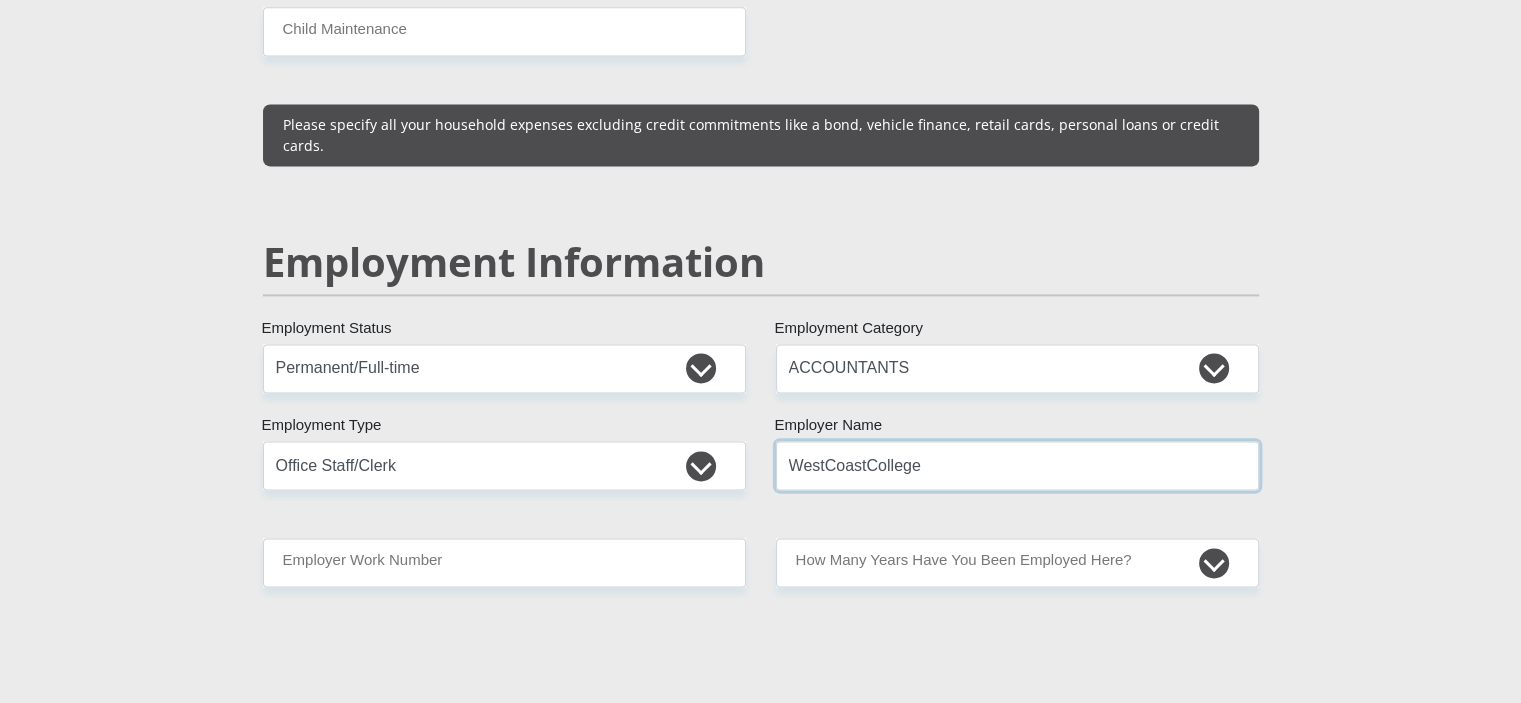 type on "WestCoastCollege" 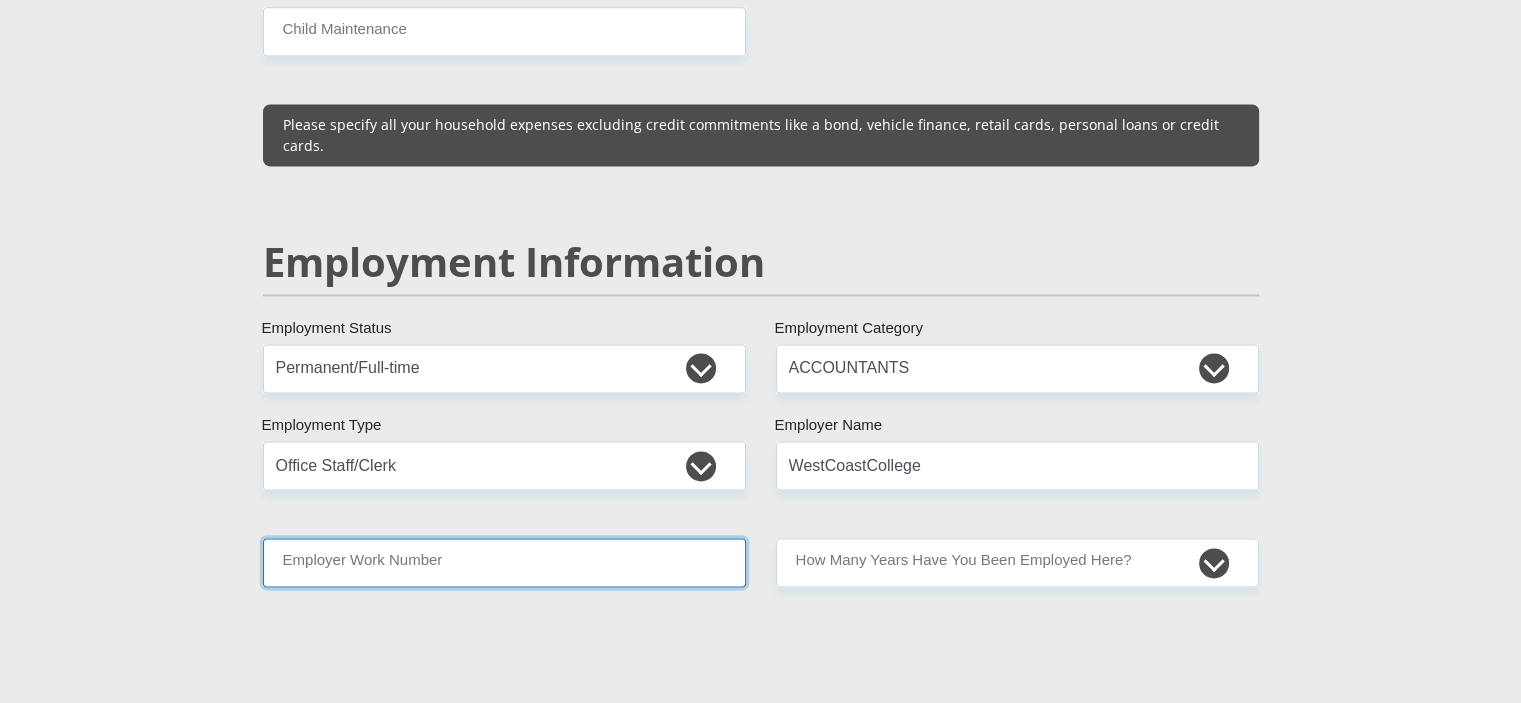 click on "Employer Work Number" at bounding box center (504, 562) 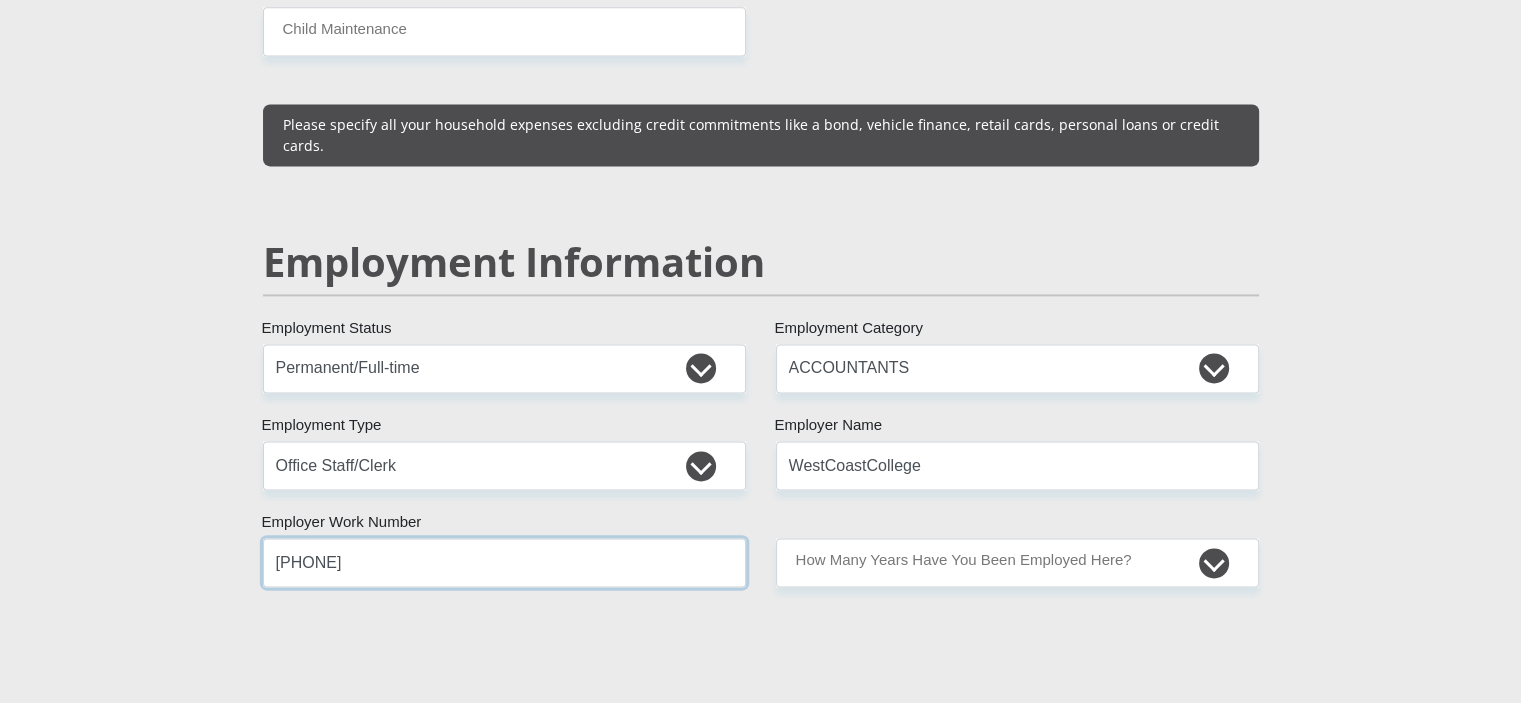 type on "[PHONE]" 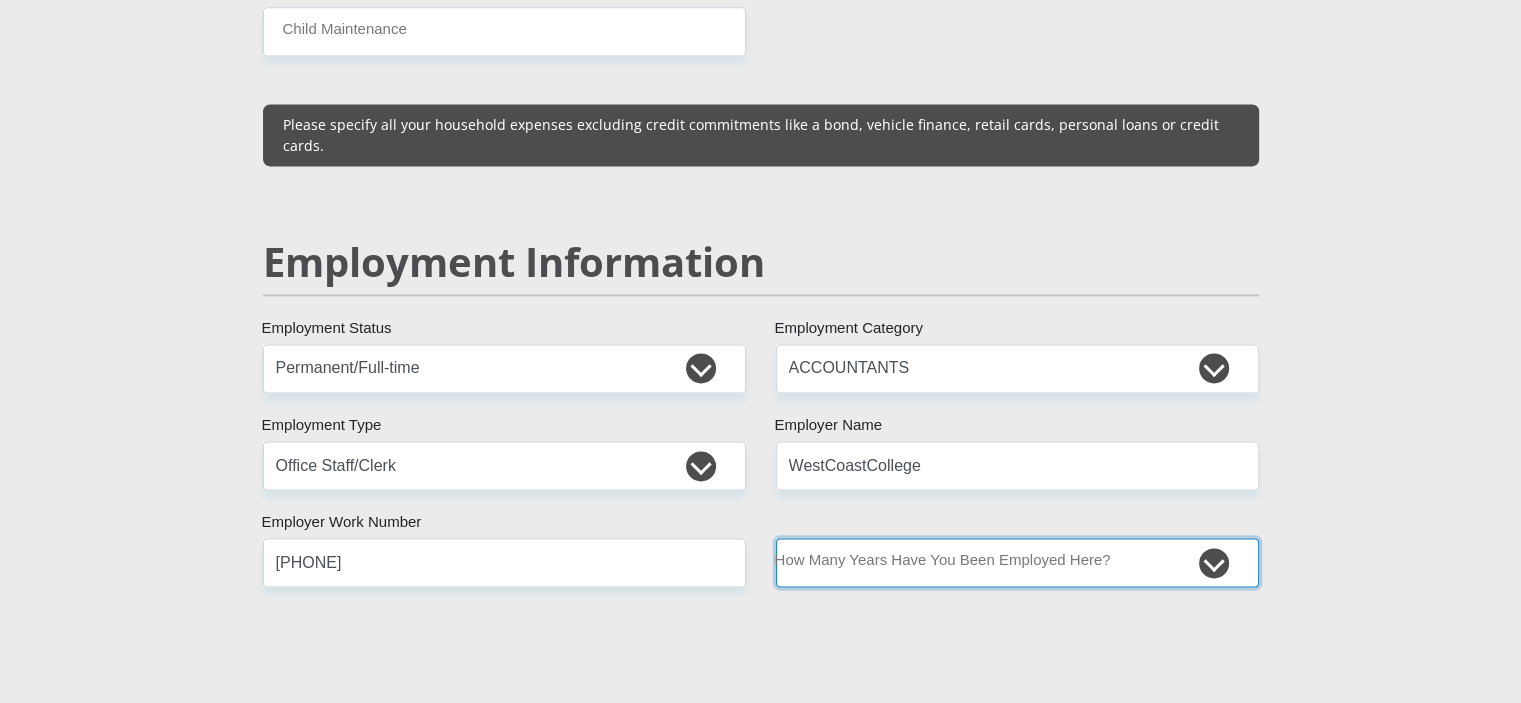 click on "less than 1 year
1-3 years
3-5 years
5+ years" at bounding box center (1017, 562) 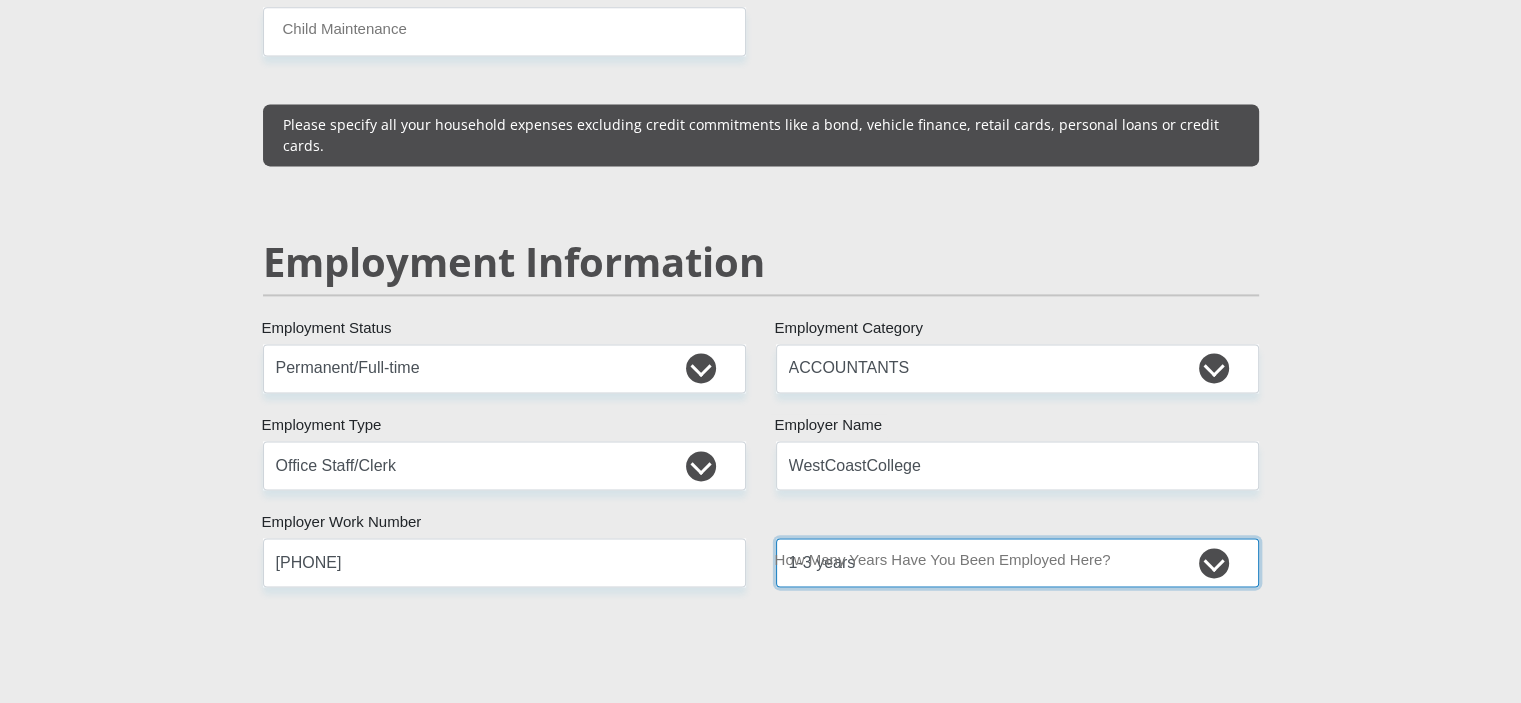 click on "less than 1 year
1-3 years
3-5 years
5+ years" at bounding box center (1017, 562) 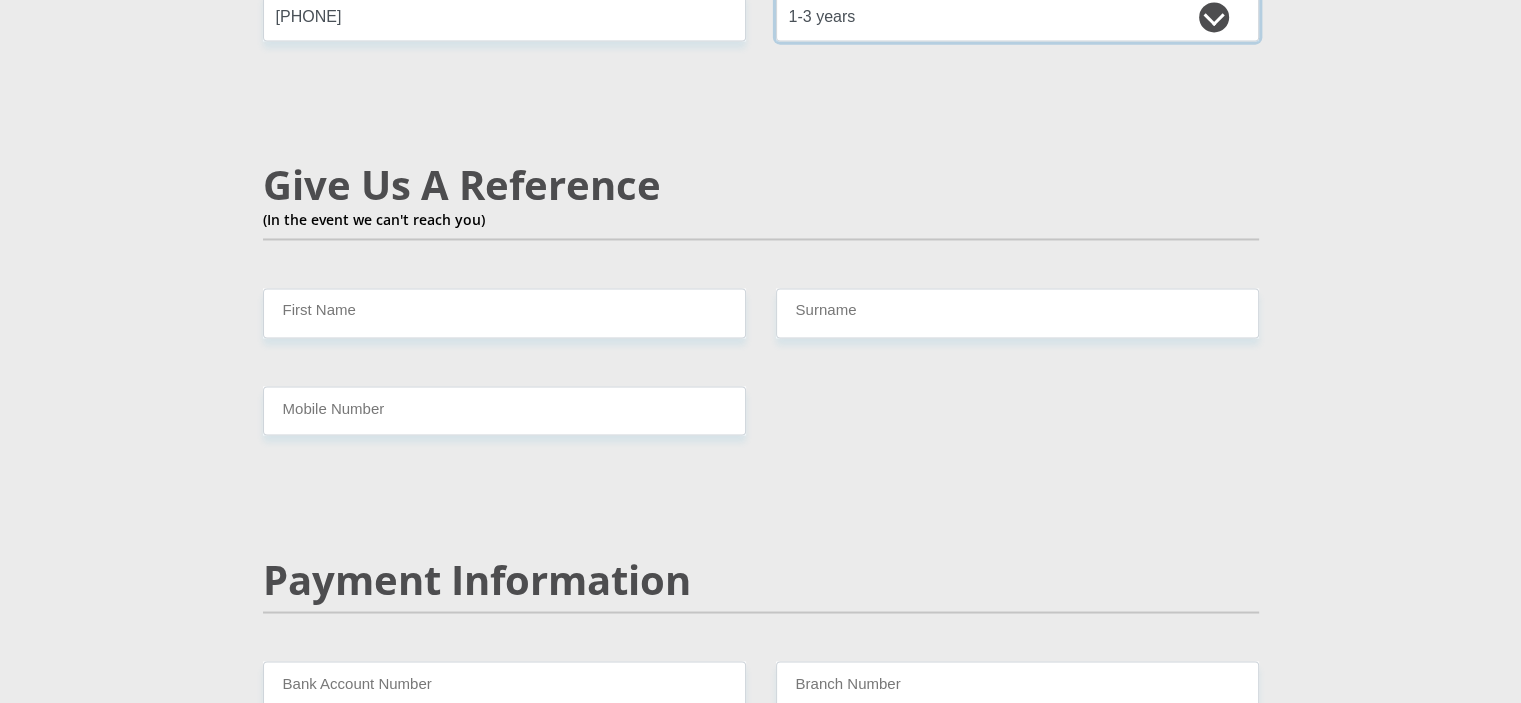scroll, scrollTop: 3443, scrollLeft: 0, axis: vertical 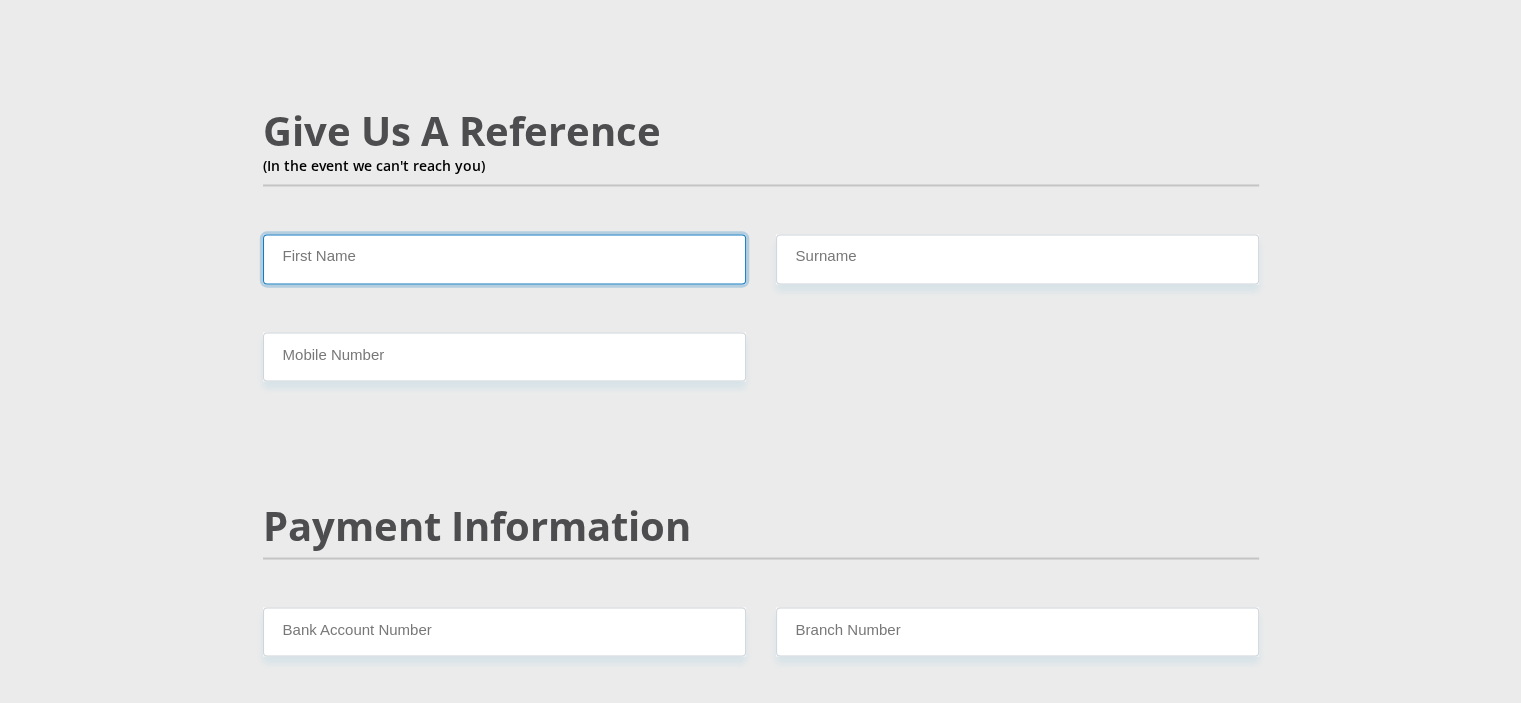 click on "First Name" at bounding box center [504, 258] 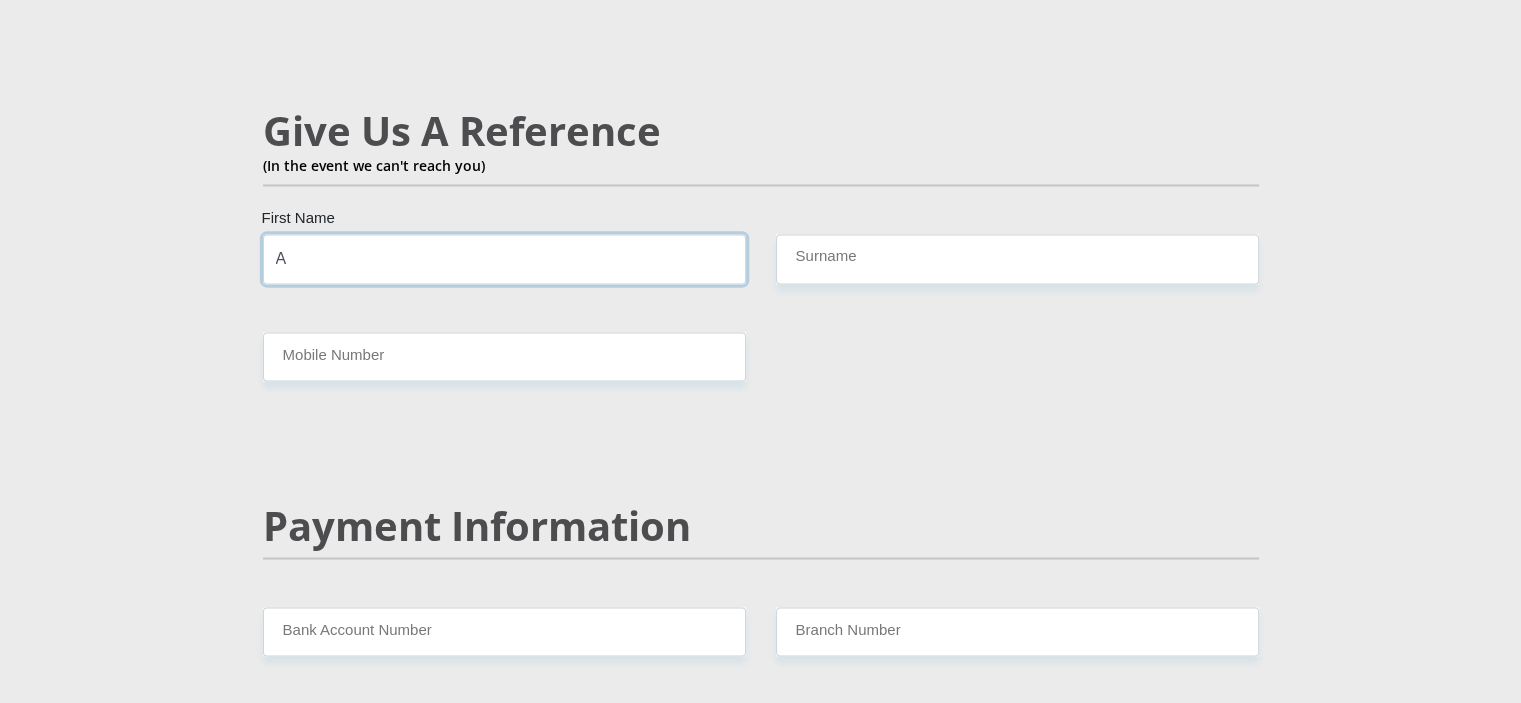 type on "[CITY]" 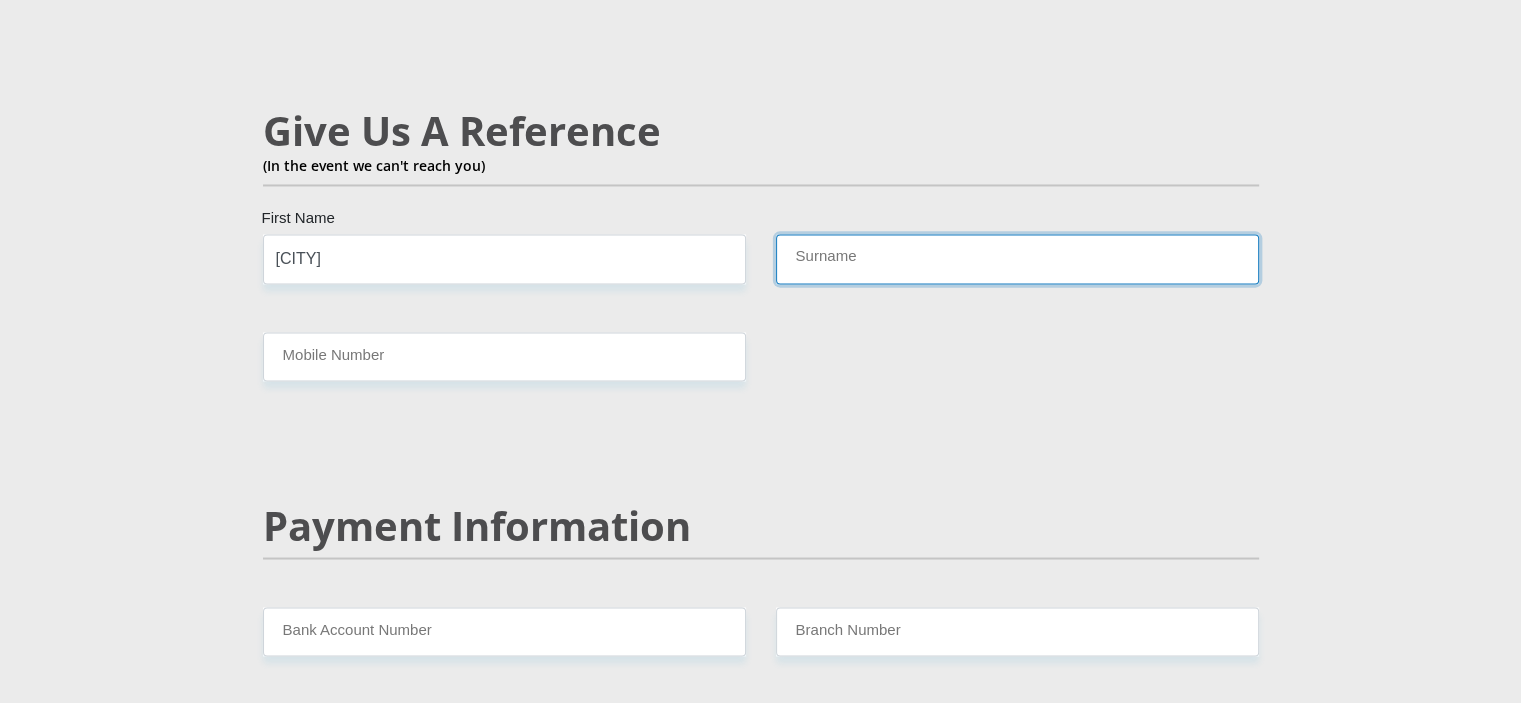 click on "Surname" at bounding box center (1017, 258) 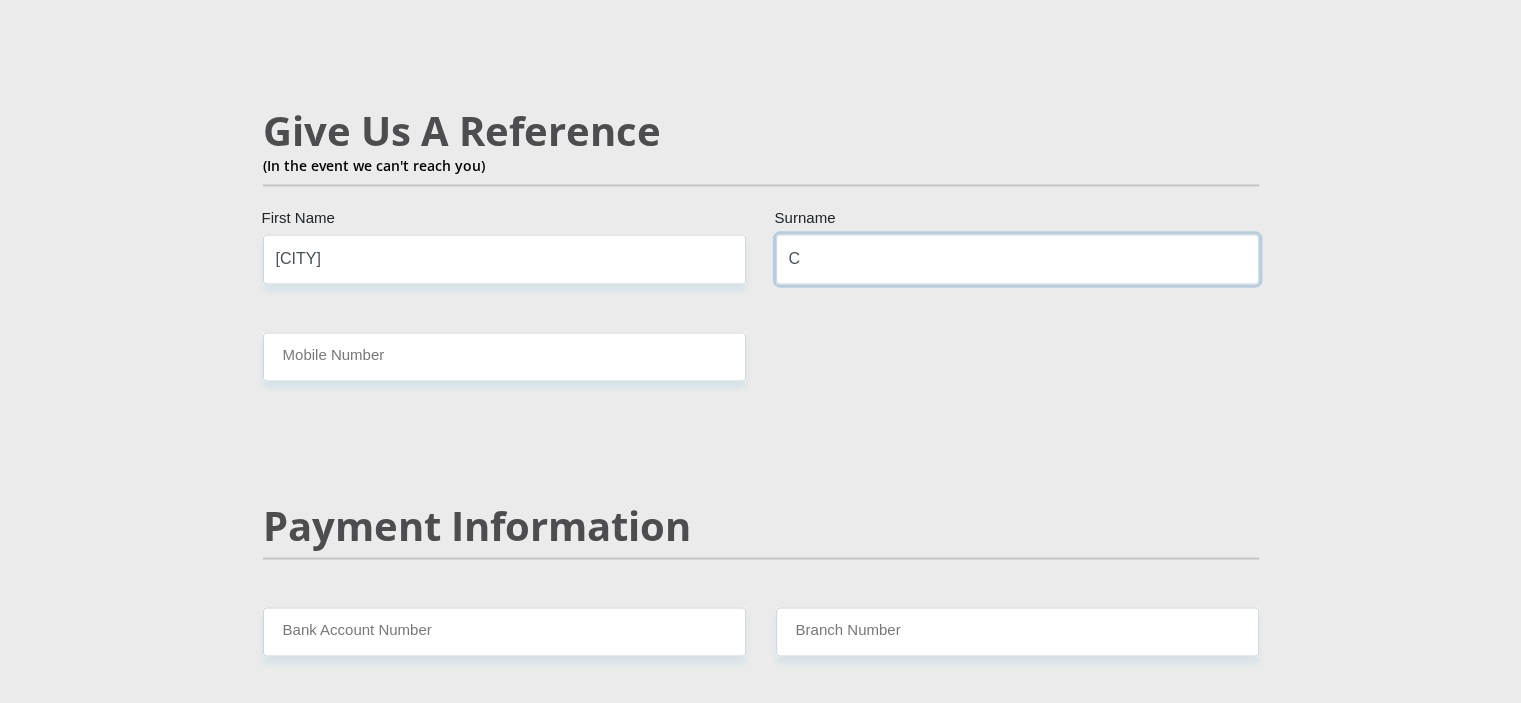 type on "[CITY]" 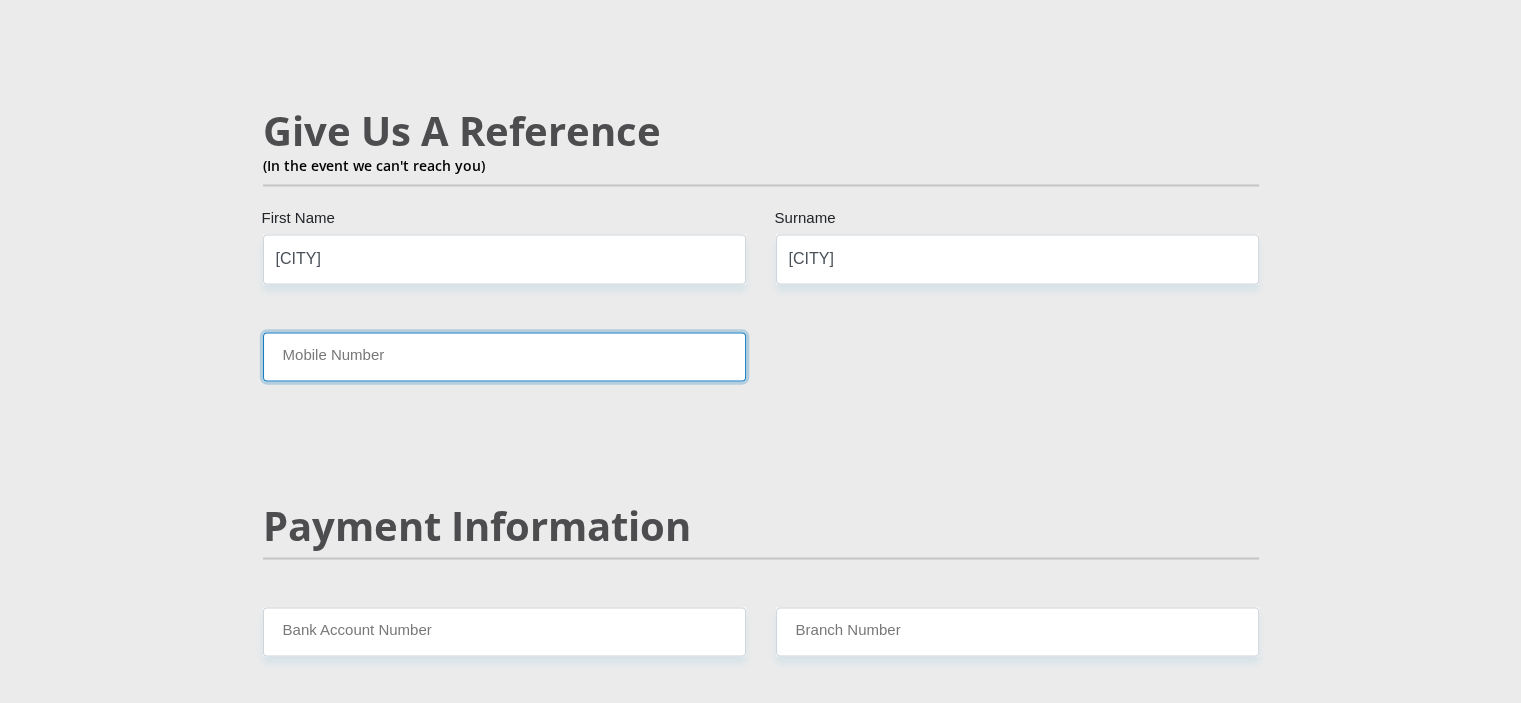 click on "Mobile Number" at bounding box center [504, 356] 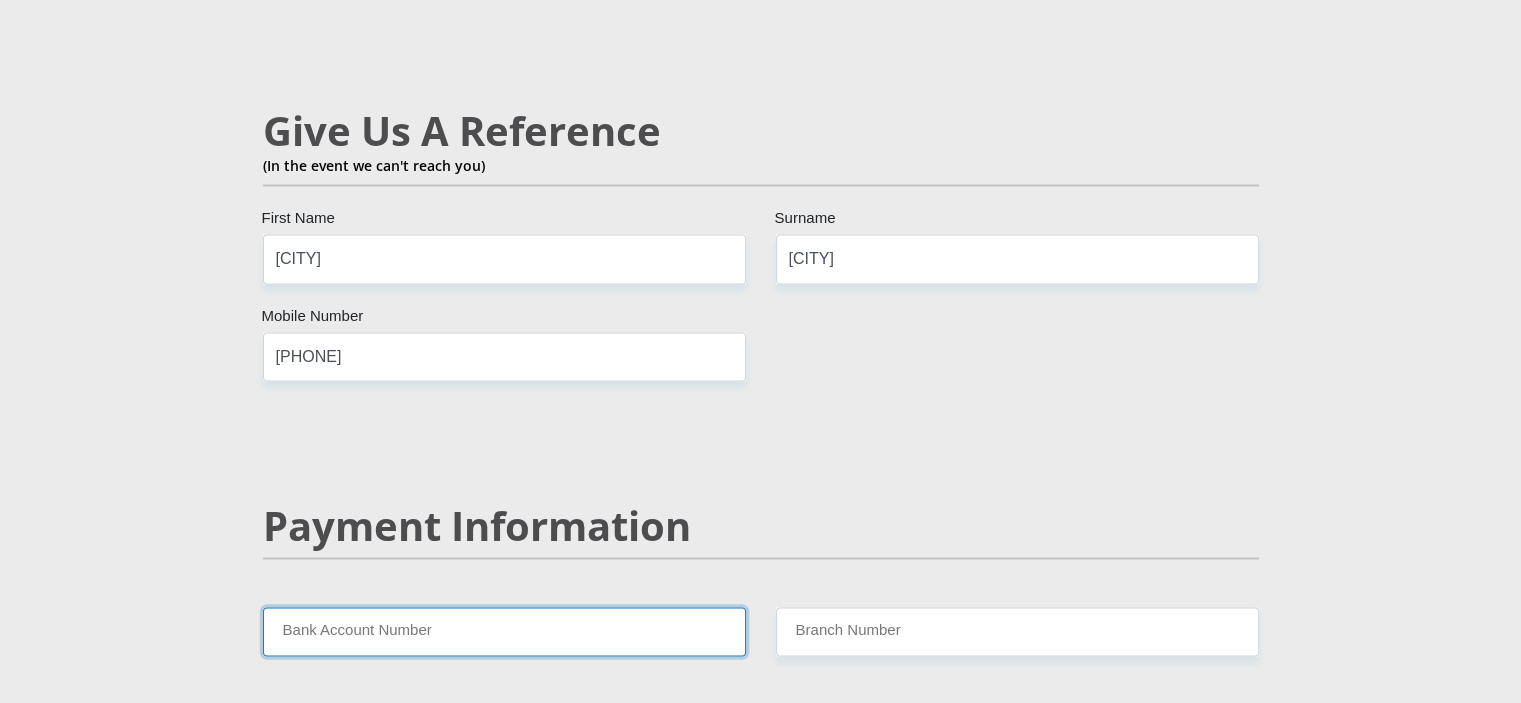 click on "Bank Account Number" at bounding box center [504, 631] 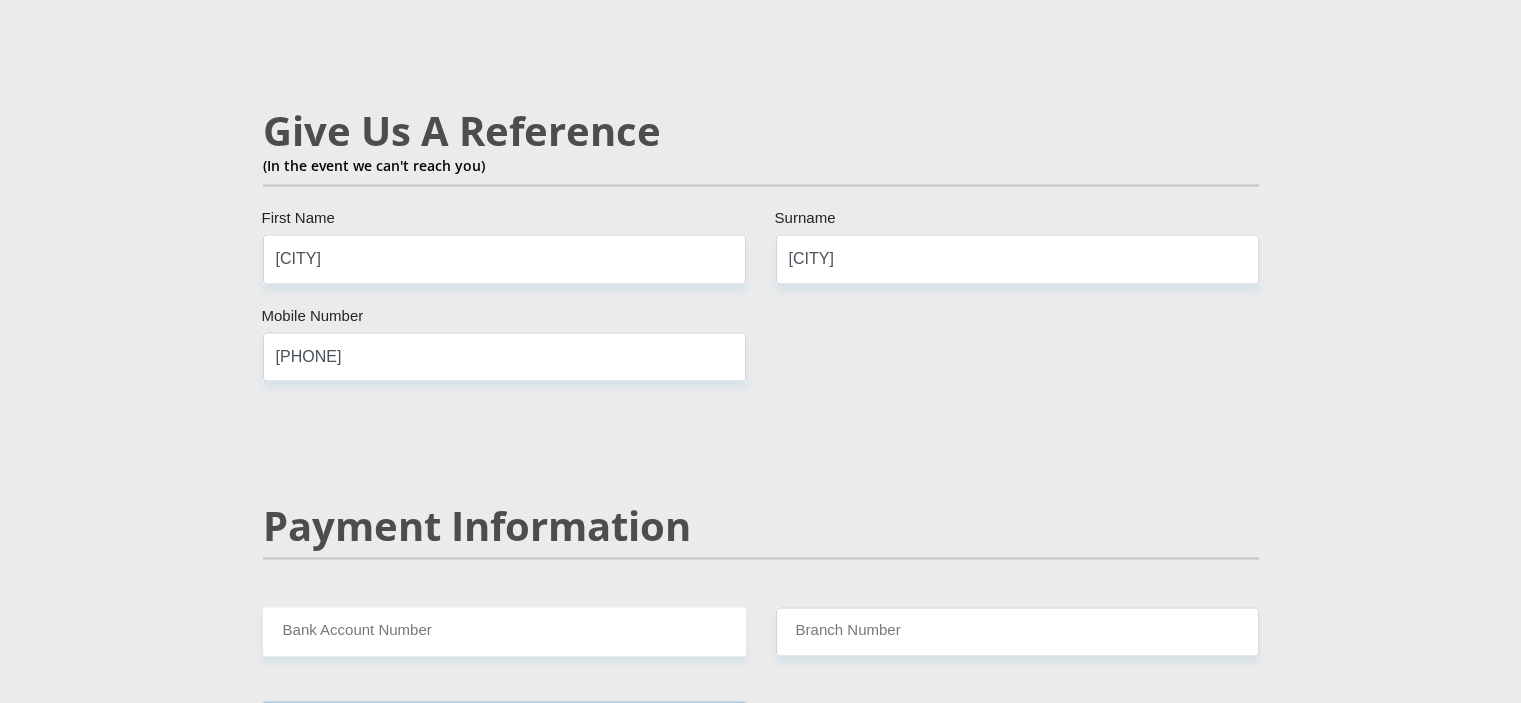drag, startPoint x: 414, startPoint y: 691, endPoint x: 422, endPoint y: 682, distance: 12.0415945 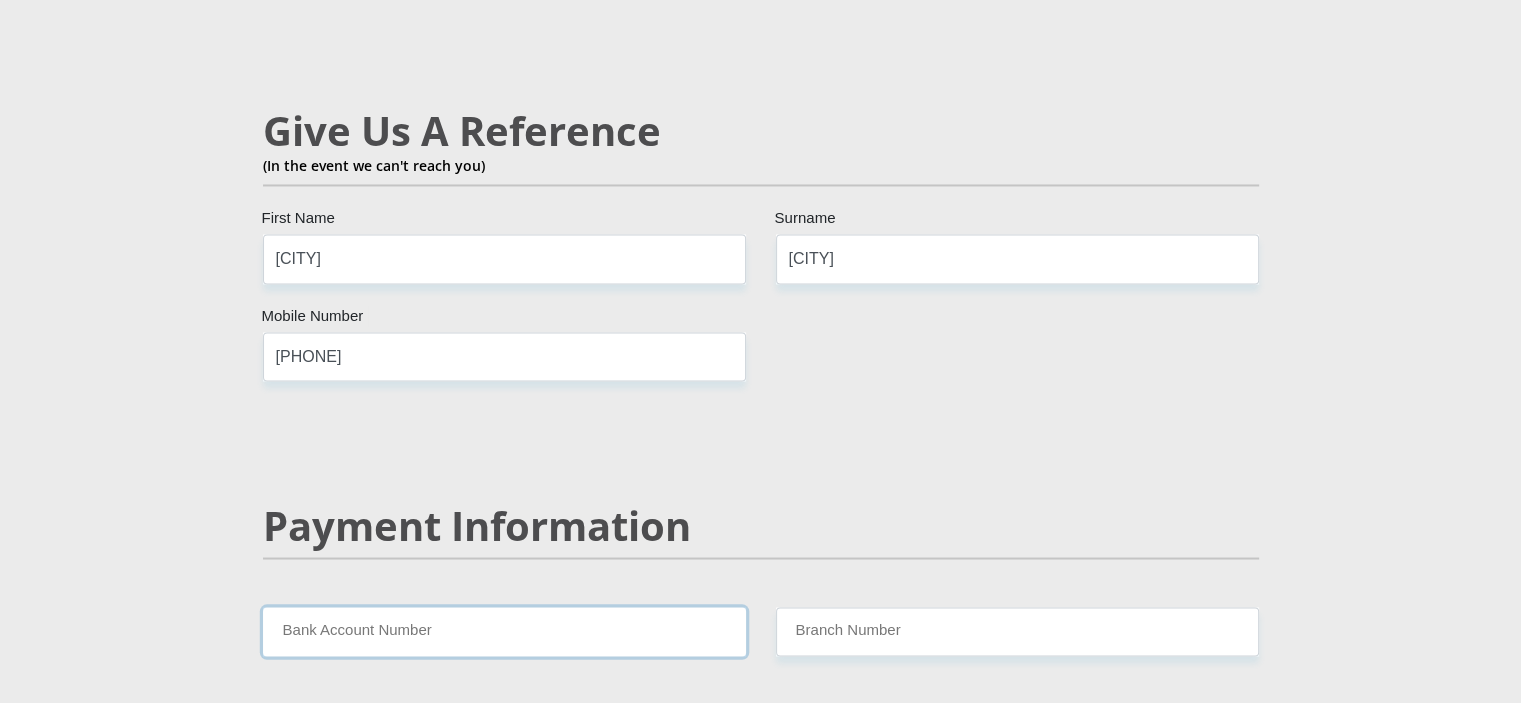 click on "Bank Account Number" at bounding box center [504, 631] 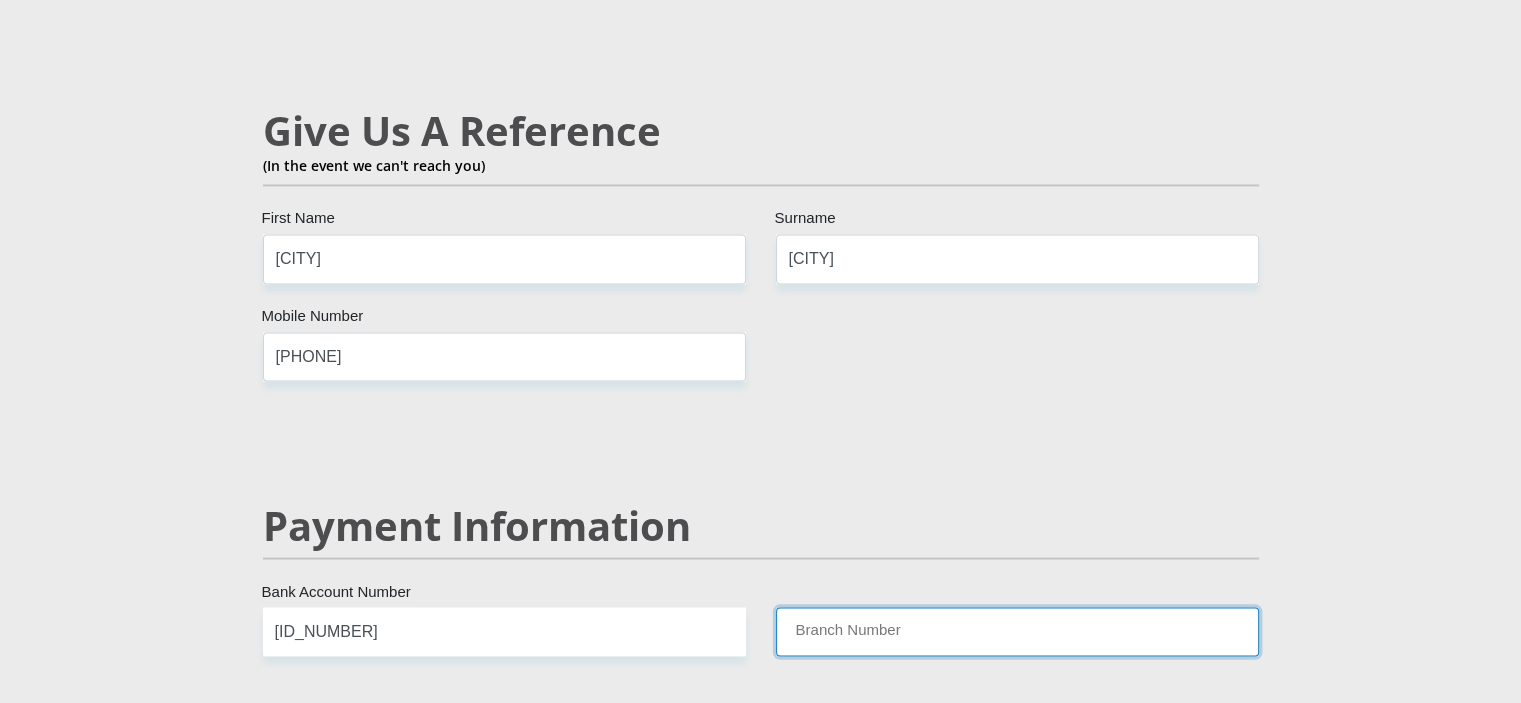 click on "Branch Number" at bounding box center (1017, 631) 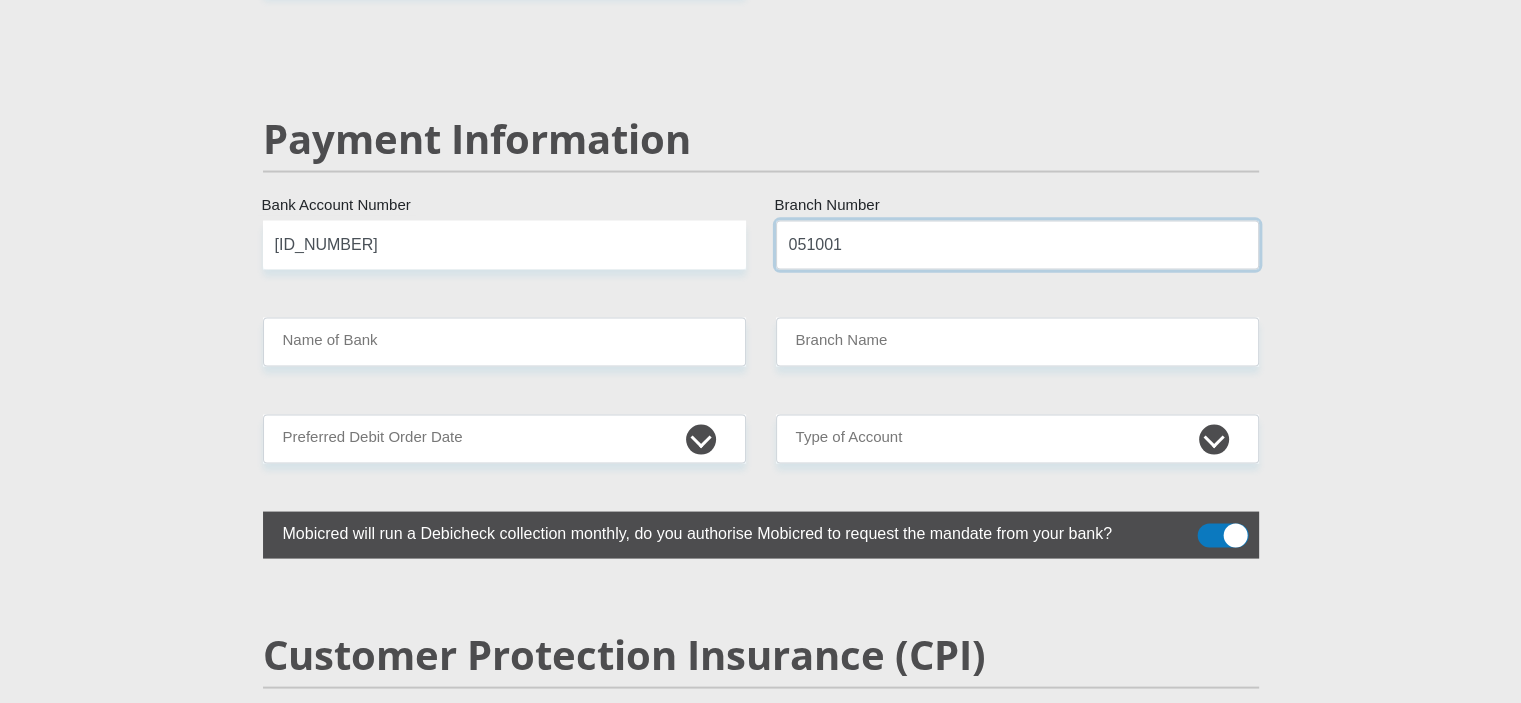 scroll, scrollTop: 3843, scrollLeft: 0, axis: vertical 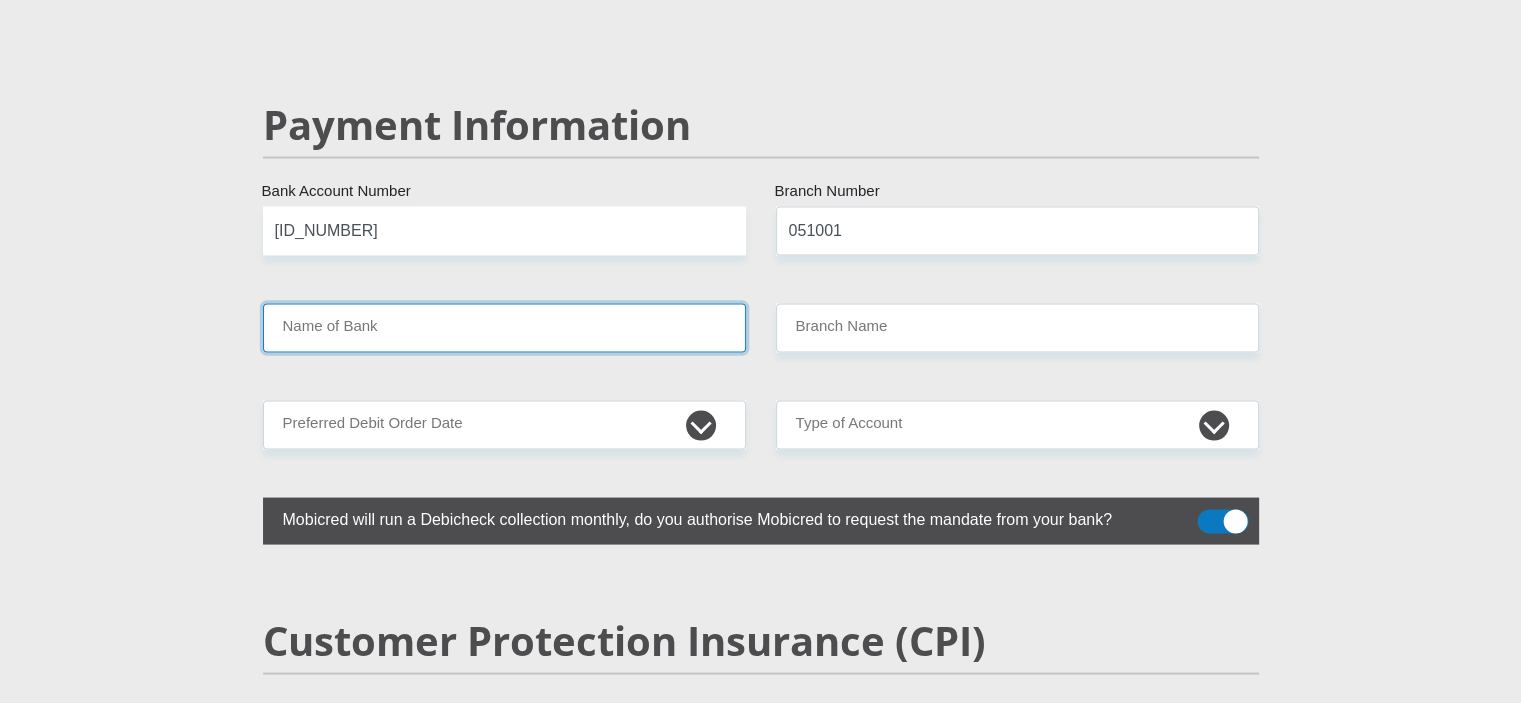 click on "Name of Bank" at bounding box center (504, 328) 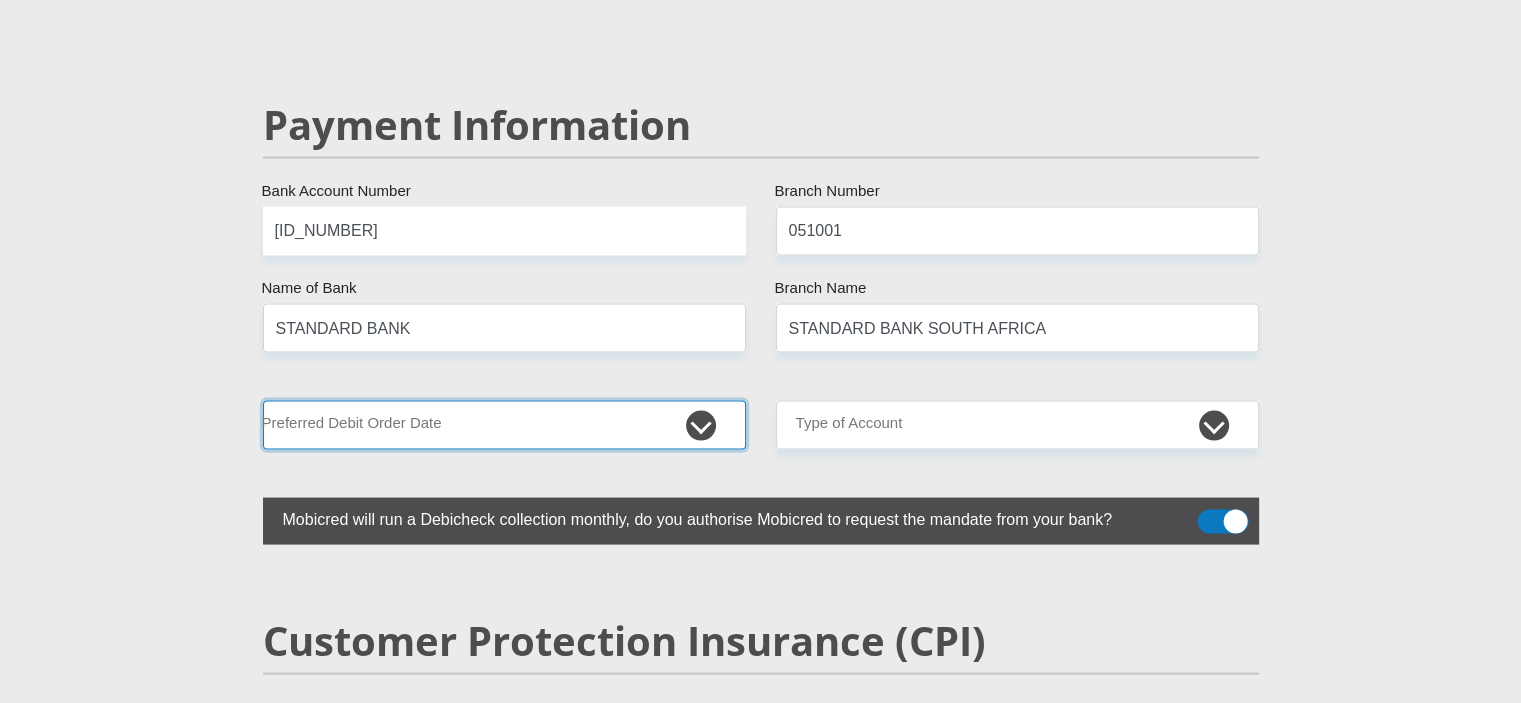 click on "1st
2nd
3rd
4th
5th
7th
18th
19th
20th
21st
22nd
23rd
24th
25th
26th
27th
28th
29th
30th" at bounding box center [504, 425] 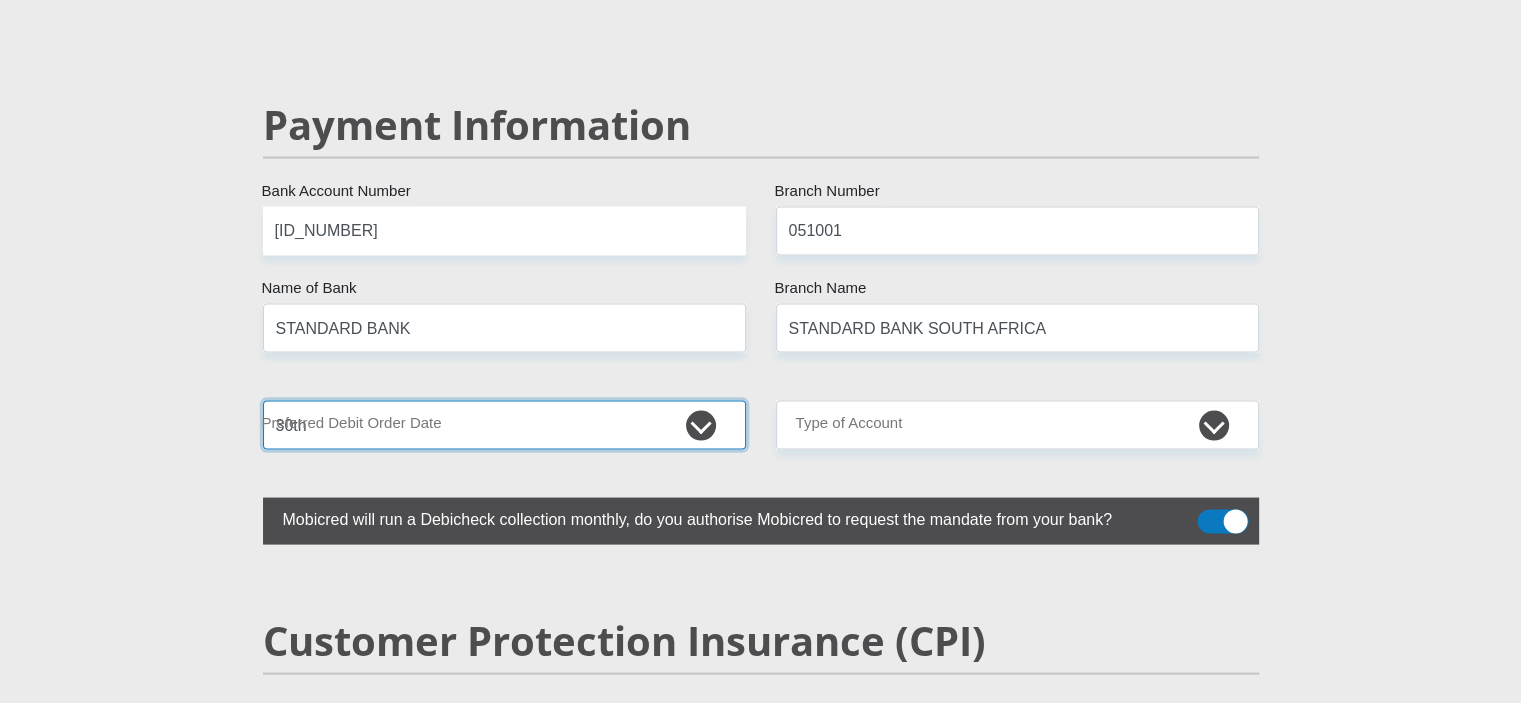 click on "1st
2nd
3rd
4th
5th
7th
18th
19th
20th
21st
22nd
23rd
24th
25th
26th
27th
28th
29th
30th" at bounding box center [504, 425] 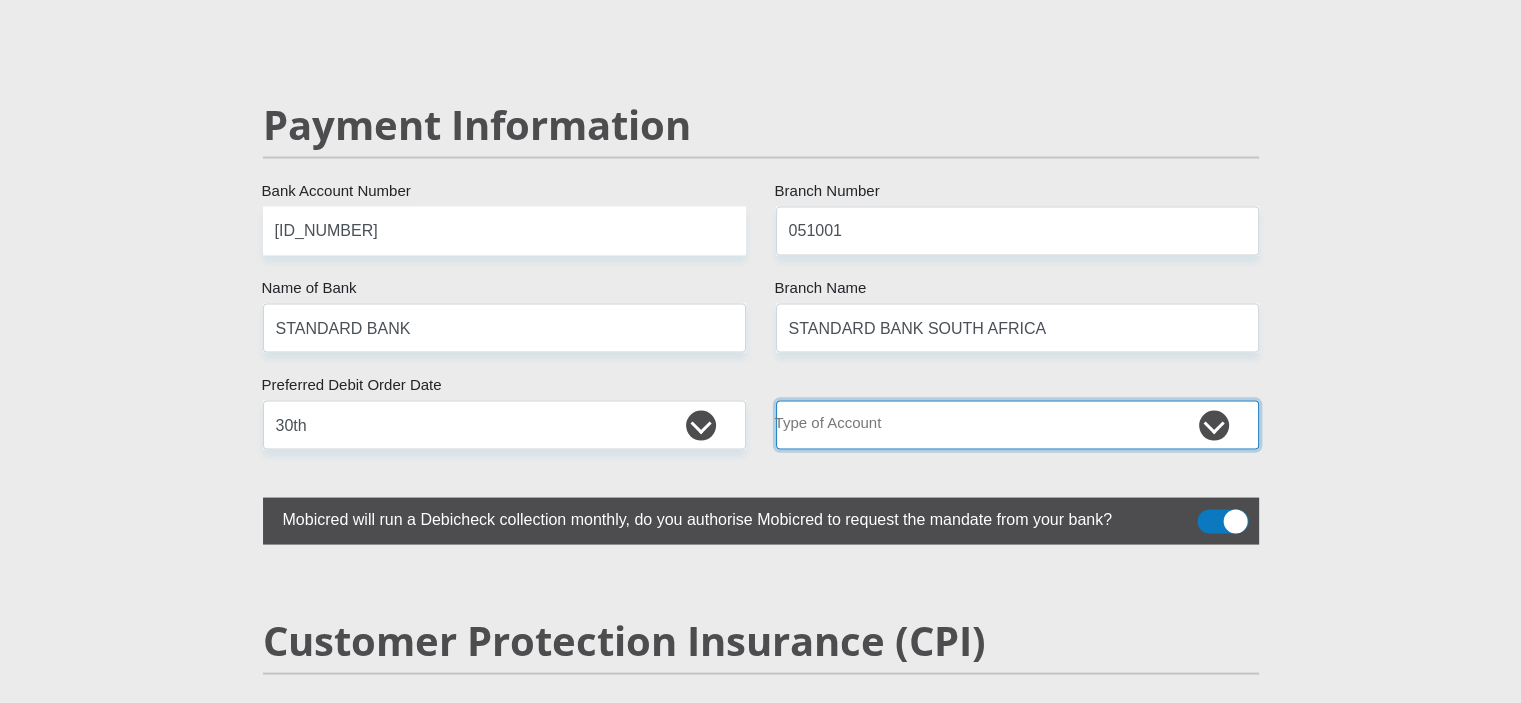 click on "Cheque
Savings" at bounding box center (1017, 425) 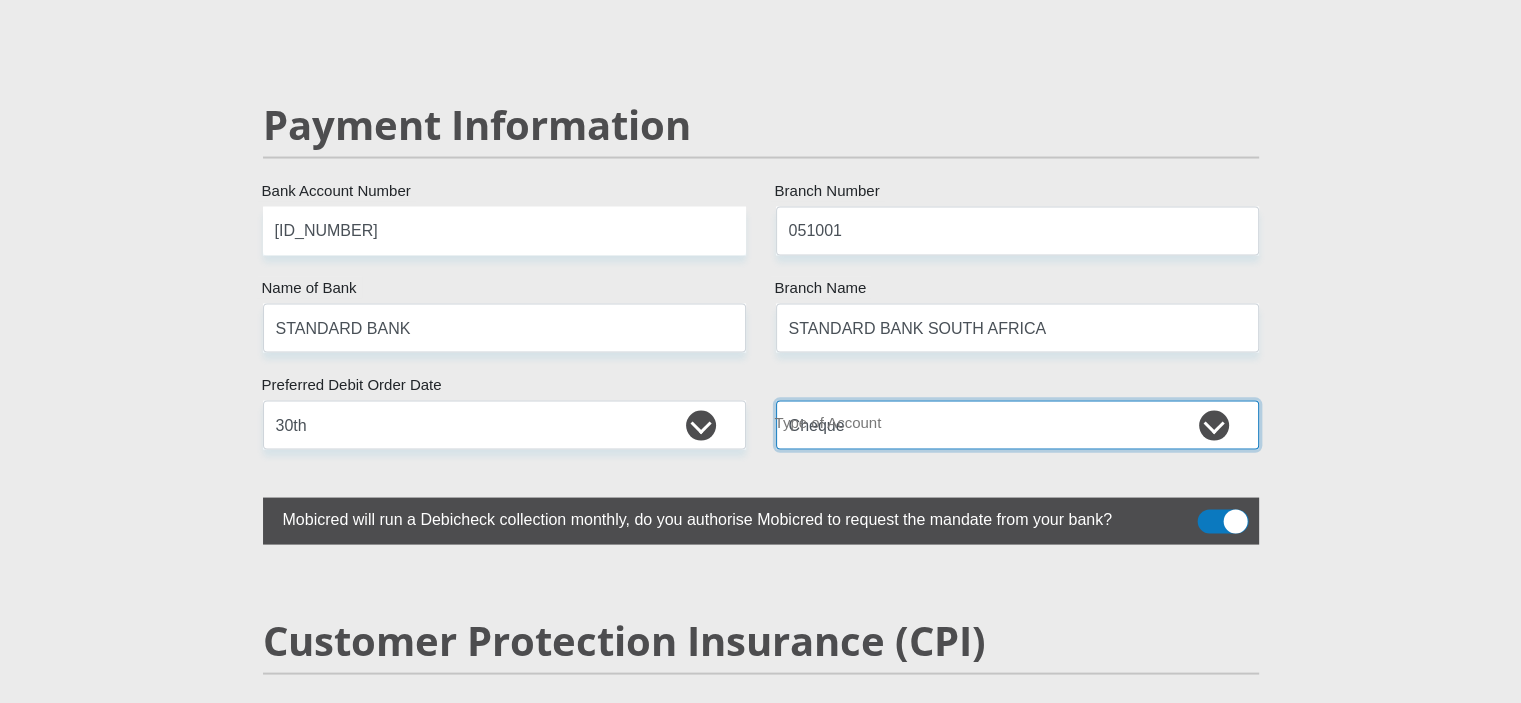 click on "Cheque
Savings" at bounding box center [1017, 425] 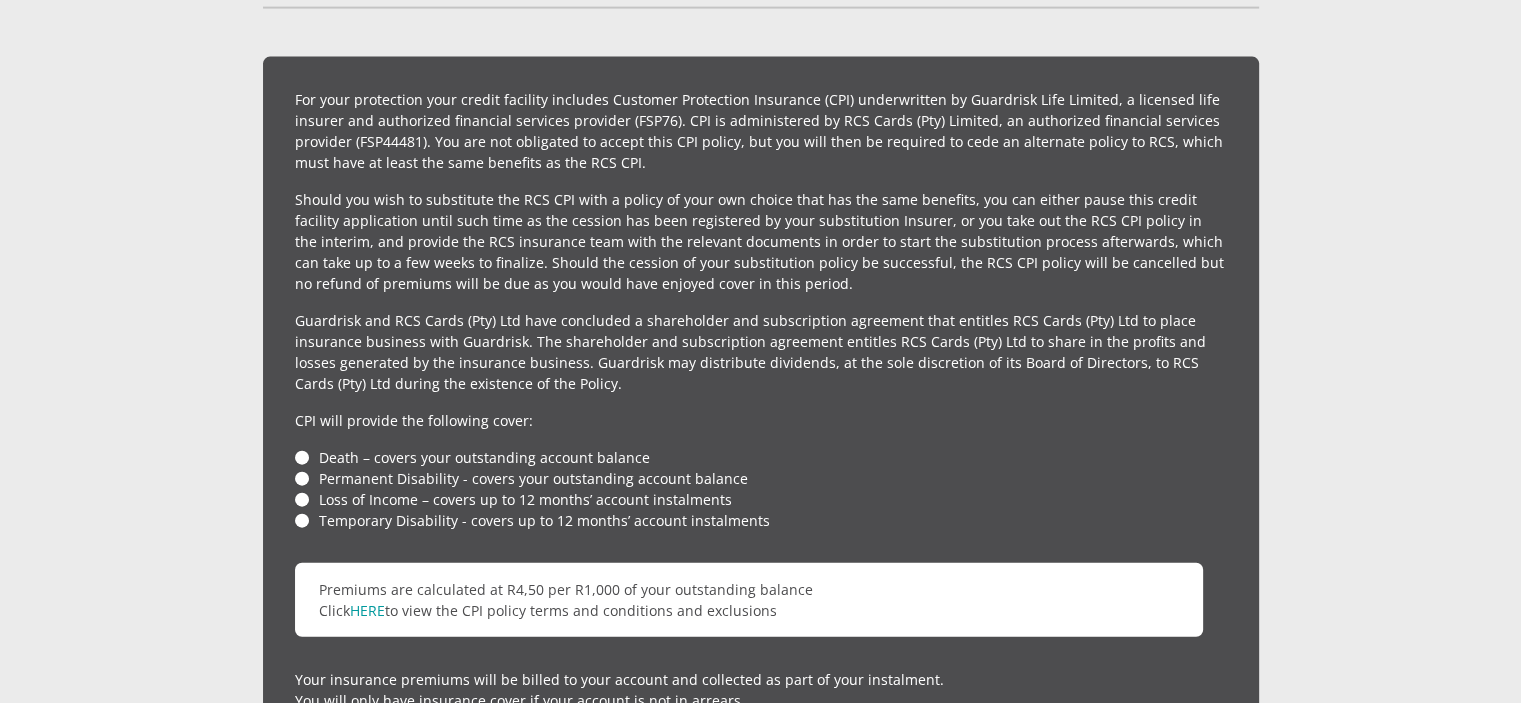 scroll, scrollTop: 4576, scrollLeft: 0, axis: vertical 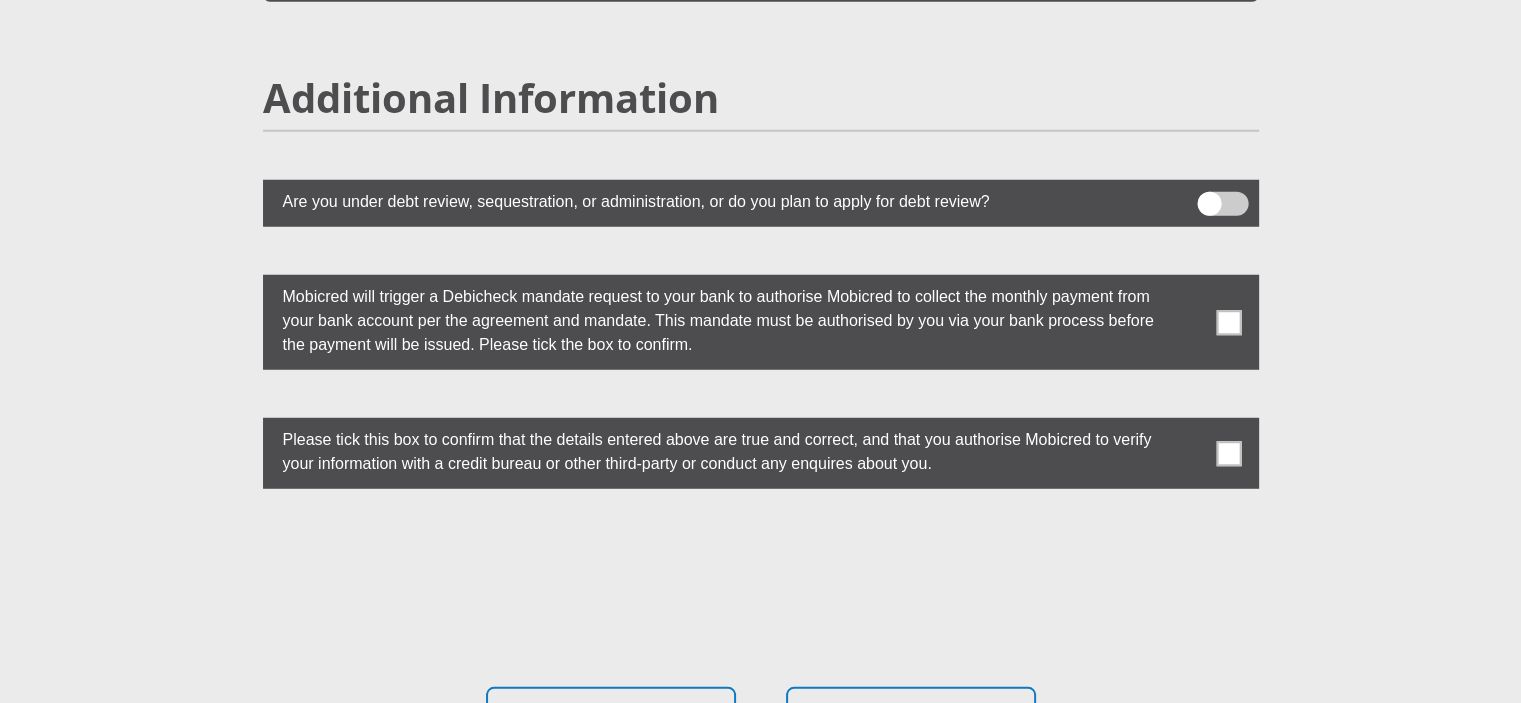 click at bounding box center [1228, 322] 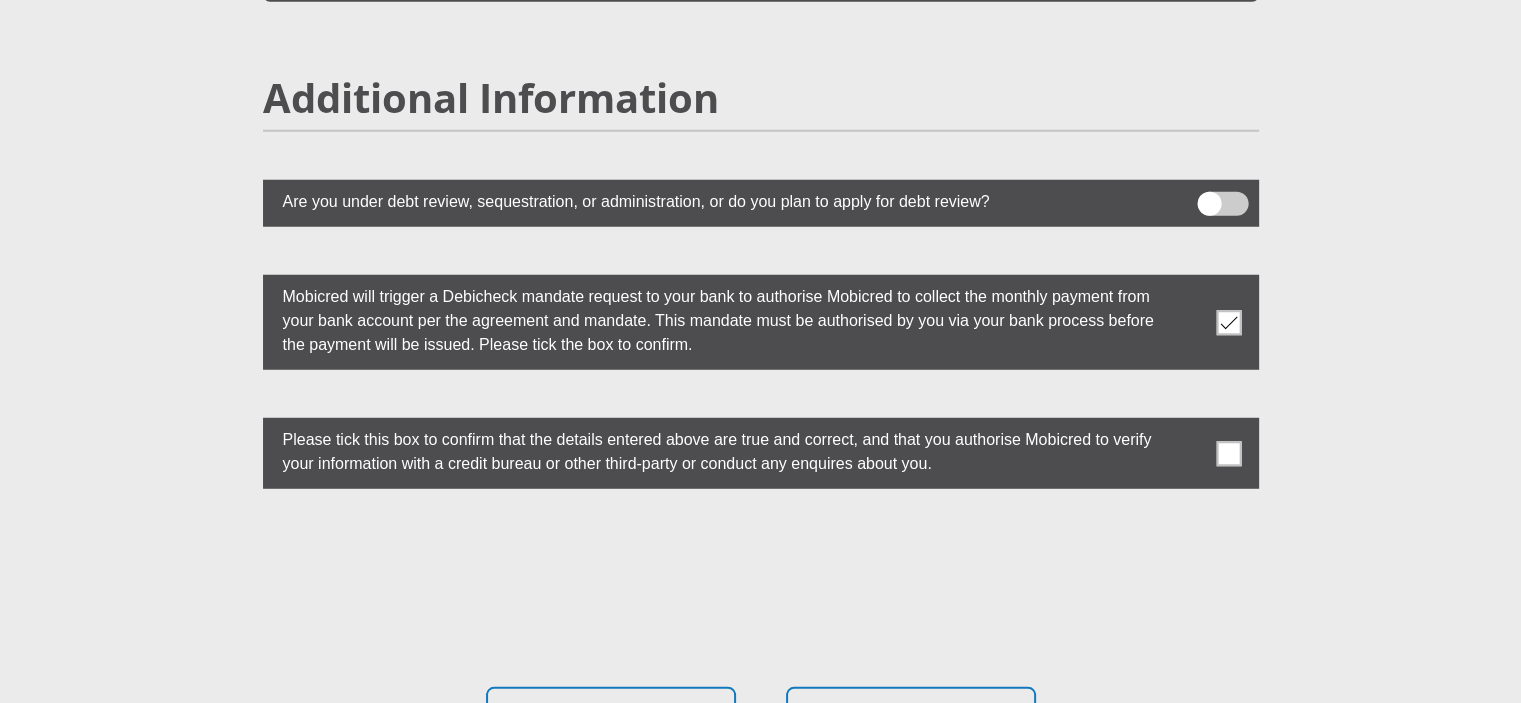 click at bounding box center (1228, 453) 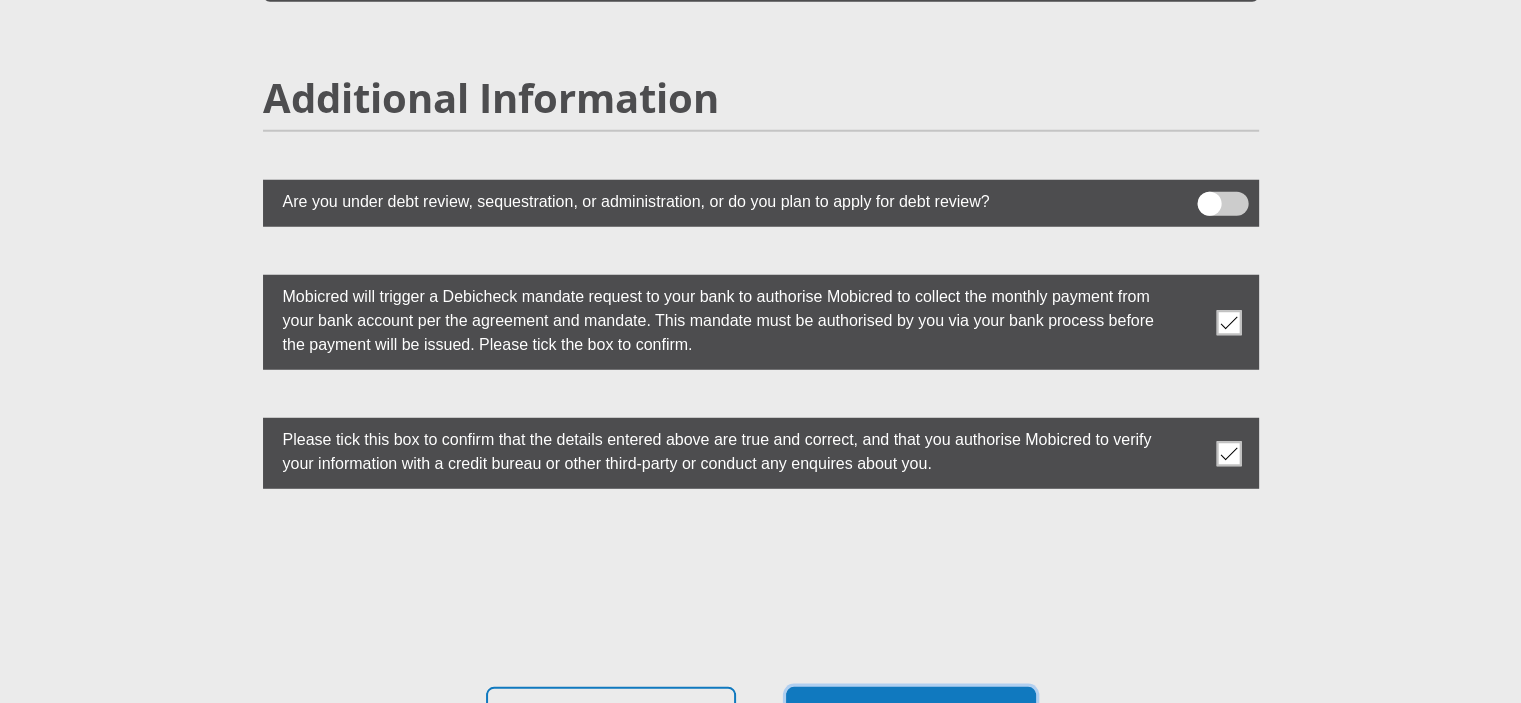 click on "Proceed" at bounding box center [911, 718] 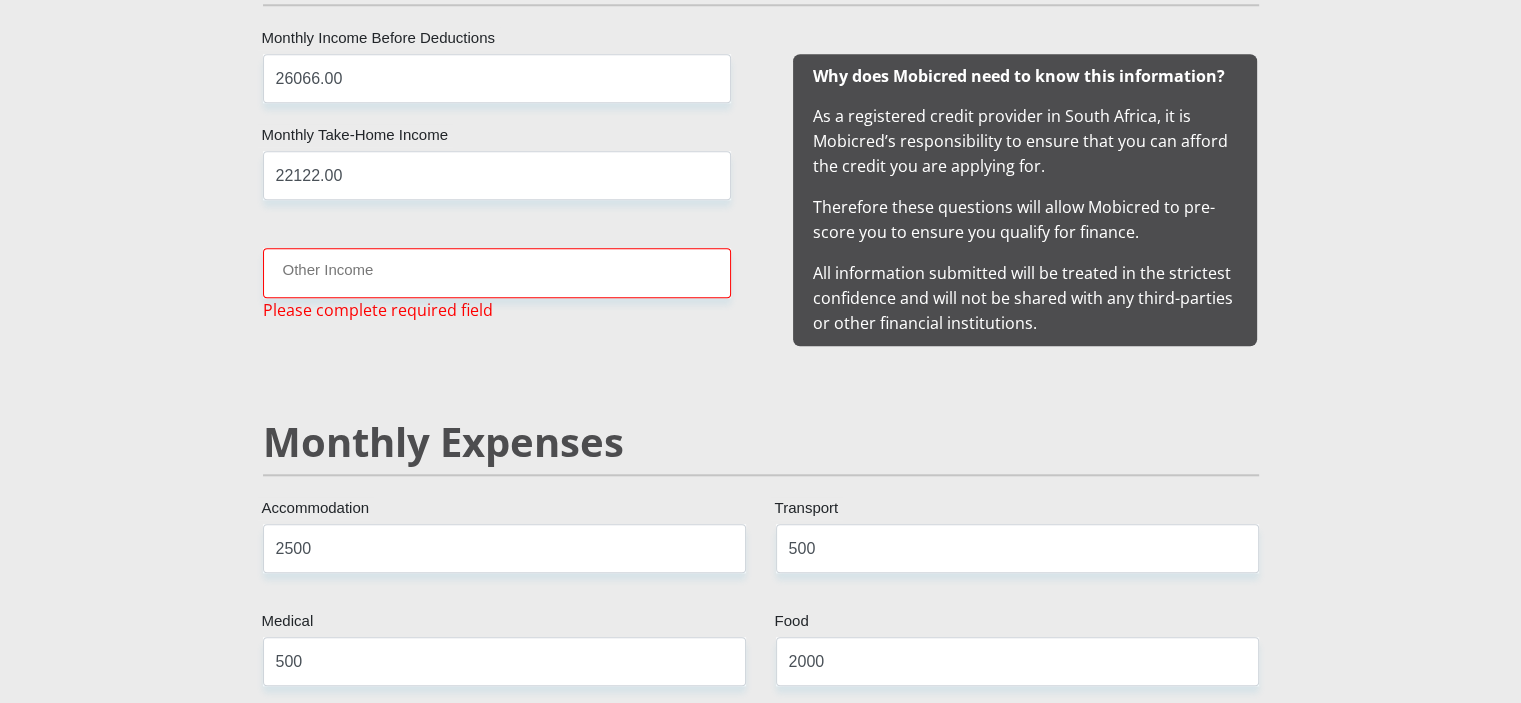 scroll, scrollTop: 1982, scrollLeft: 0, axis: vertical 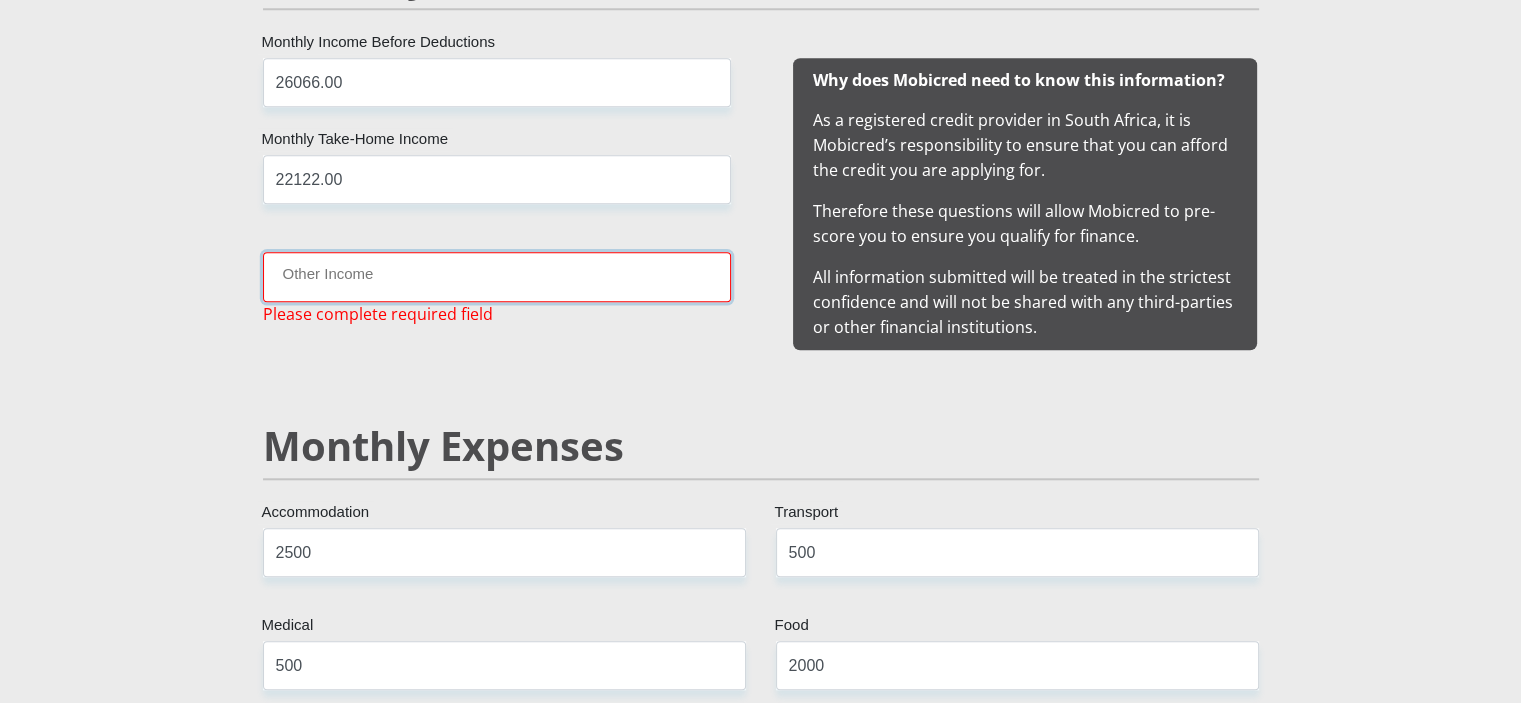 click on "Other Income" at bounding box center [497, 276] 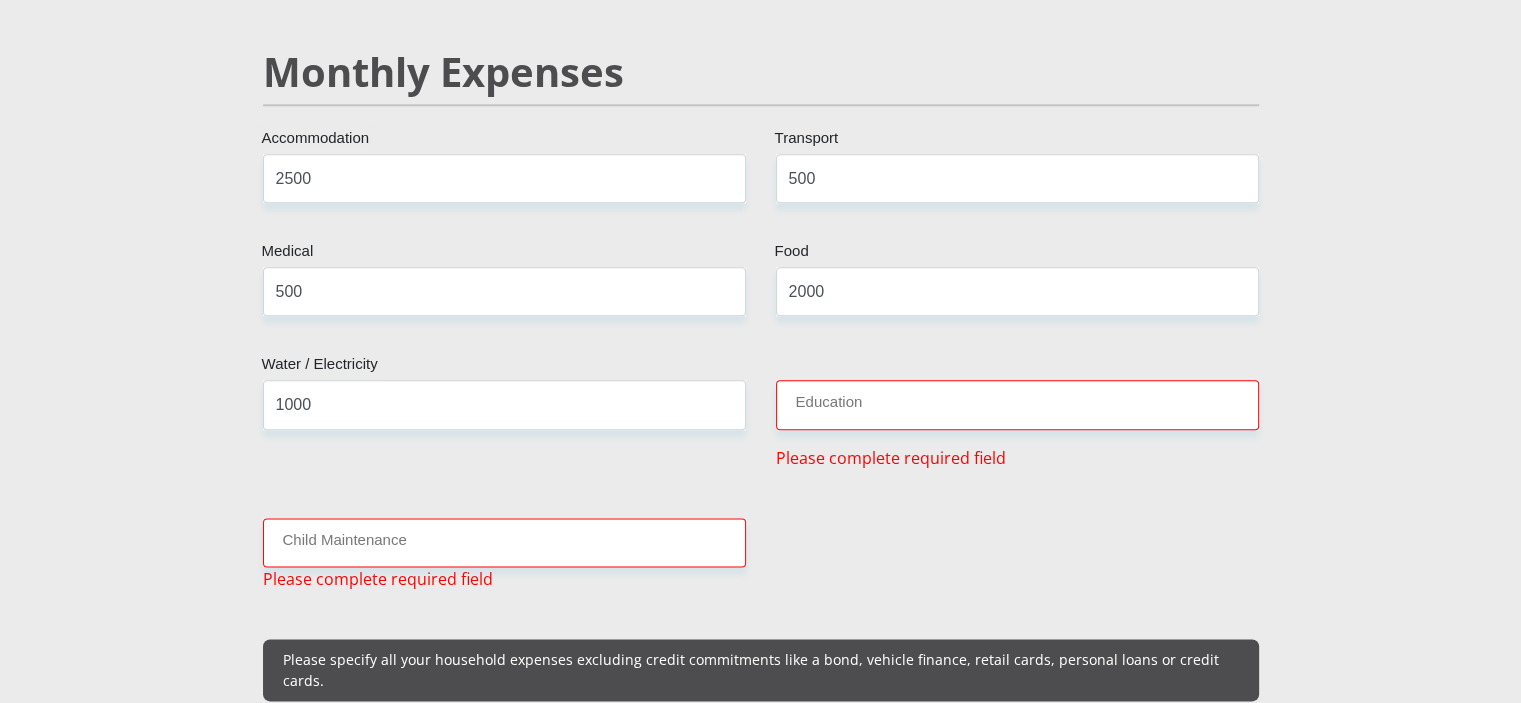 scroll, scrollTop: 2436, scrollLeft: 0, axis: vertical 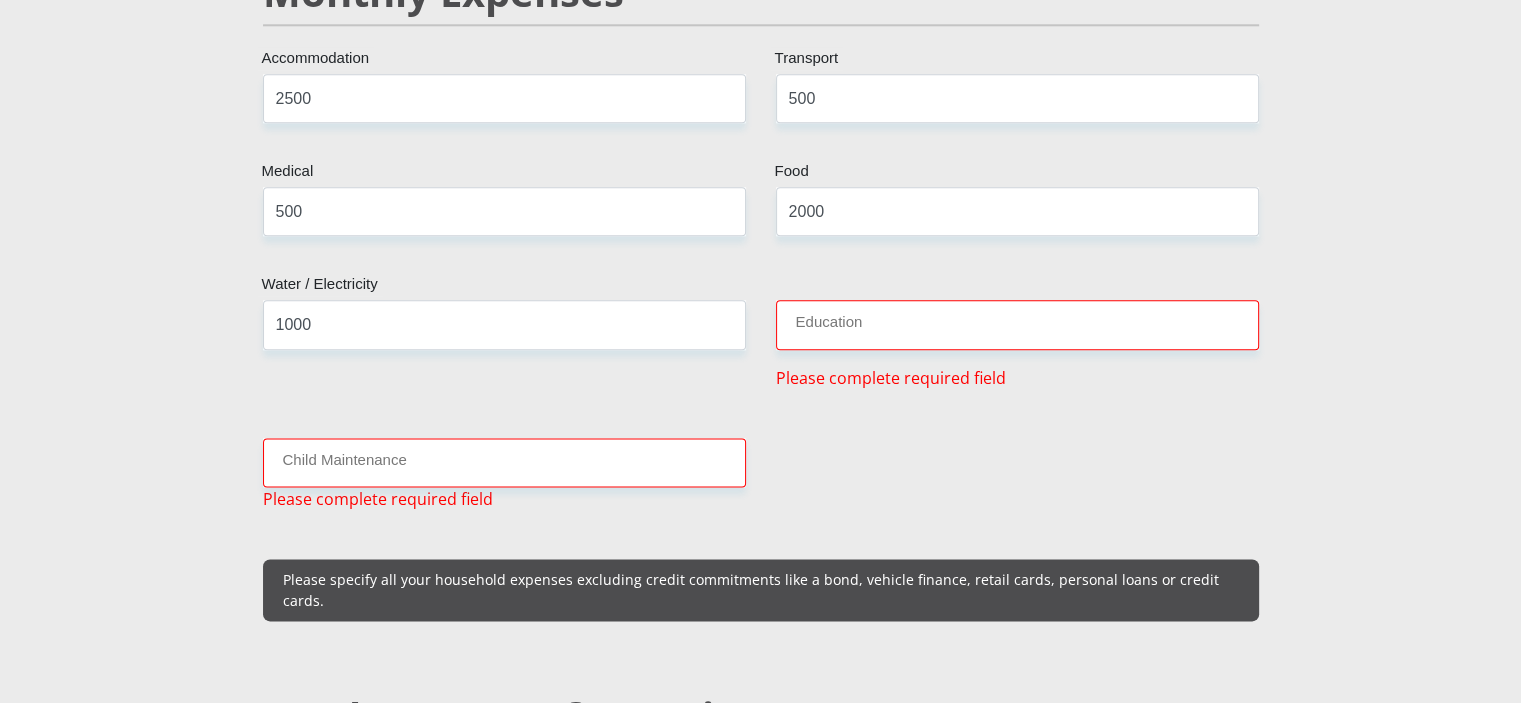 type on "0.00" 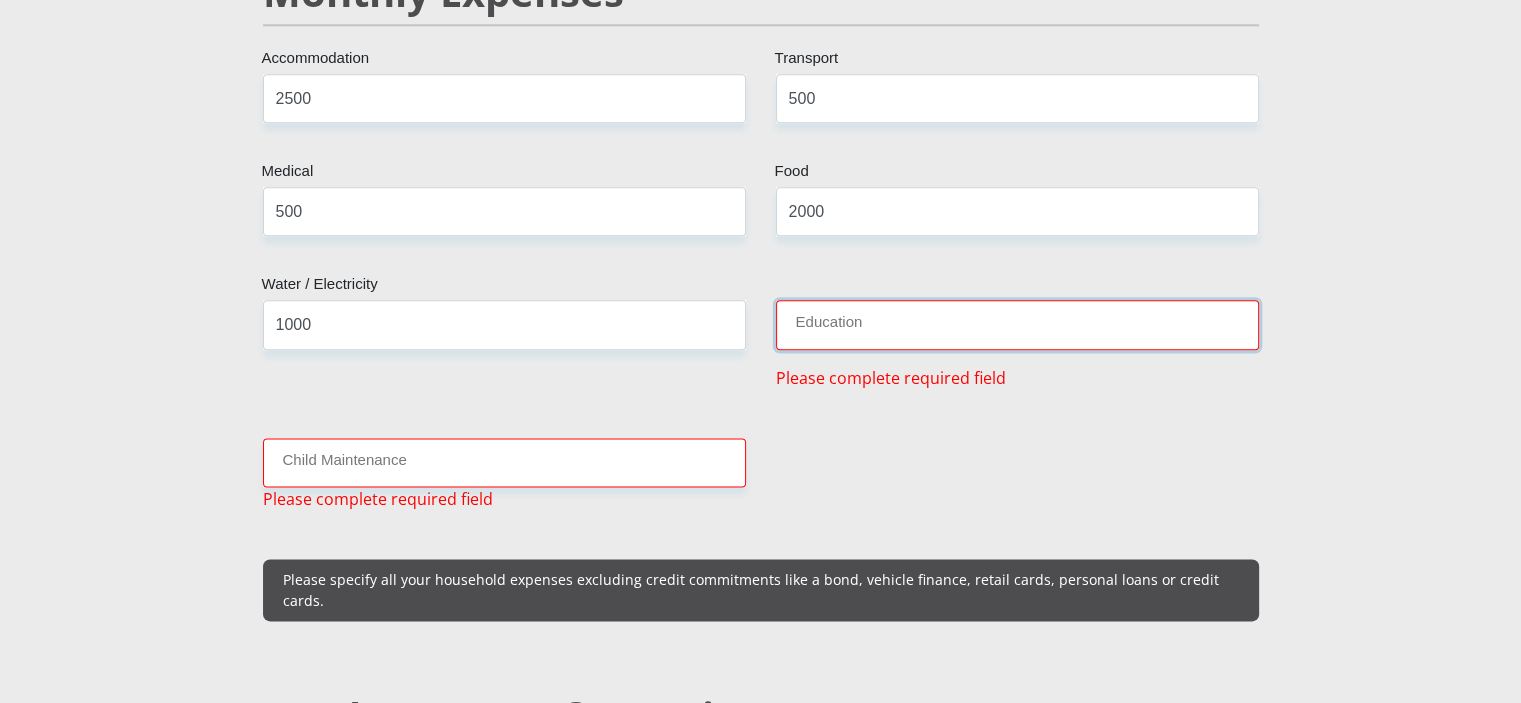click on "Education" at bounding box center [1017, 324] 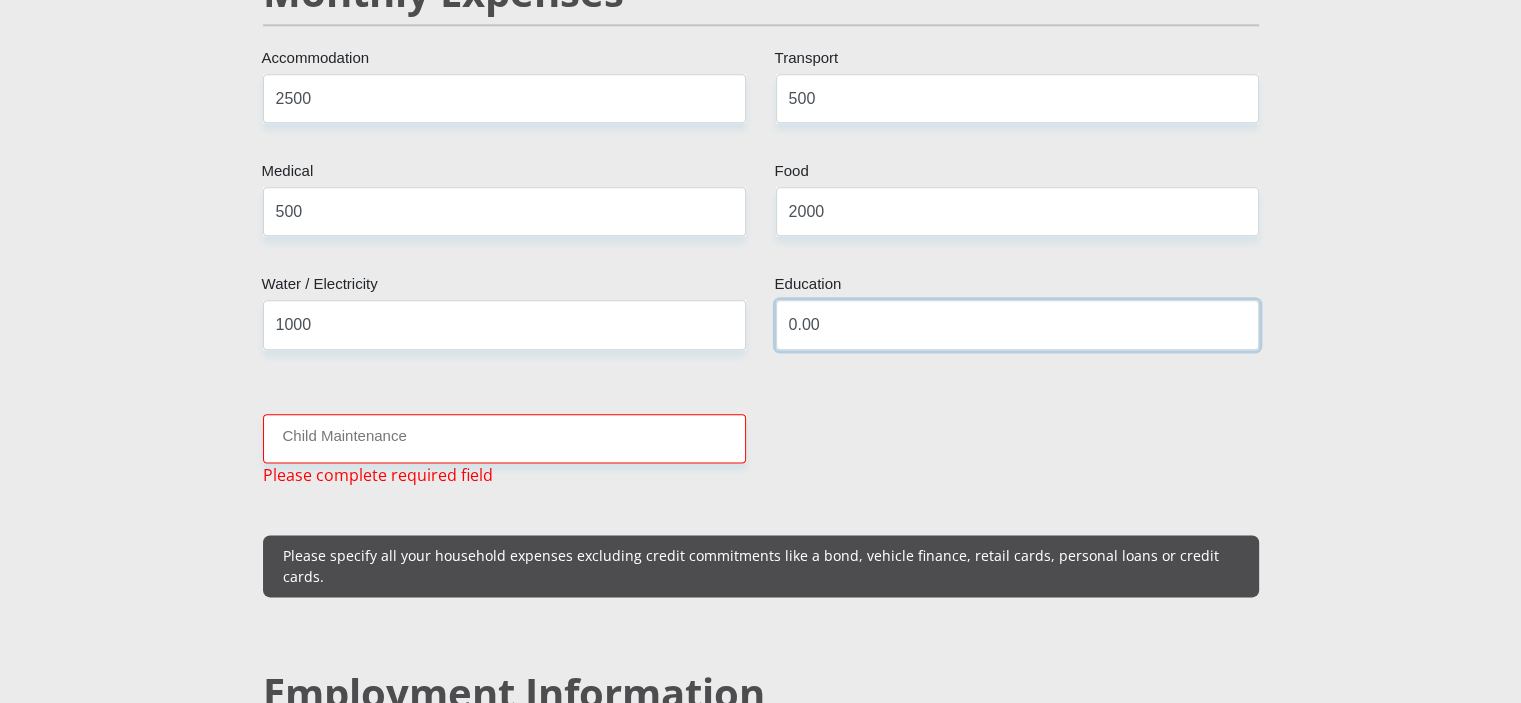 type on "0.00" 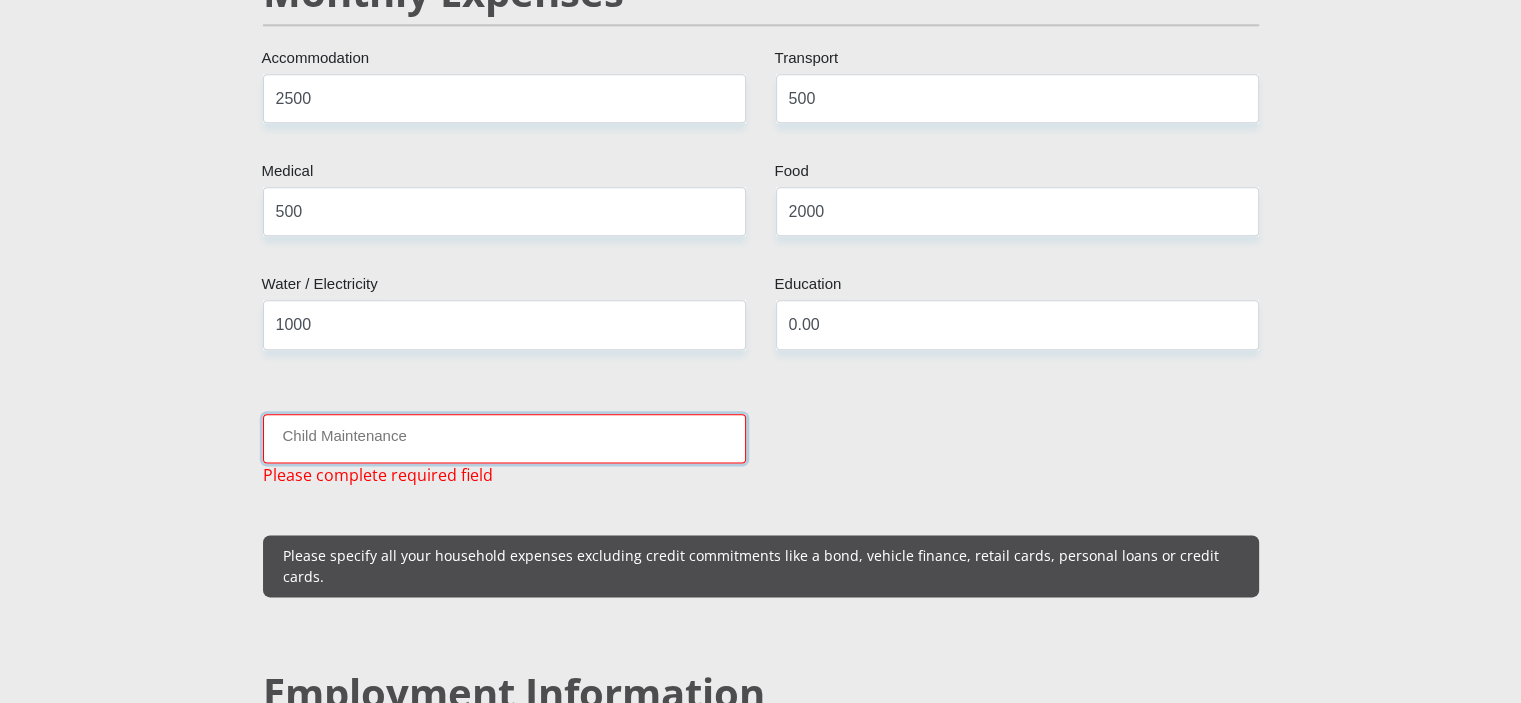click on "Child Maintenance" at bounding box center [504, 438] 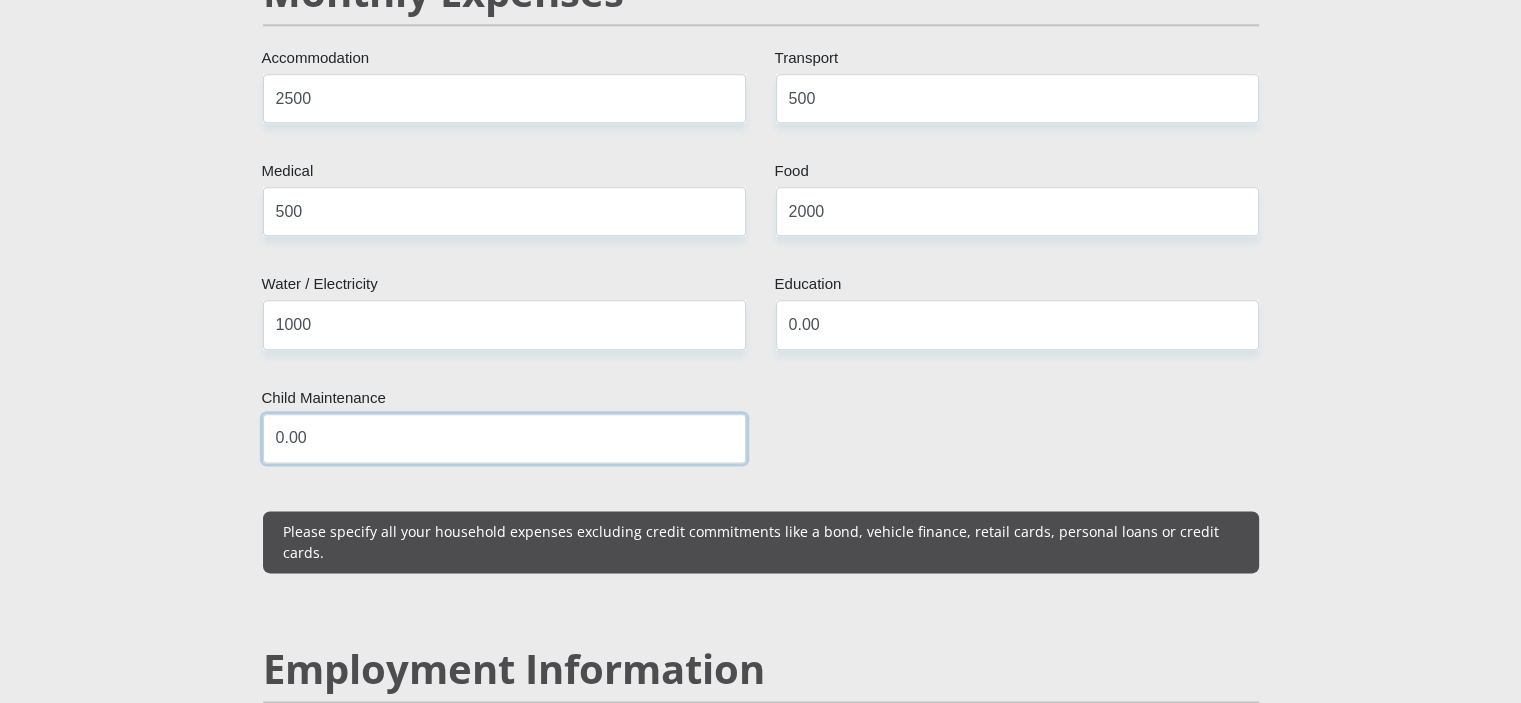 type on "0.00" 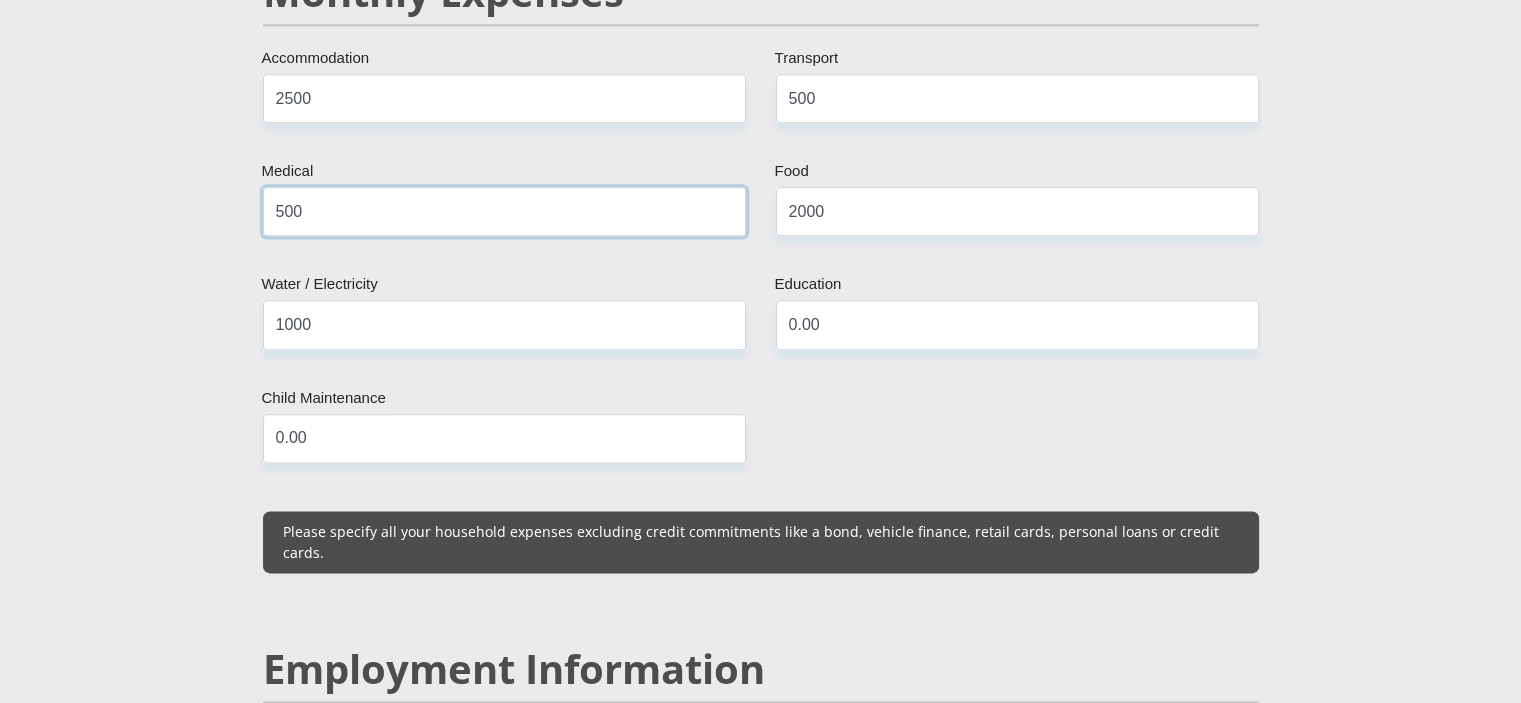 drag, startPoint x: 331, startPoint y: 217, endPoint x: 263, endPoint y: 203, distance: 69.426216 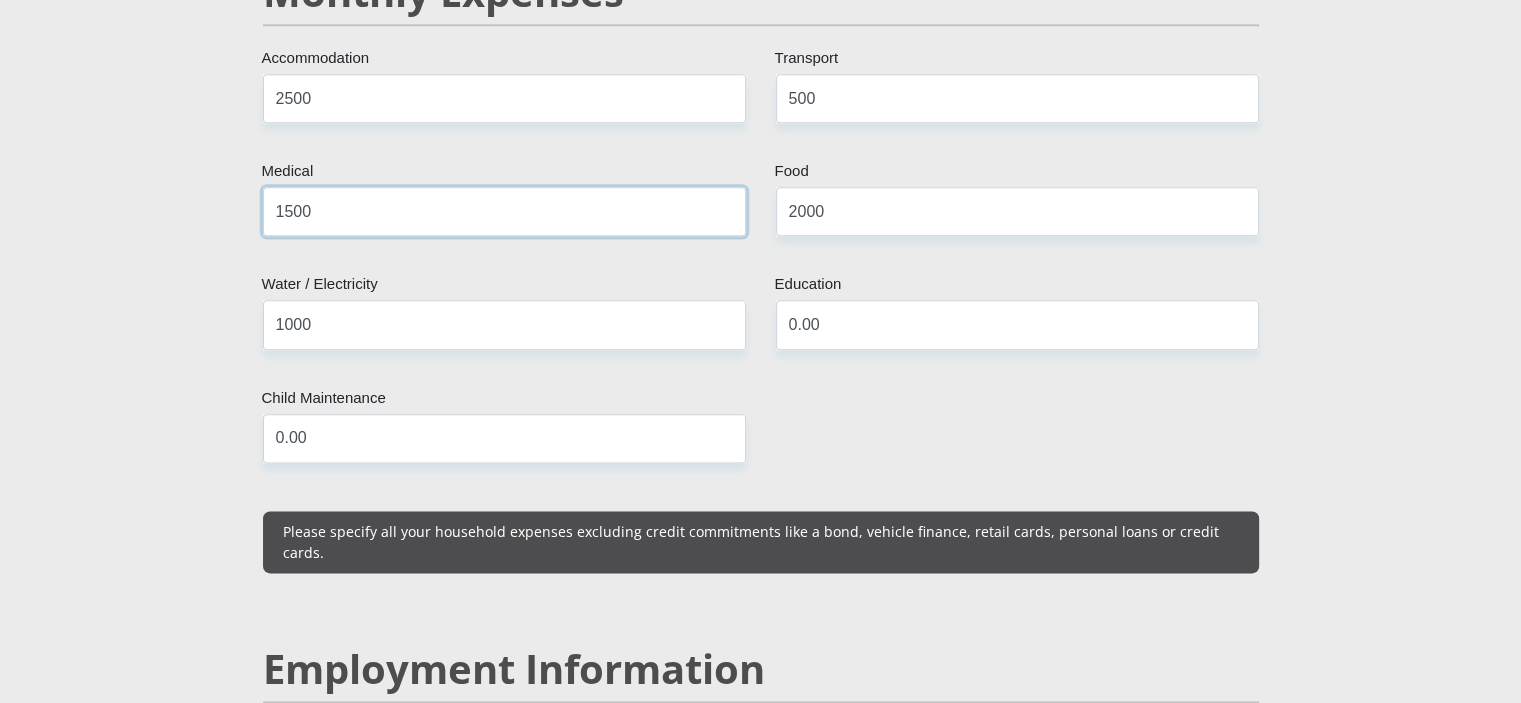 scroll, scrollTop: 3051, scrollLeft: 0, axis: vertical 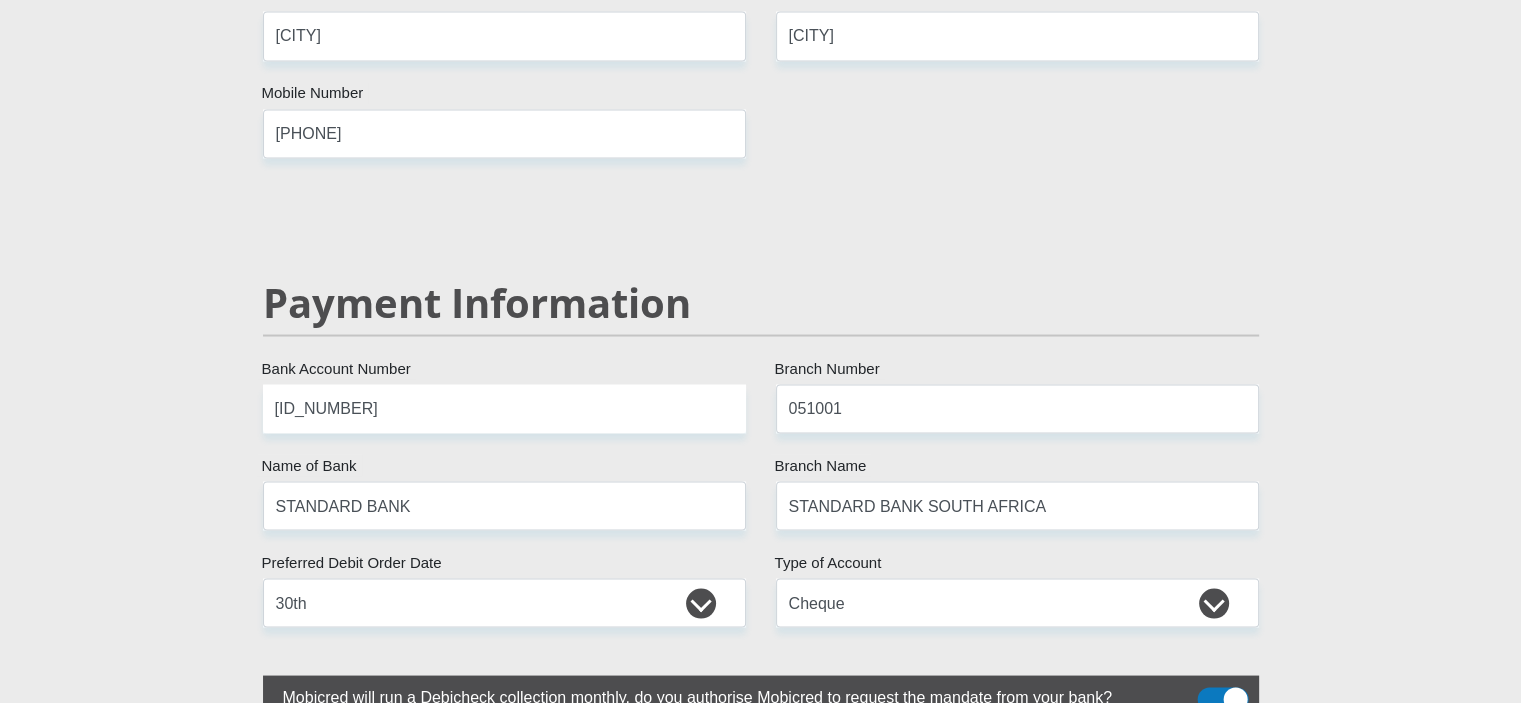 type on "1500" 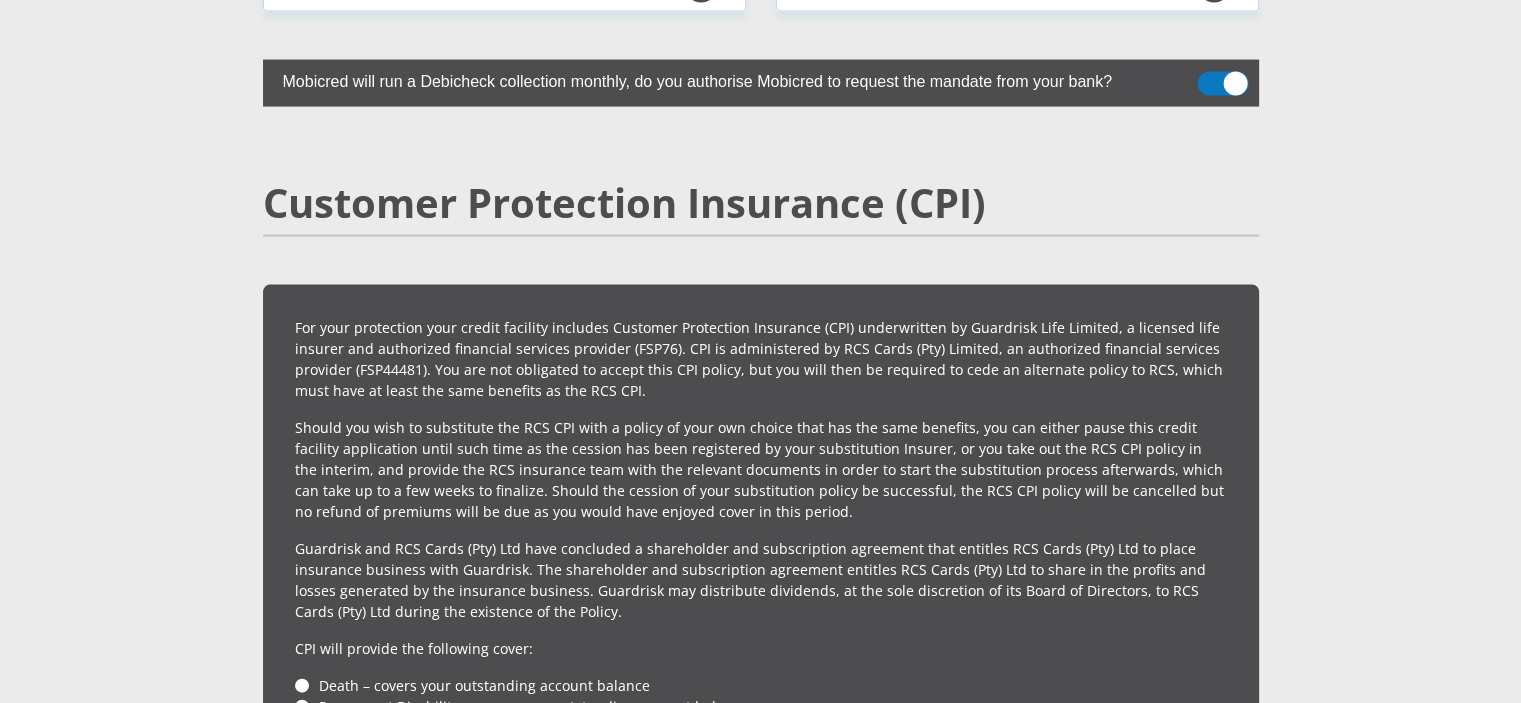 scroll, scrollTop: 4896, scrollLeft: 0, axis: vertical 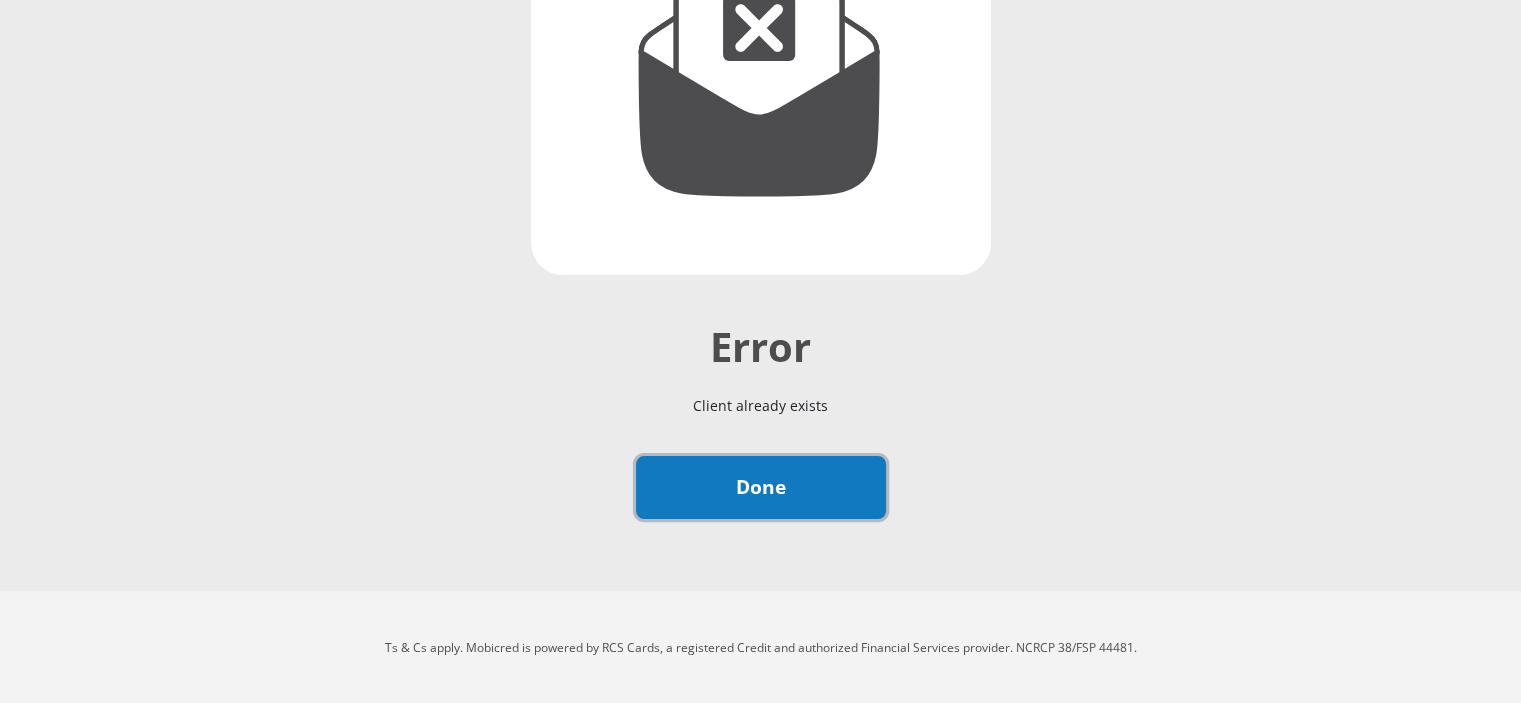 click on "Done" at bounding box center [761, 487] 